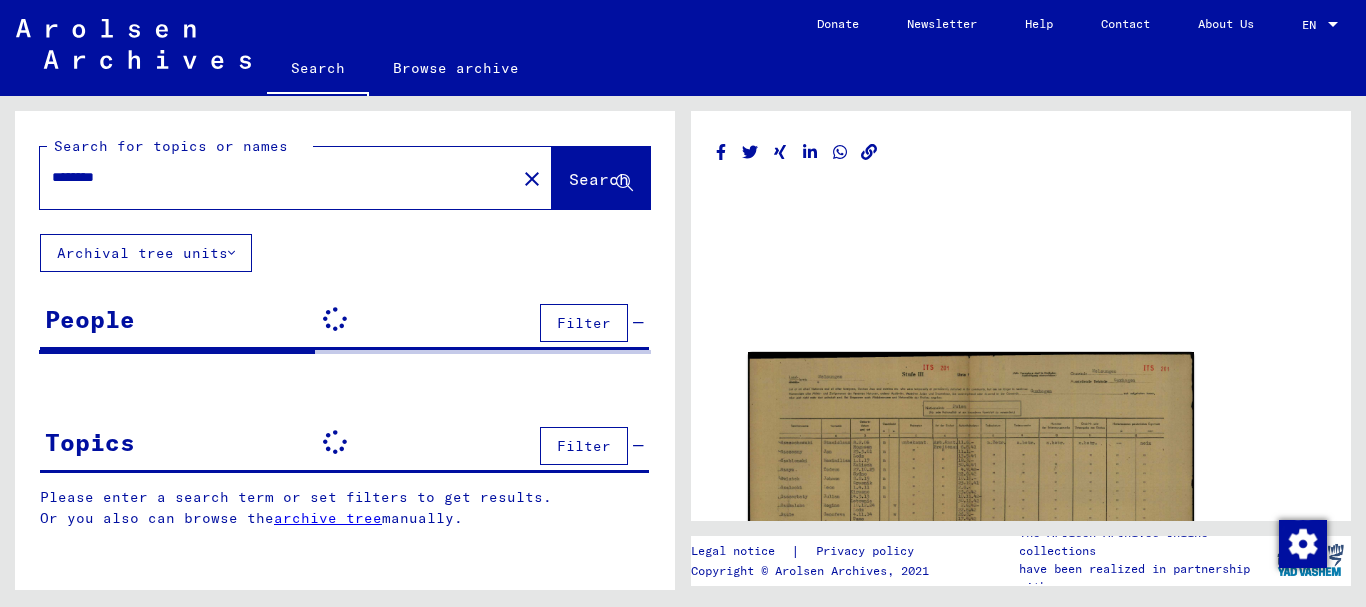 scroll, scrollTop: 0, scrollLeft: 0, axis: both 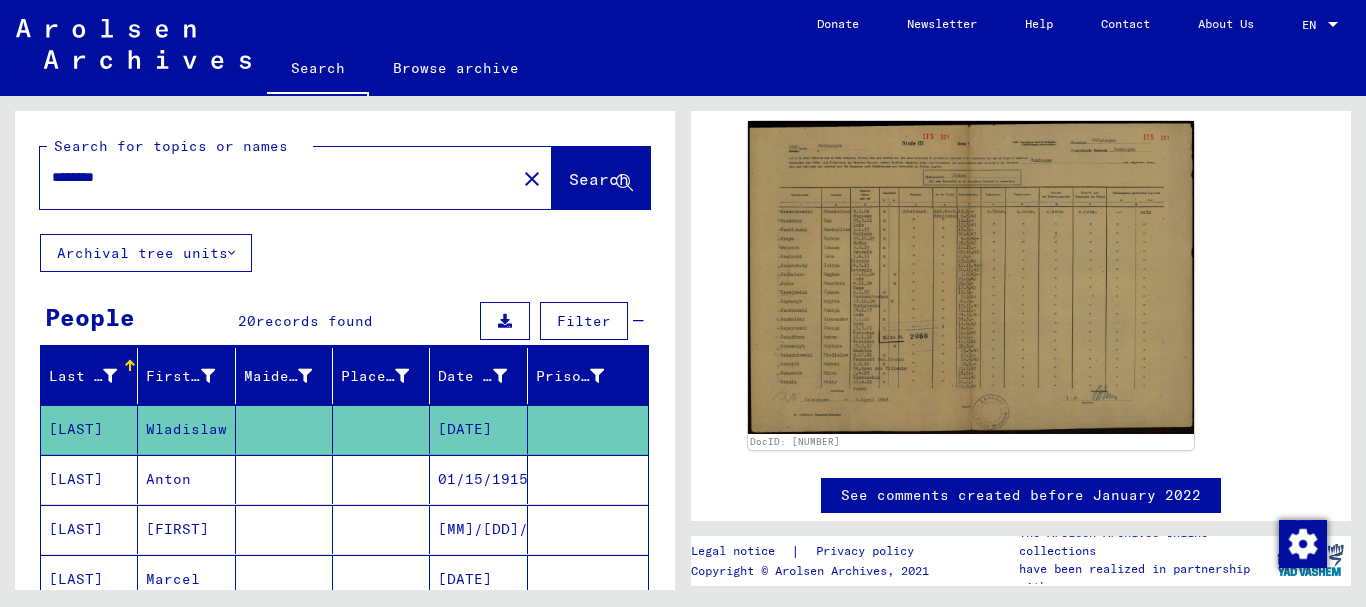 drag, startPoint x: 141, startPoint y: 176, endPoint x: 29, endPoint y: 179, distance: 112.04017 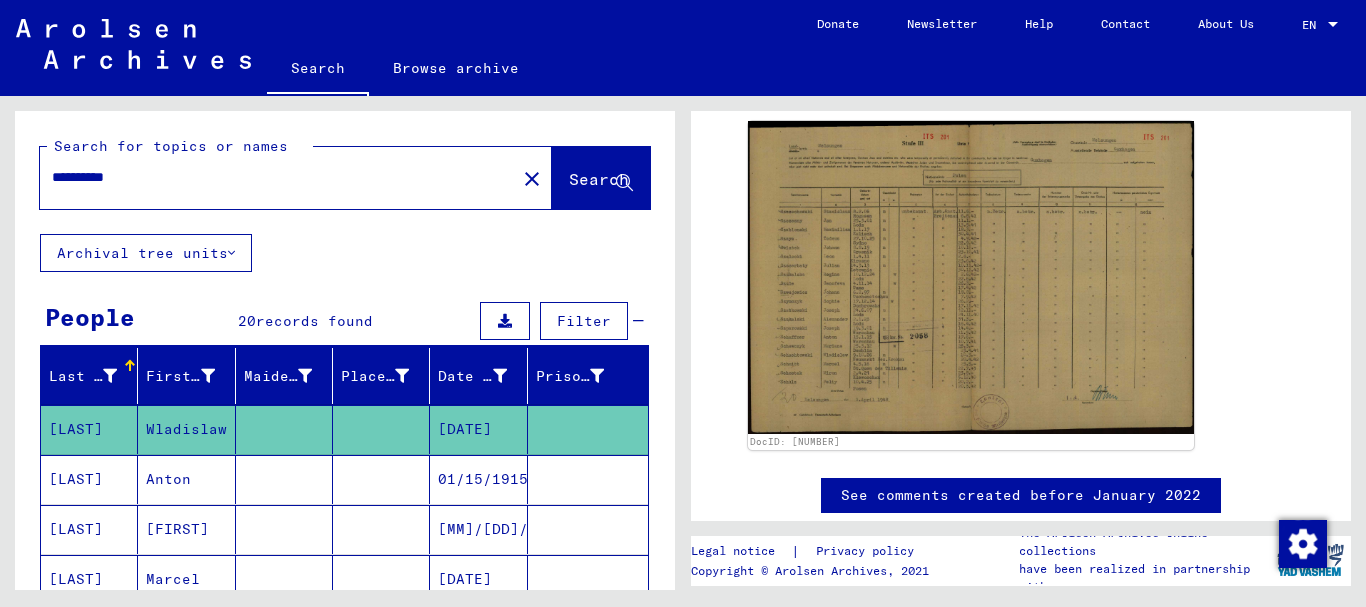 click on "Search" 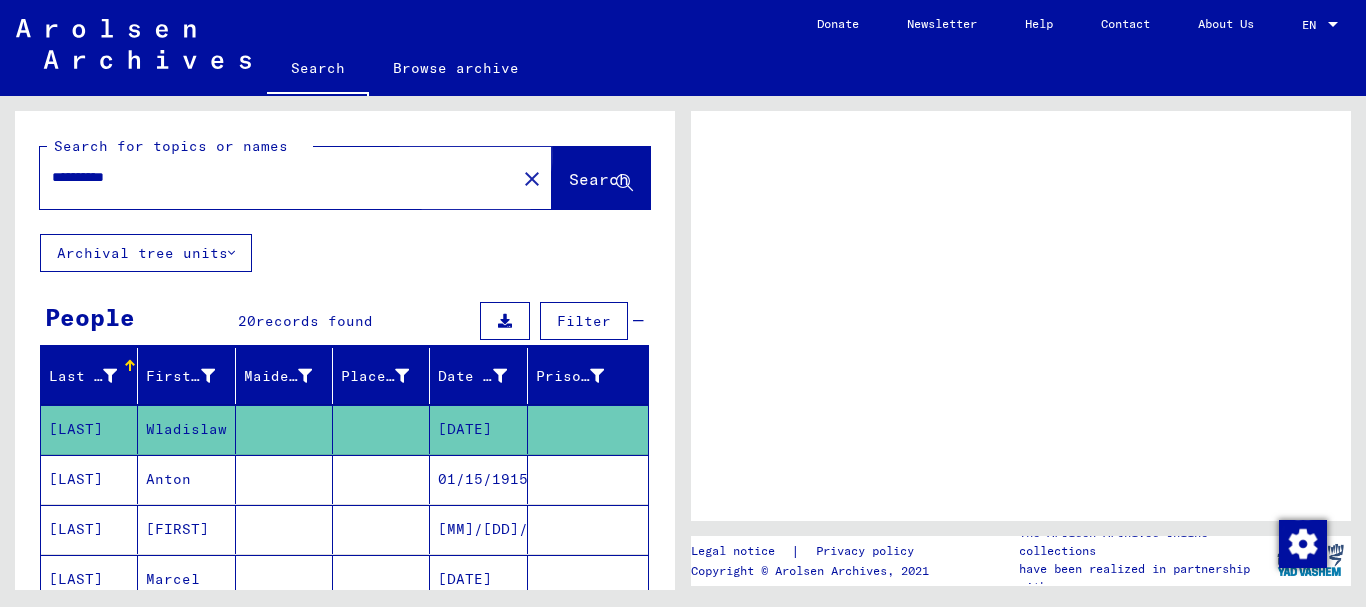 scroll, scrollTop: 0, scrollLeft: 0, axis: both 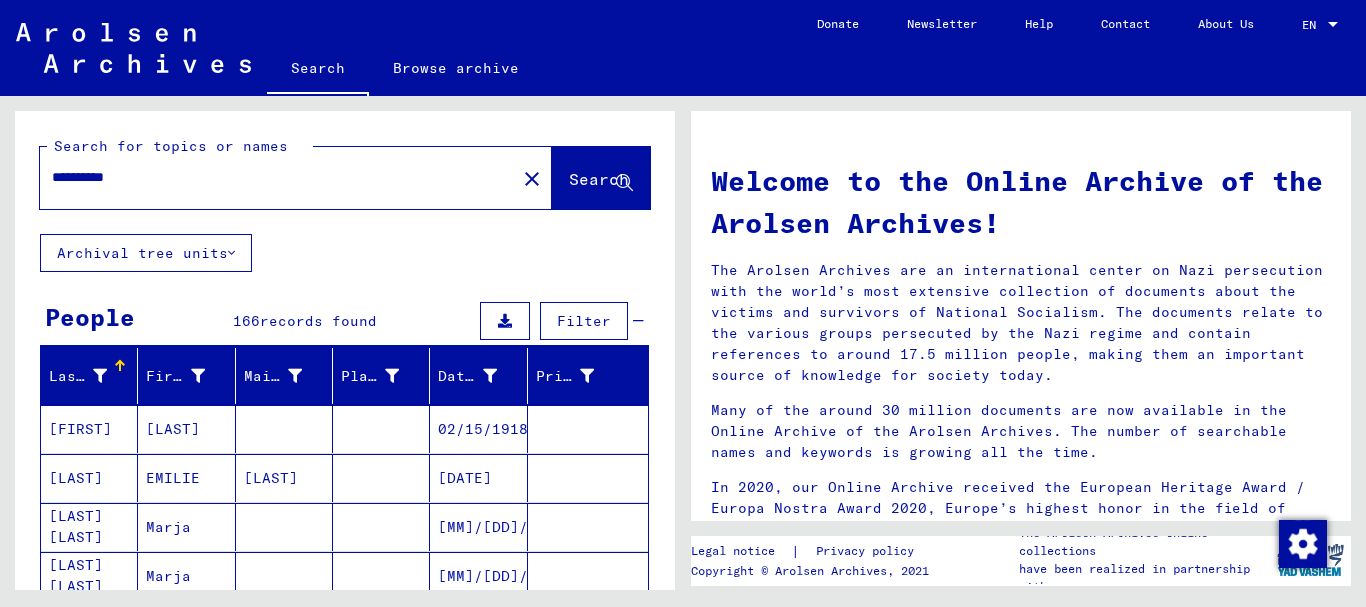 click on "**********" at bounding box center [272, 177] 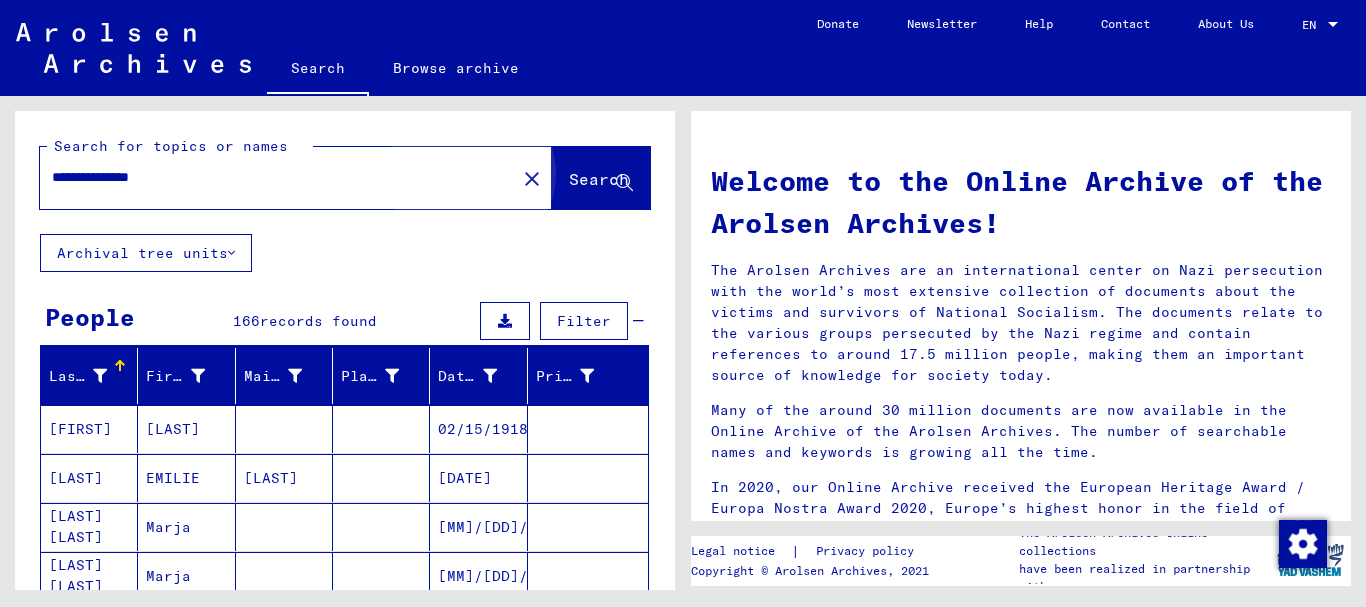 click on "Search" 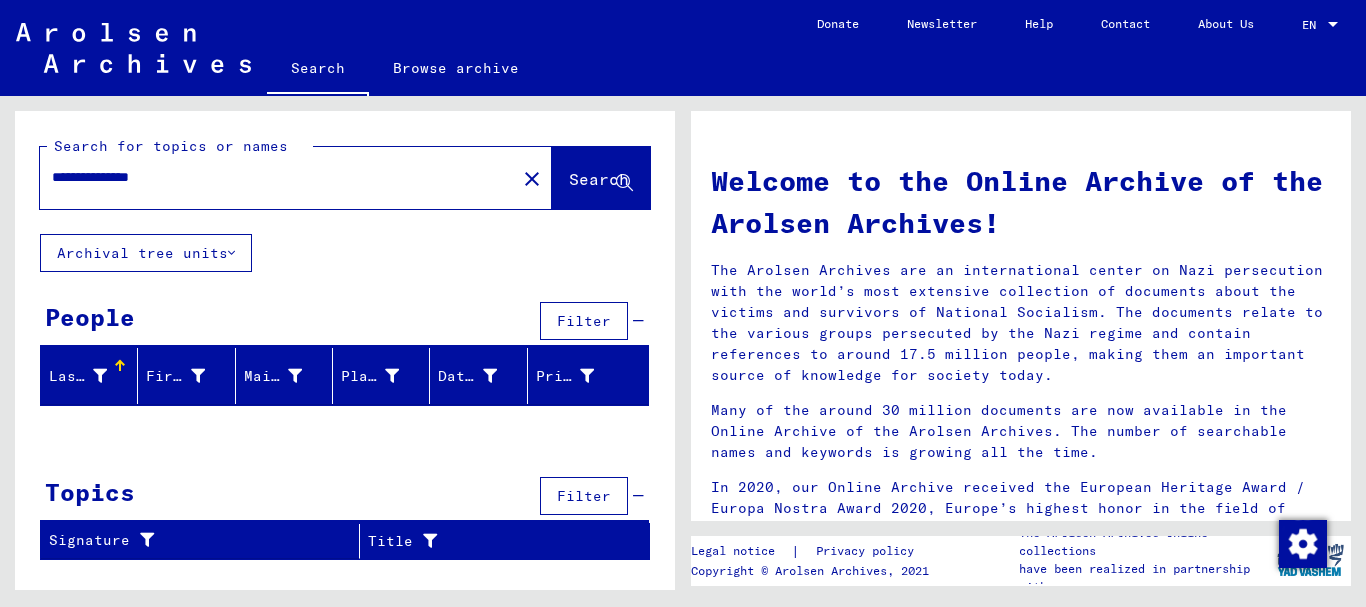 drag, startPoint x: 142, startPoint y: 177, endPoint x: 191, endPoint y: 178, distance: 49.010204 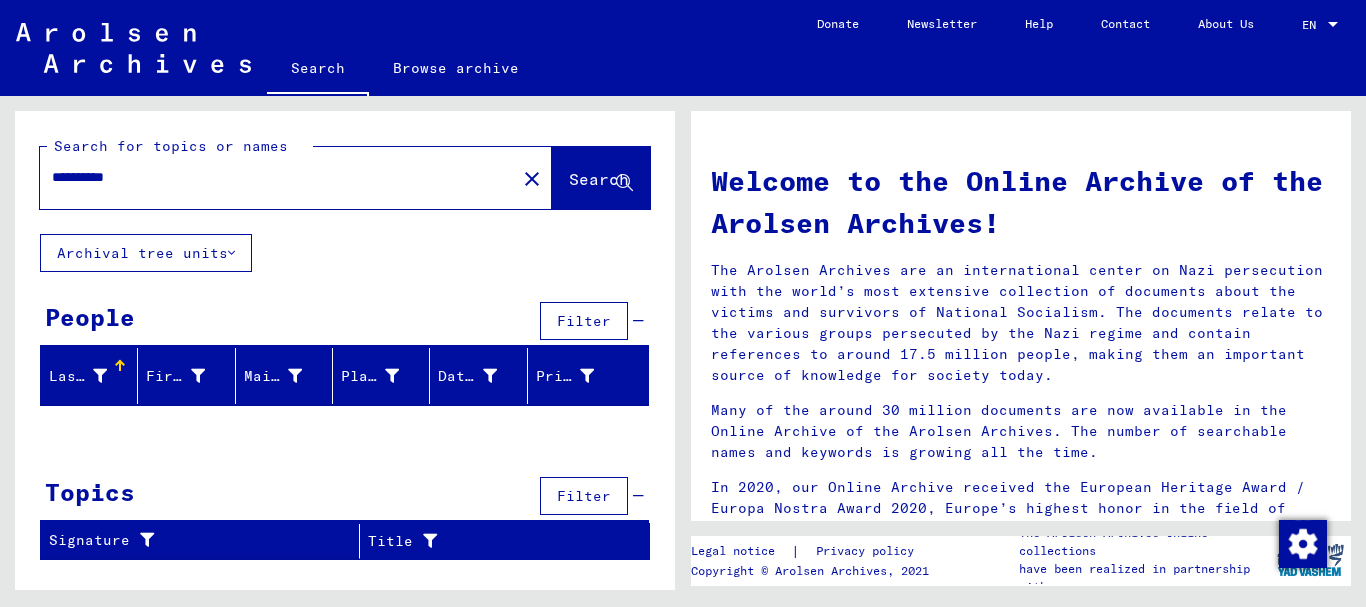 type on "**********" 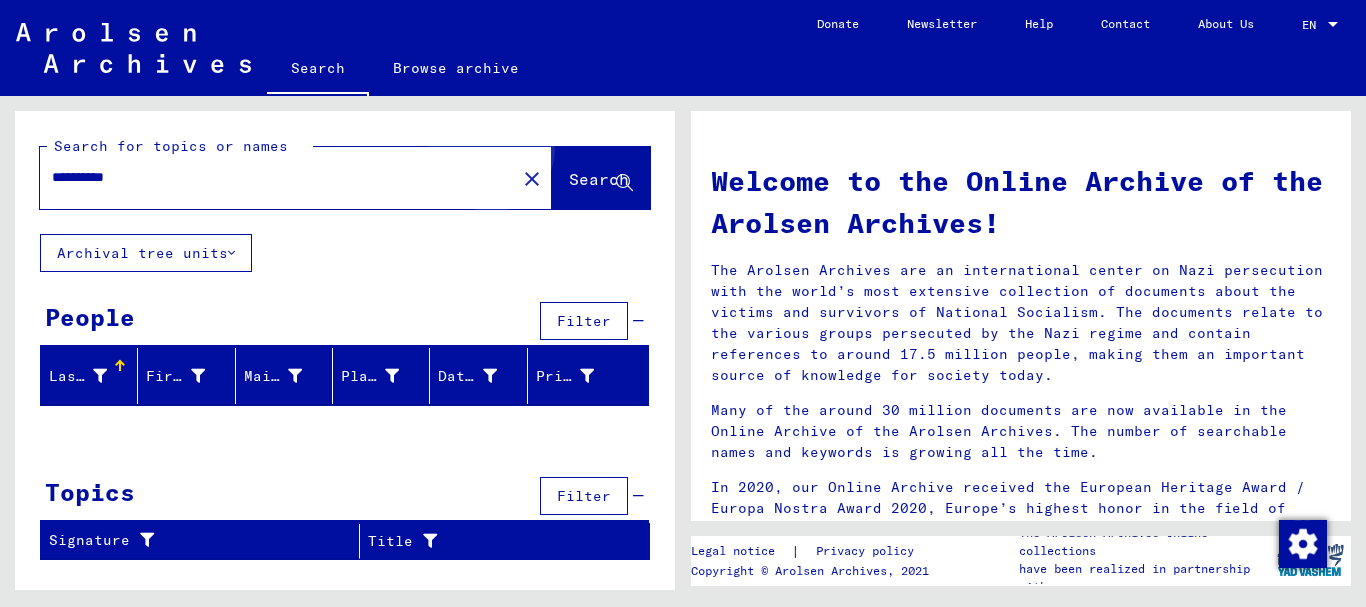 click on "Search" 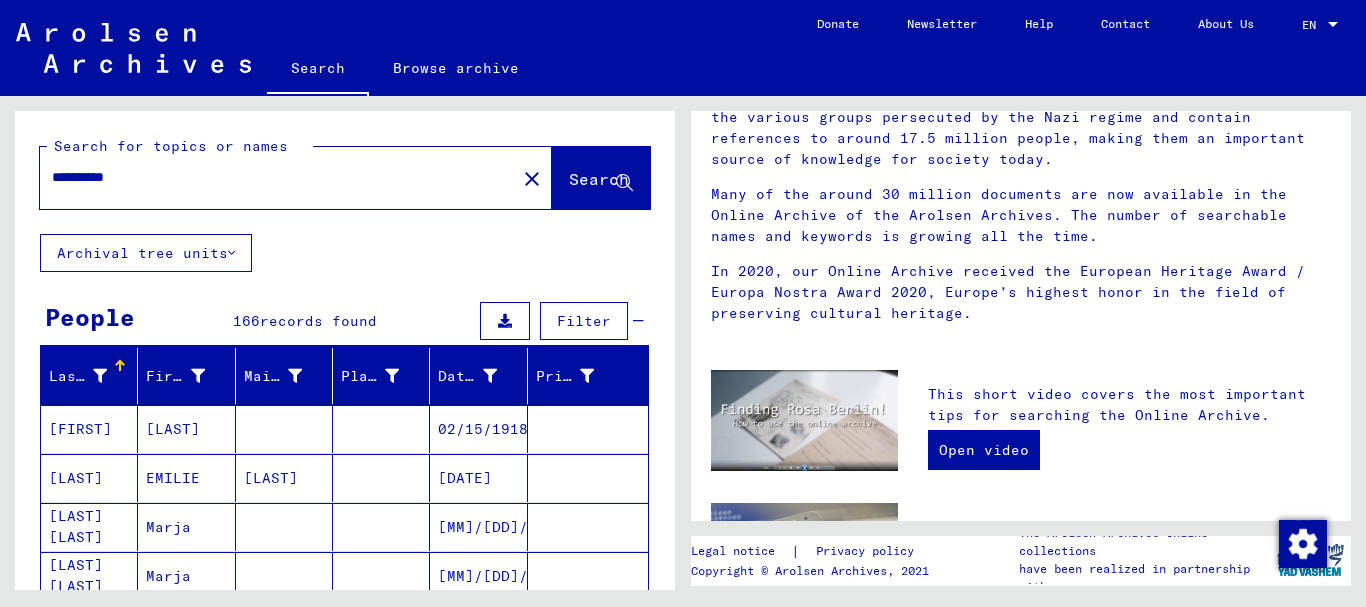 scroll, scrollTop: 233, scrollLeft: 0, axis: vertical 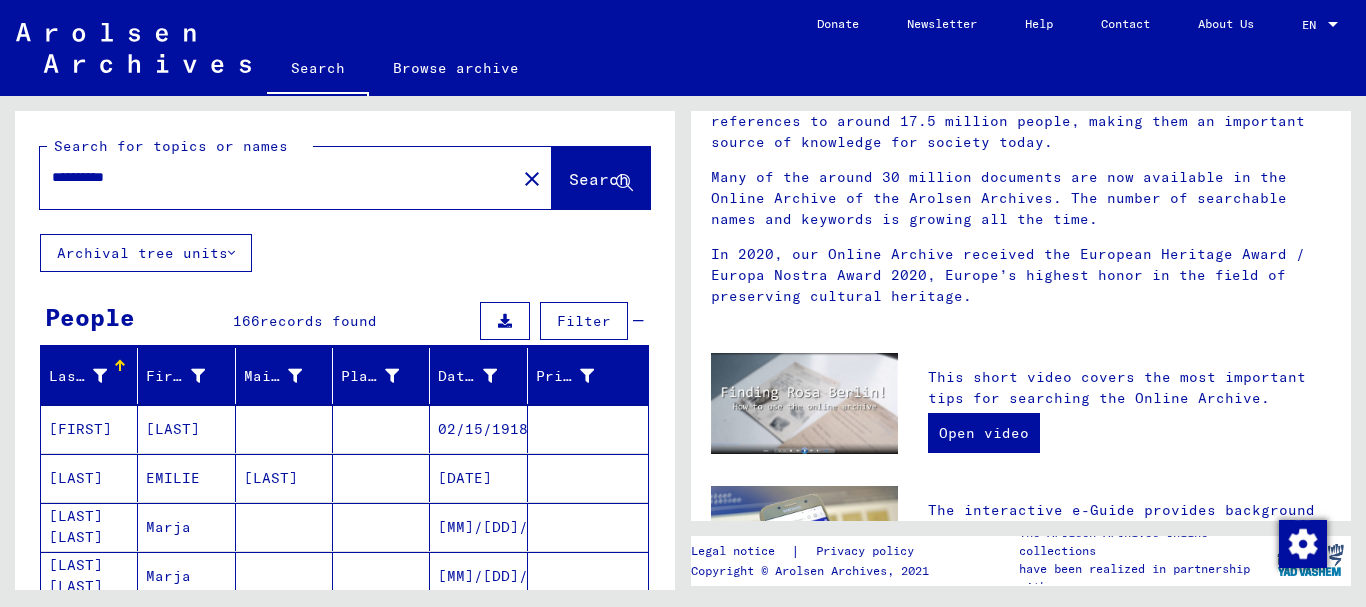 click on "Last Name" at bounding box center [80, 376] 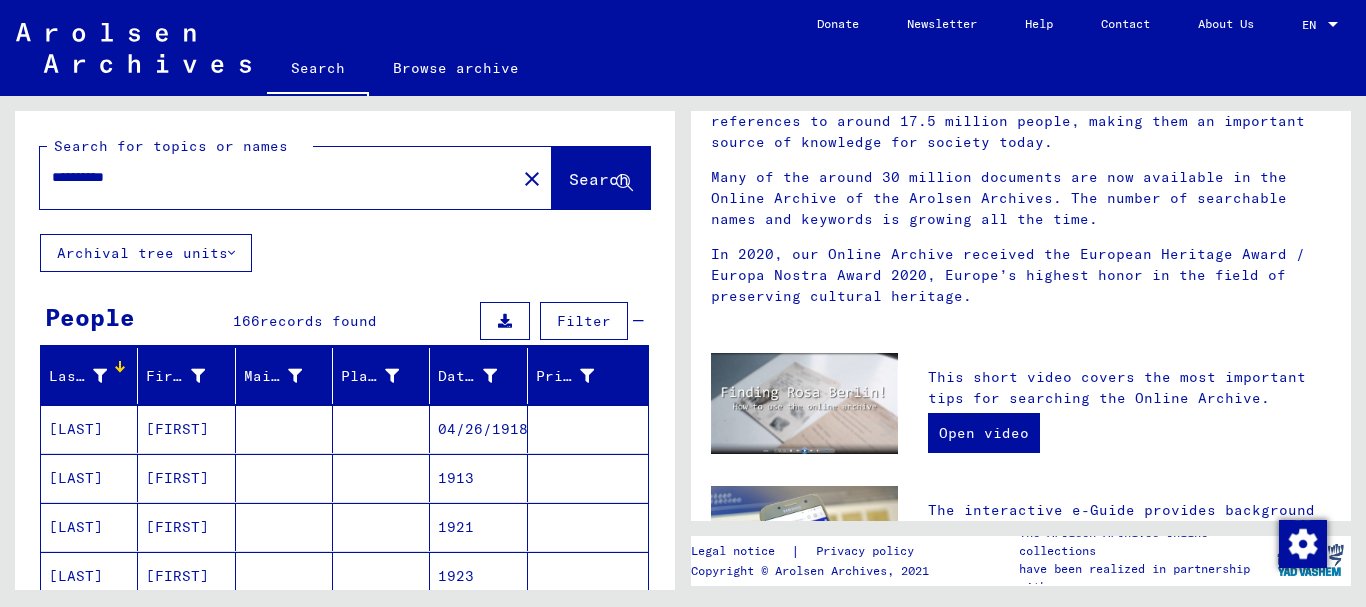 click at bounding box center [118, 369] 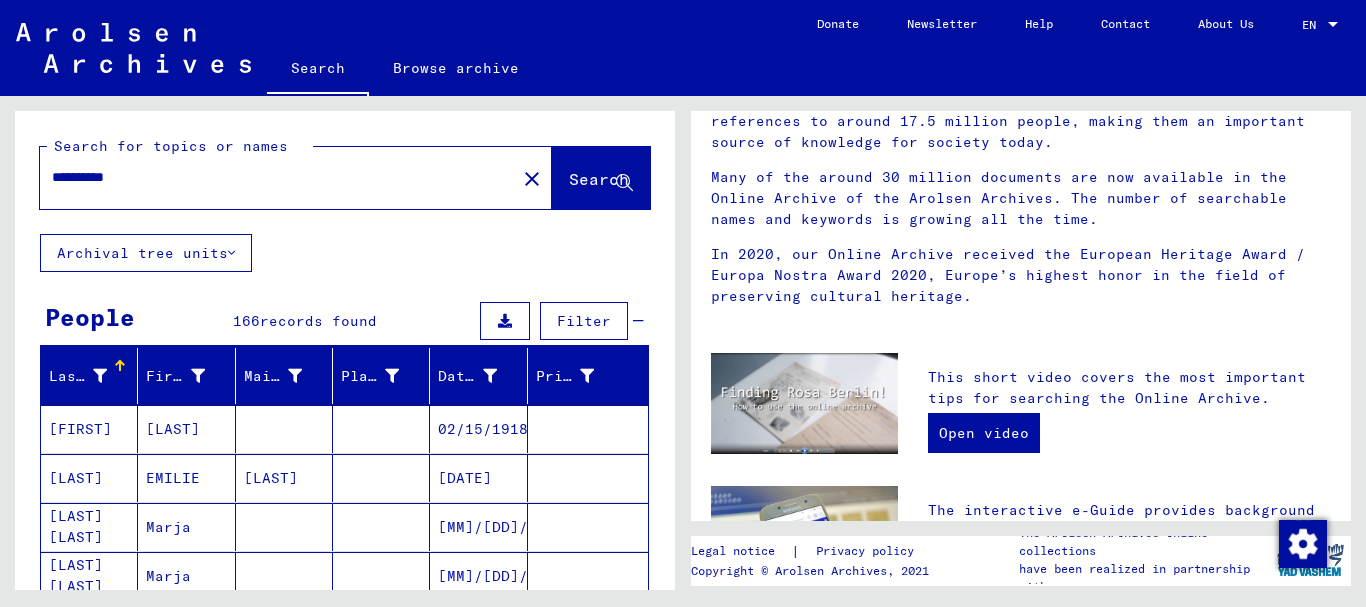 click at bounding box center (100, 376) 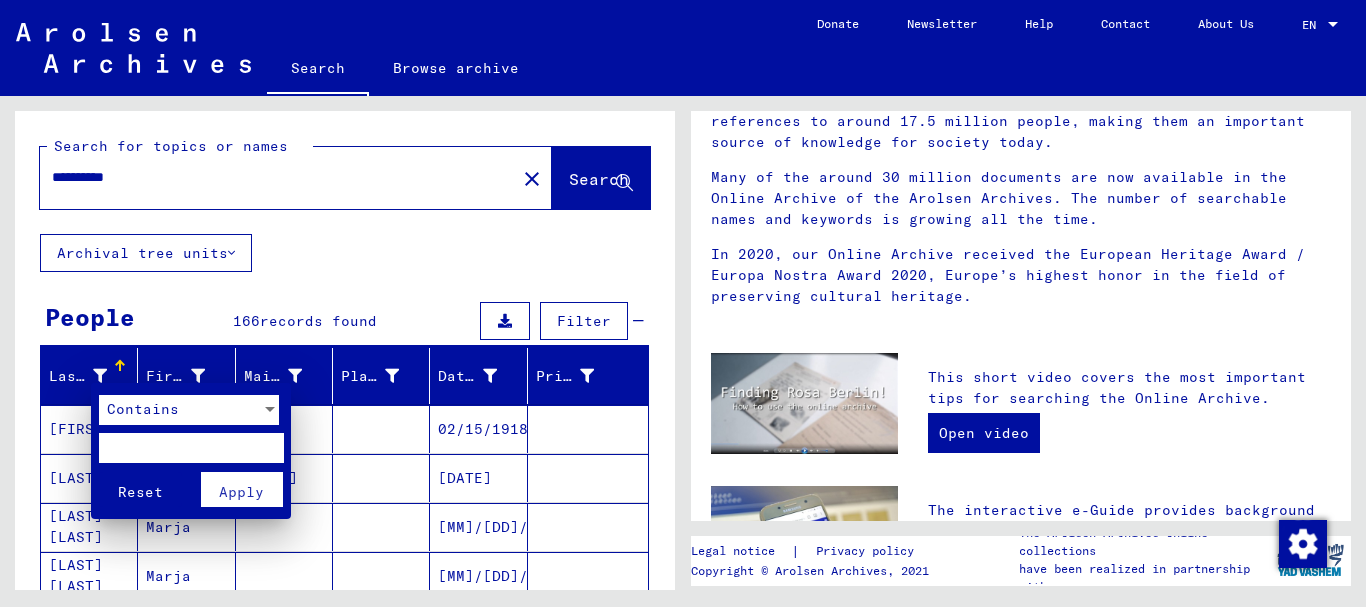 click at bounding box center [270, 409] 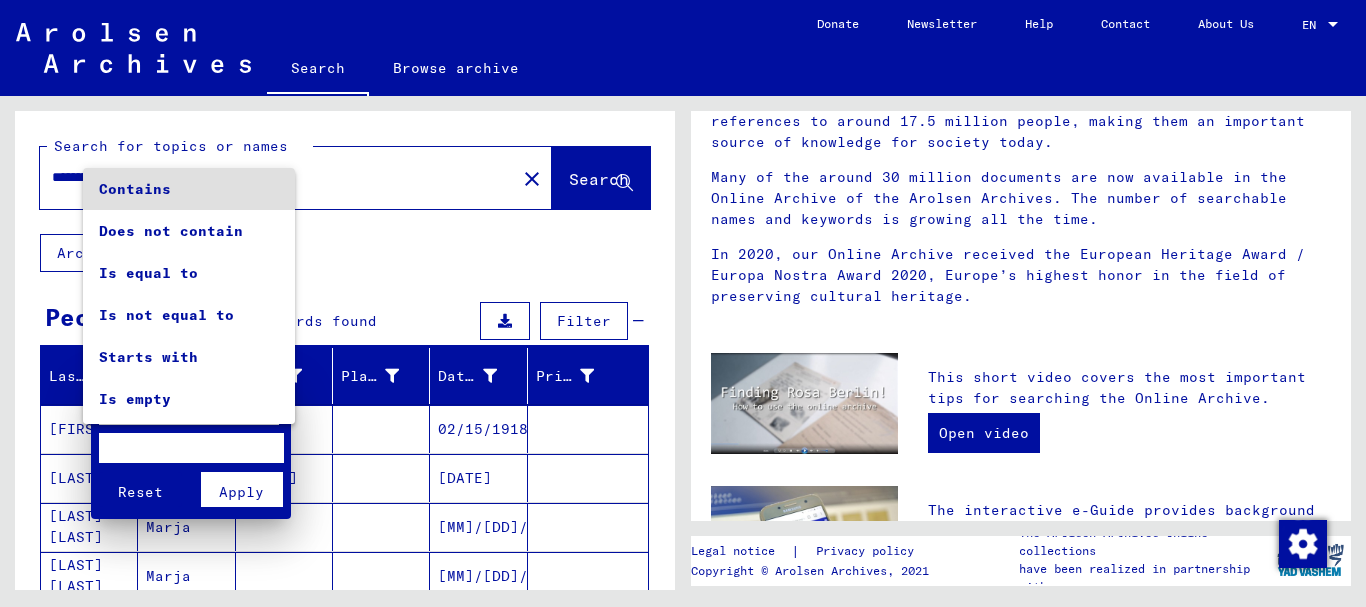 click at bounding box center (683, 303) 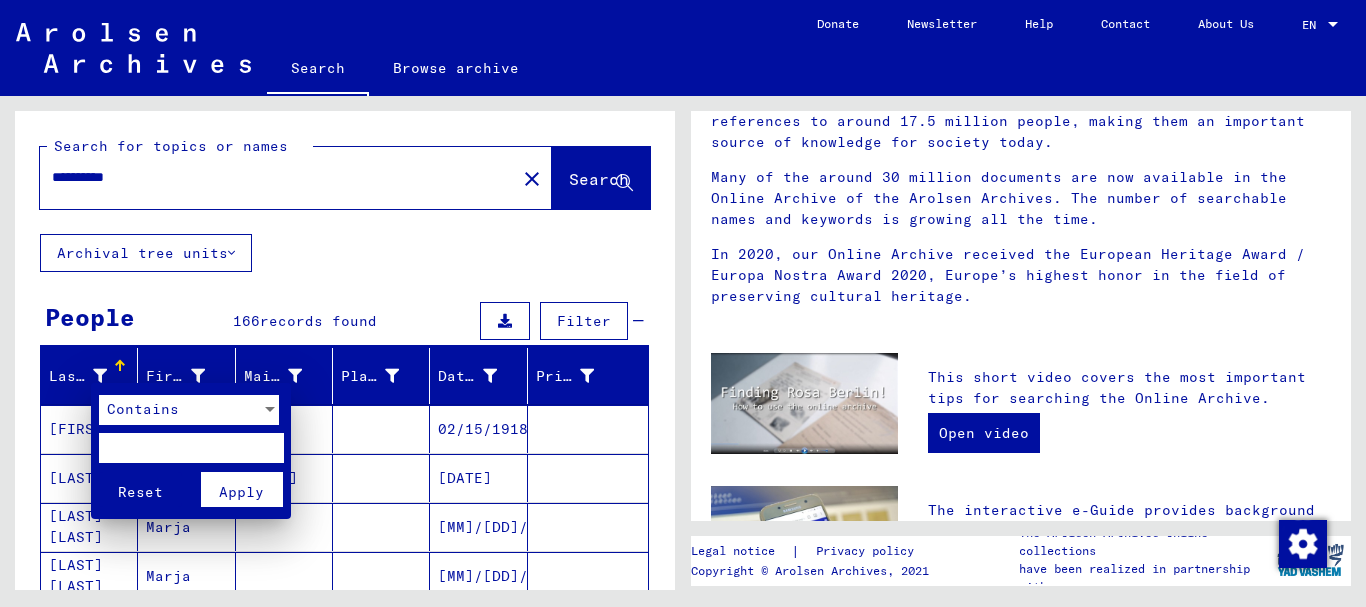 click at bounding box center [683, 303] 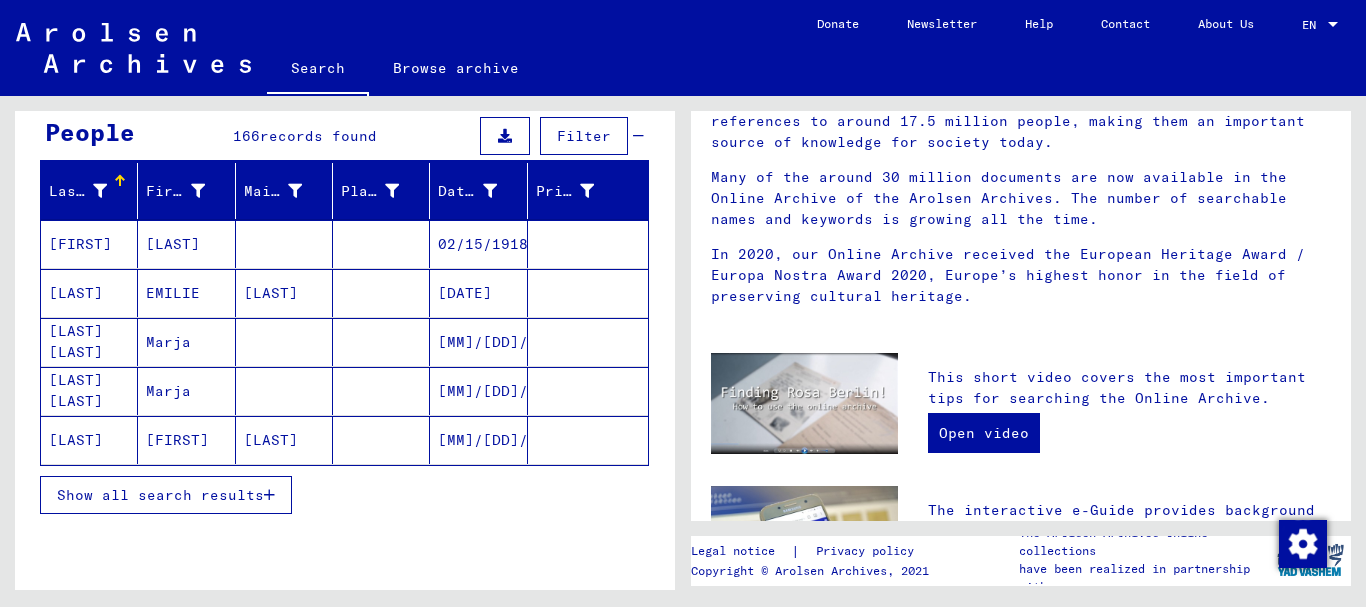 scroll, scrollTop: 205, scrollLeft: 0, axis: vertical 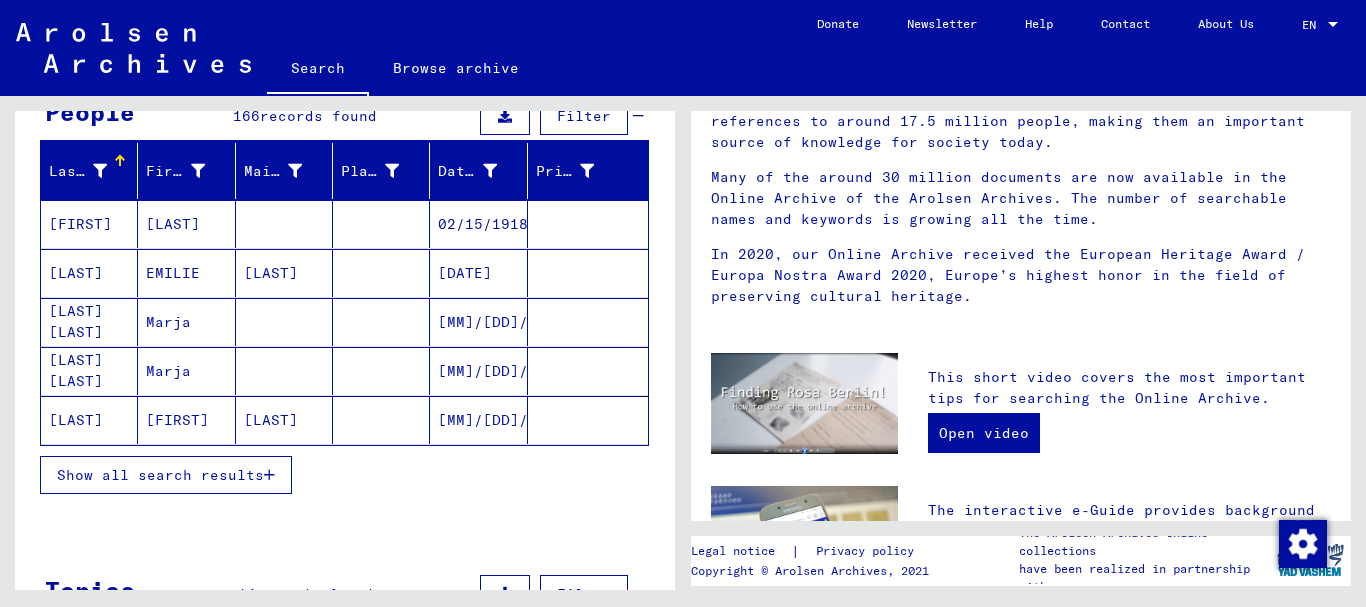 click on "Show all search results" at bounding box center (160, 475) 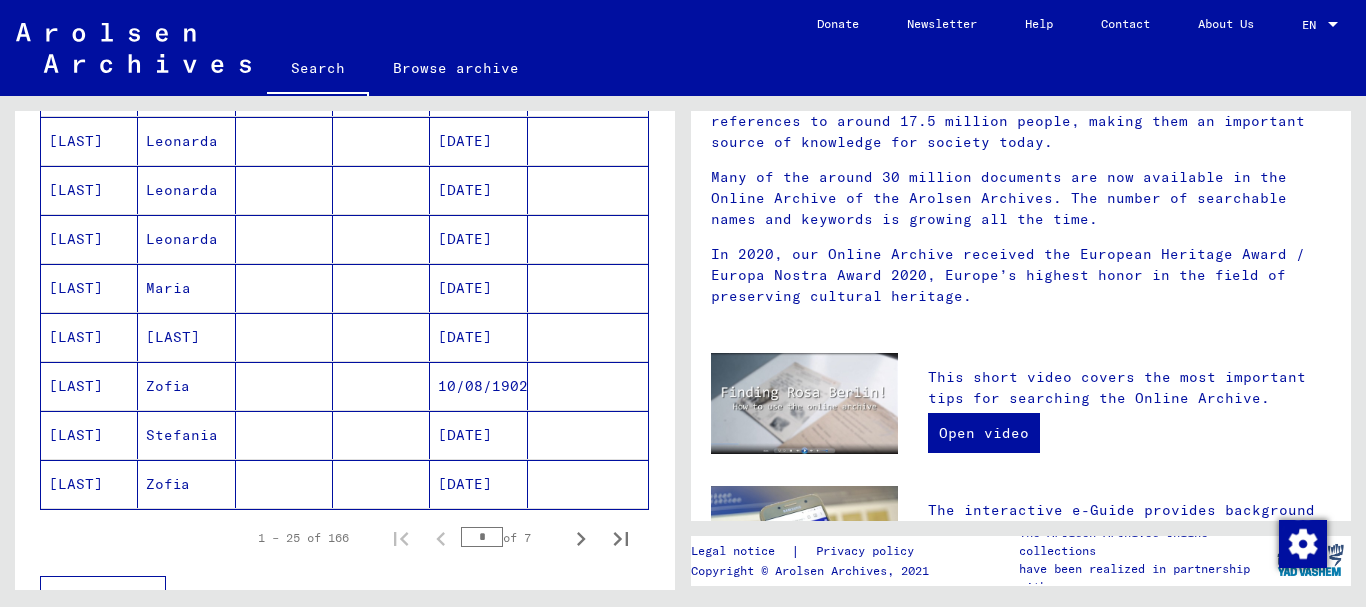 scroll, scrollTop: 1165, scrollLeft: 0, axis: vertical 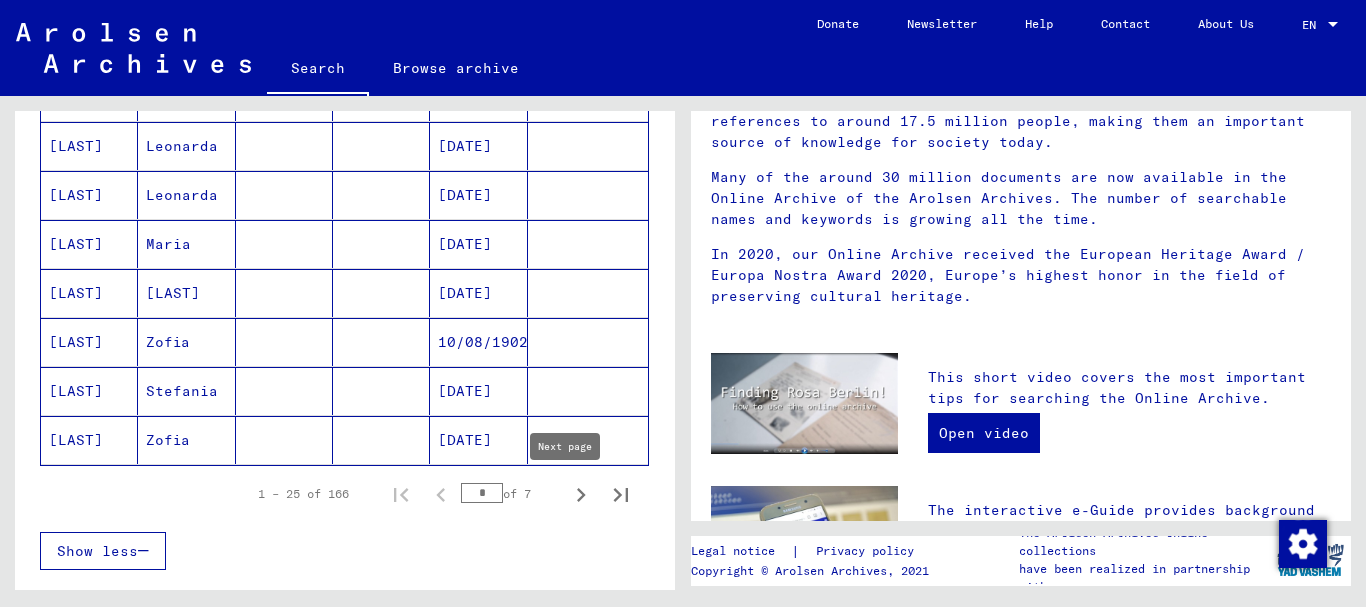 click 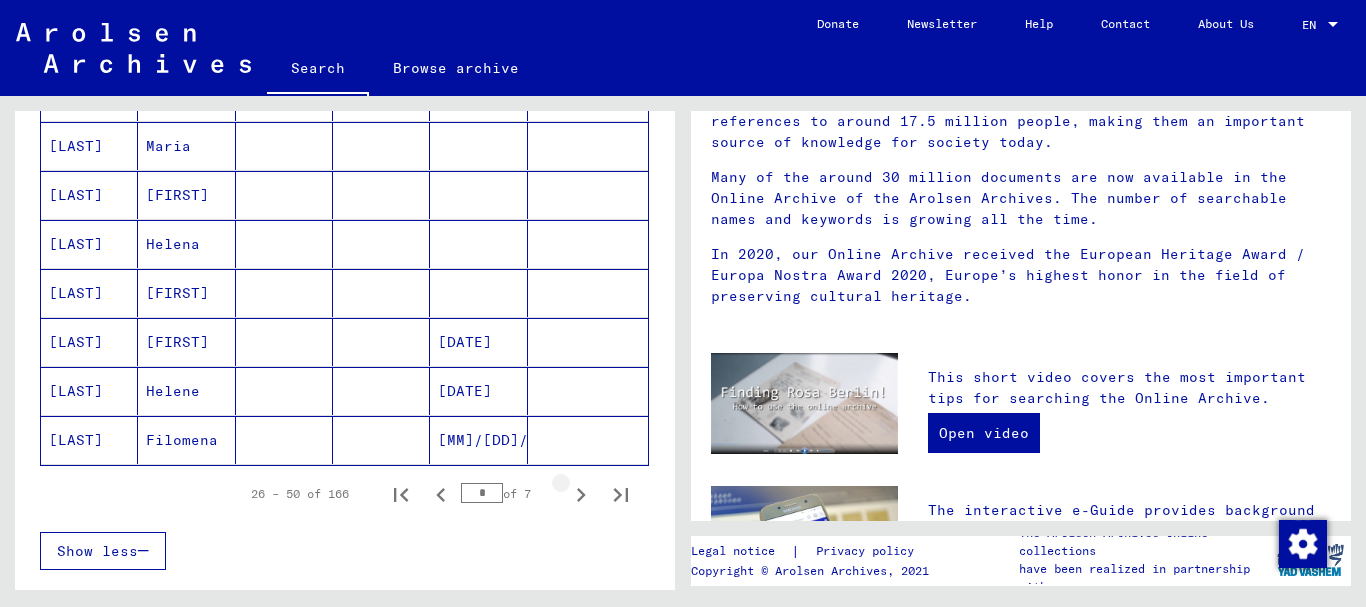 click 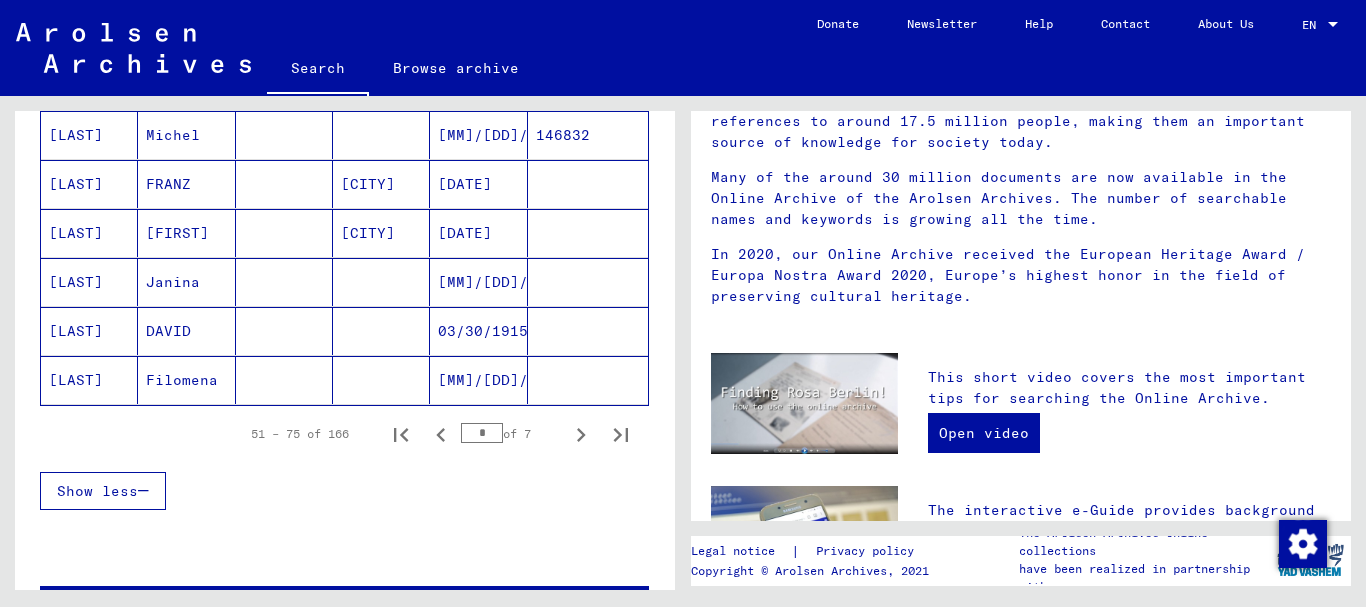 scroll, scrollTop: 1230, scrollLeft: 0, axis: vertical 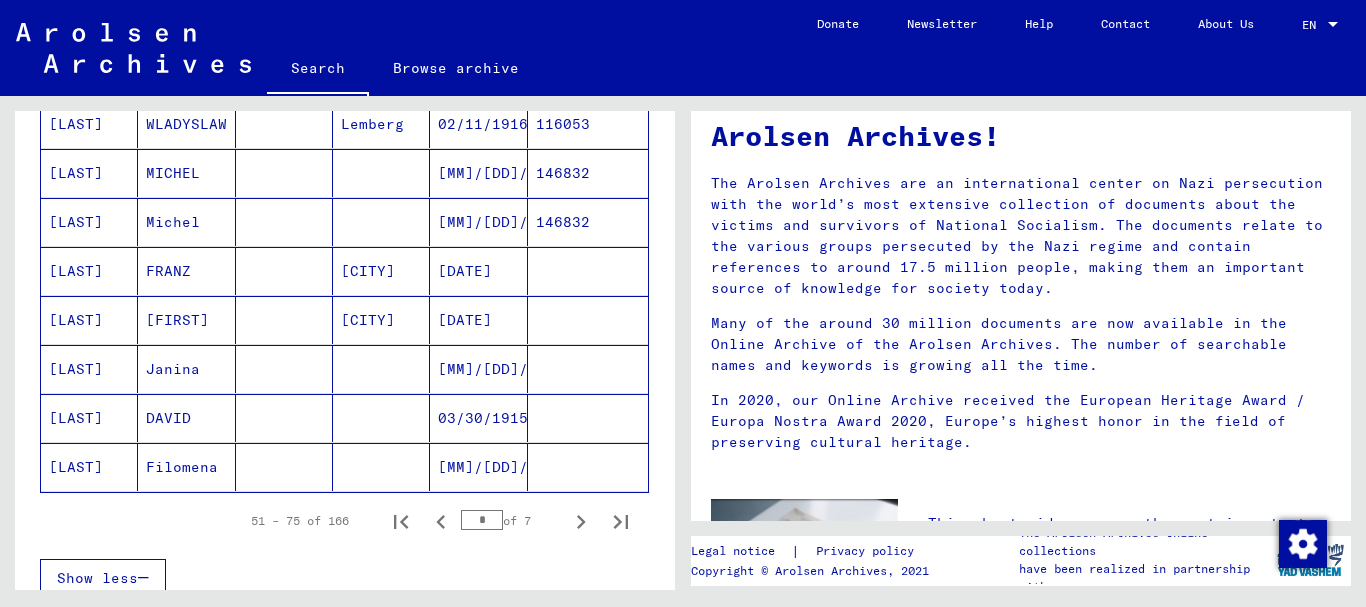 click on "[LAST]" at bounding box center (89, 467) 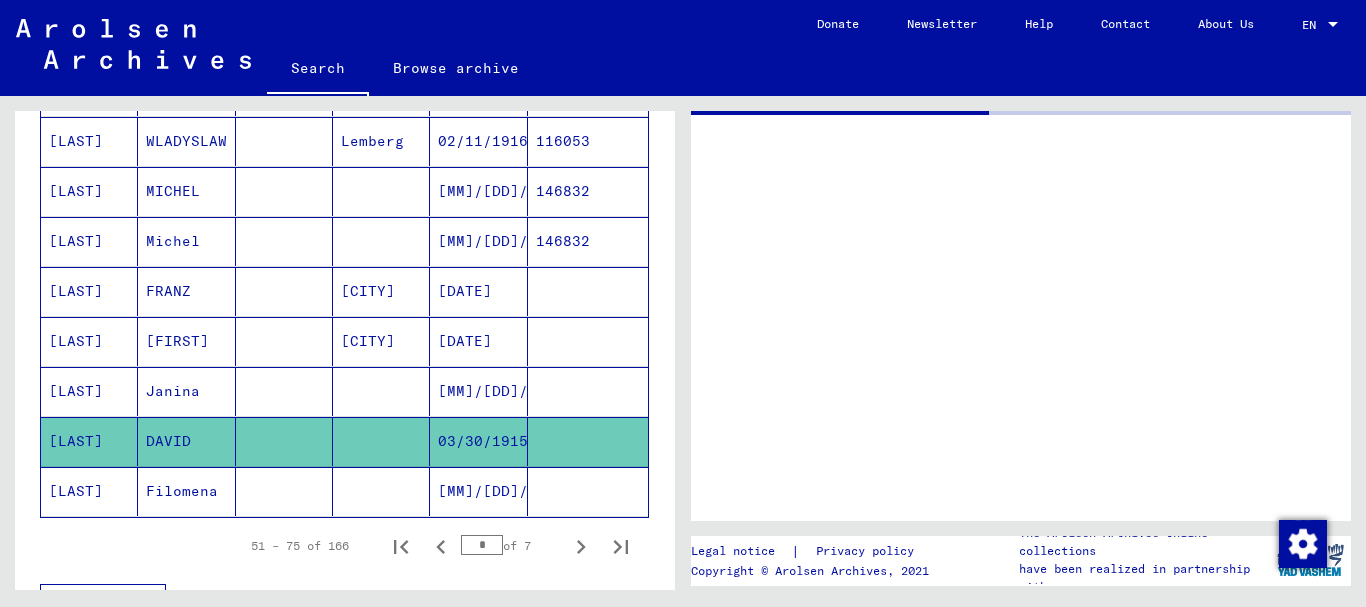scroll, scrollTop: 0, scrollLeft: 0, axis: both 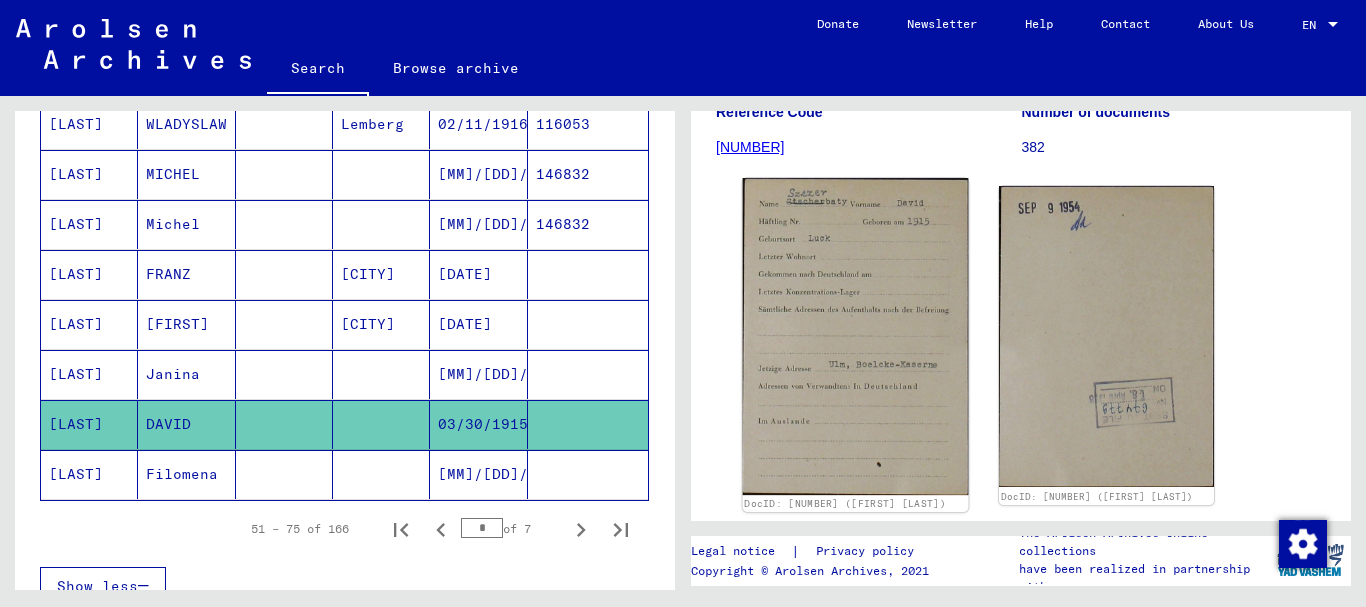 click 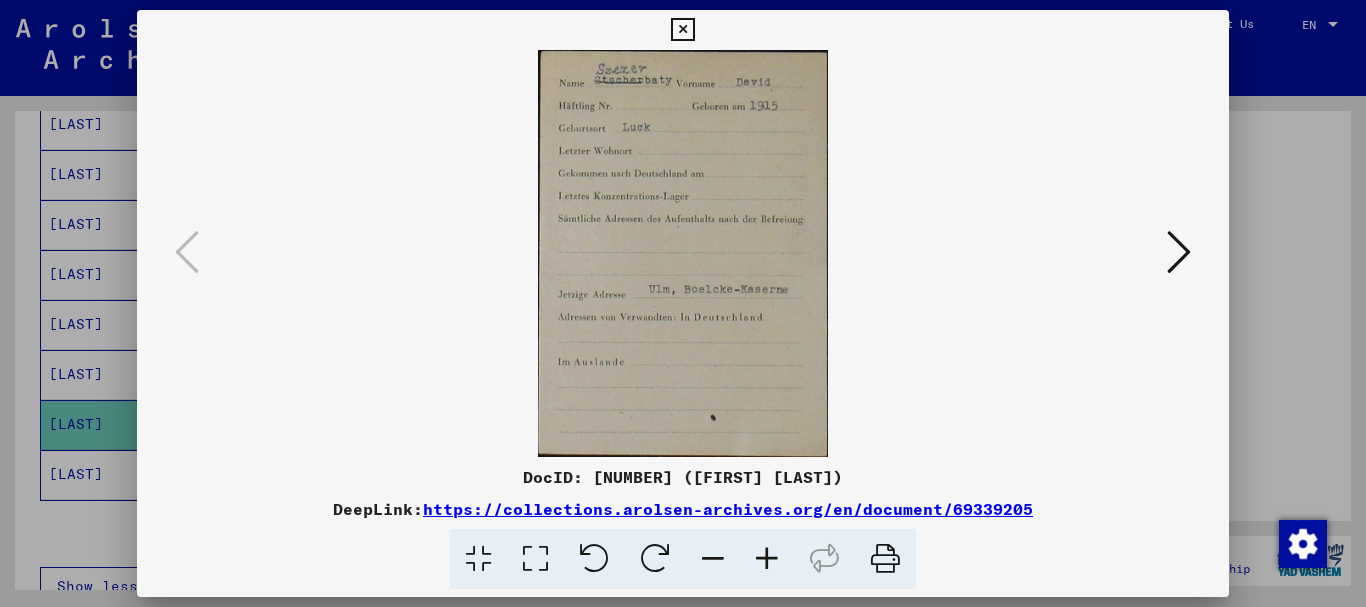 click at bounding box center (767, 559) 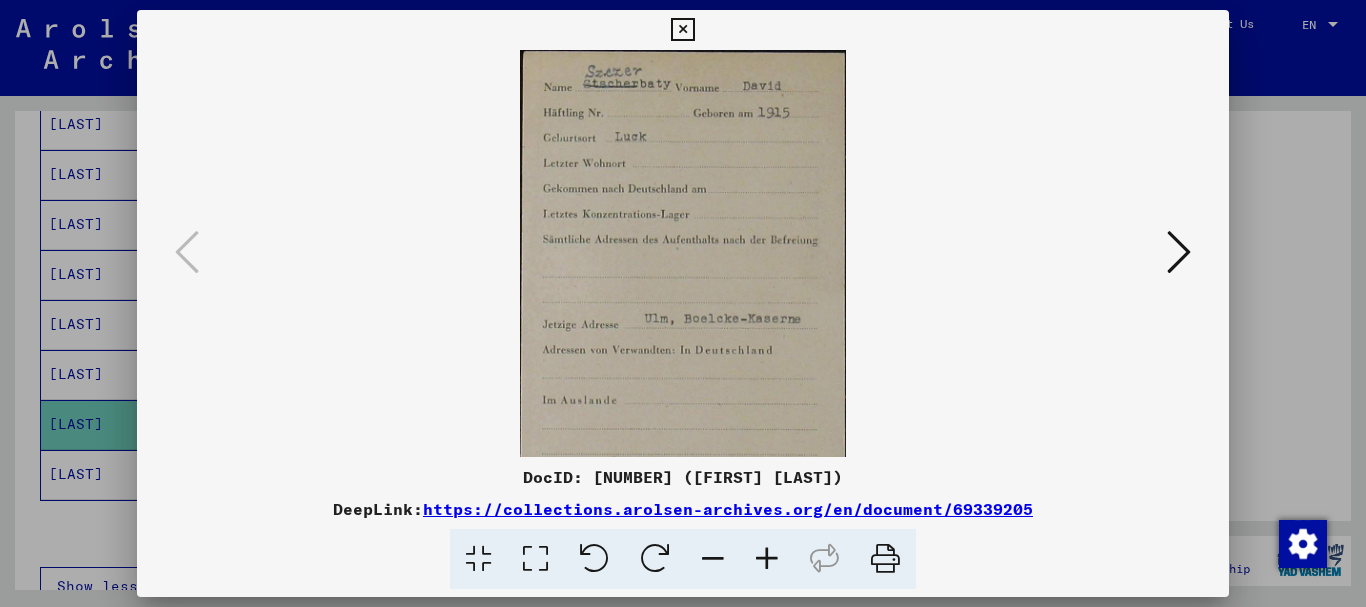 click on "https://collections.arolsen-archives.org/en/document/69339205" at bounding box center [728, 509] 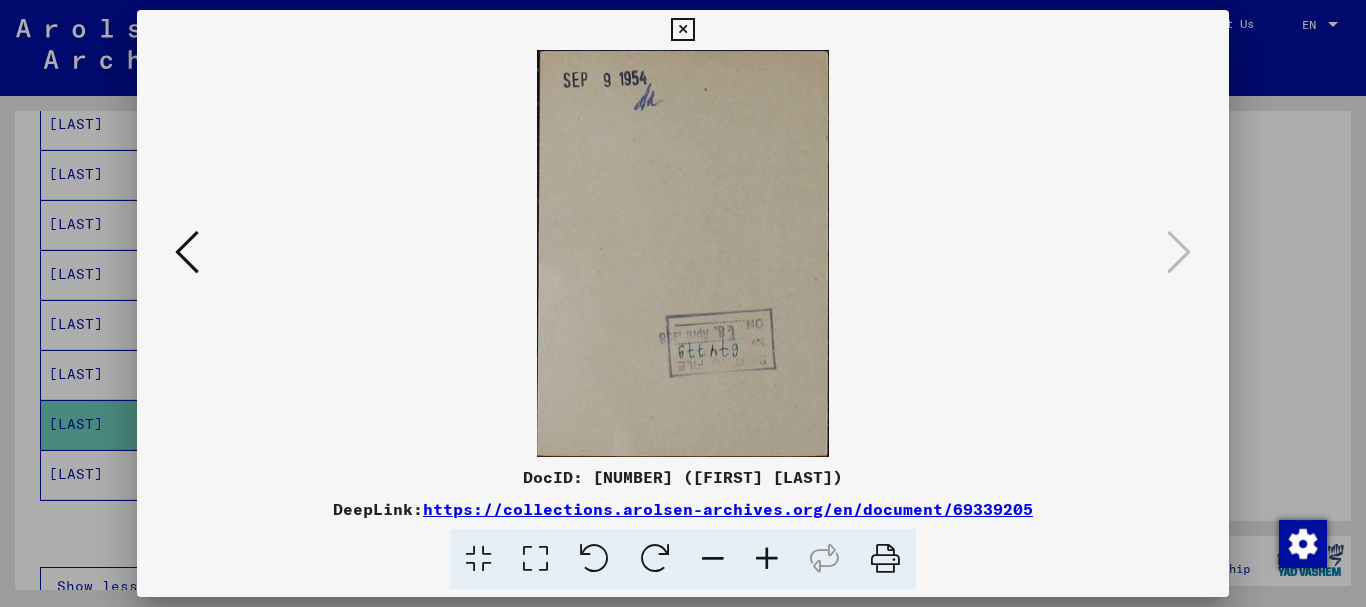 click at bounding box center (885, 559) 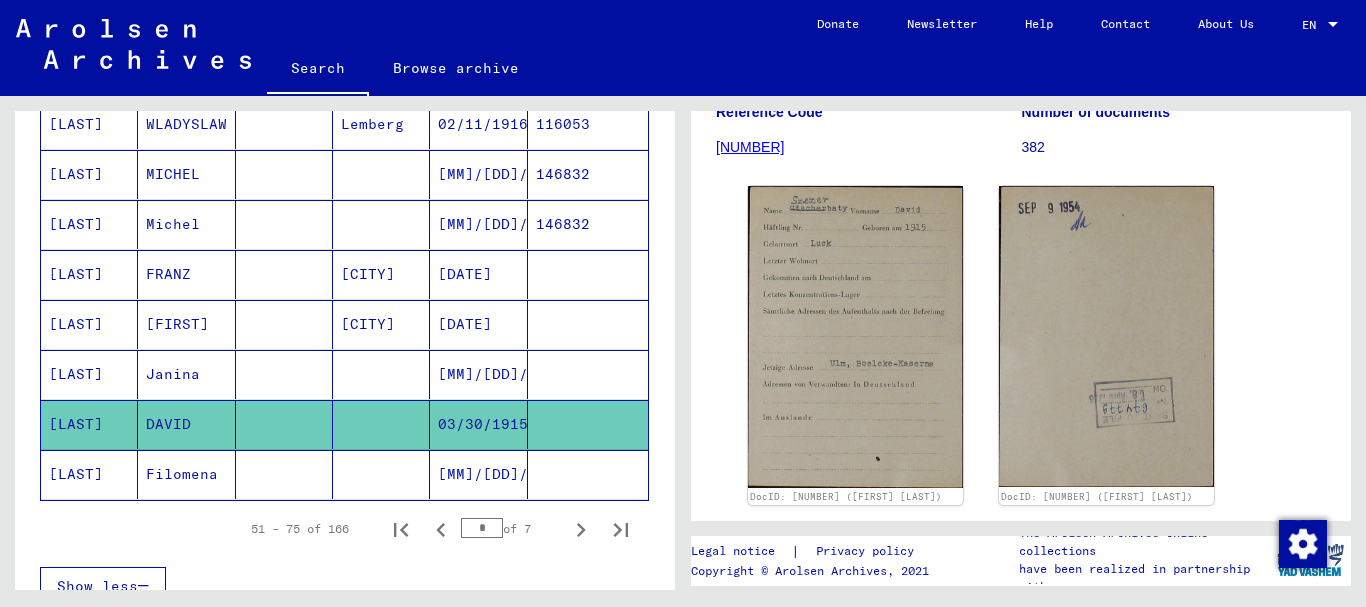 click on "Michel" at bounding box center [186, 274] 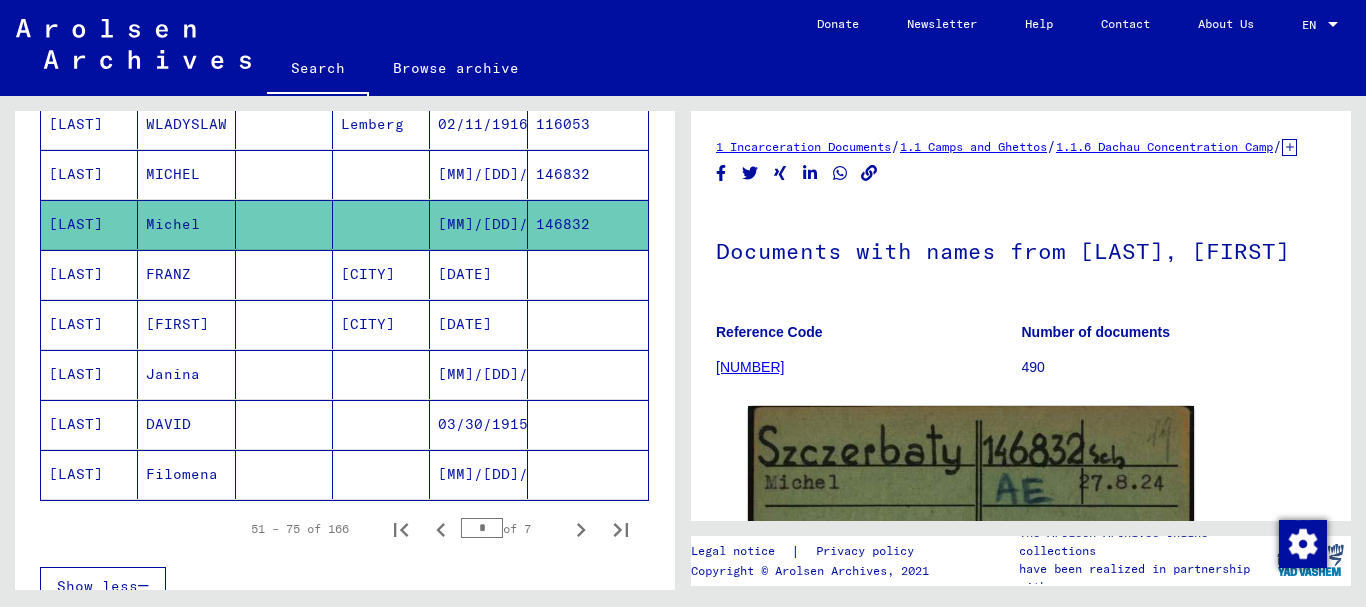 scroll, scrollTop: 0, scrollLeft: 0, axis: both 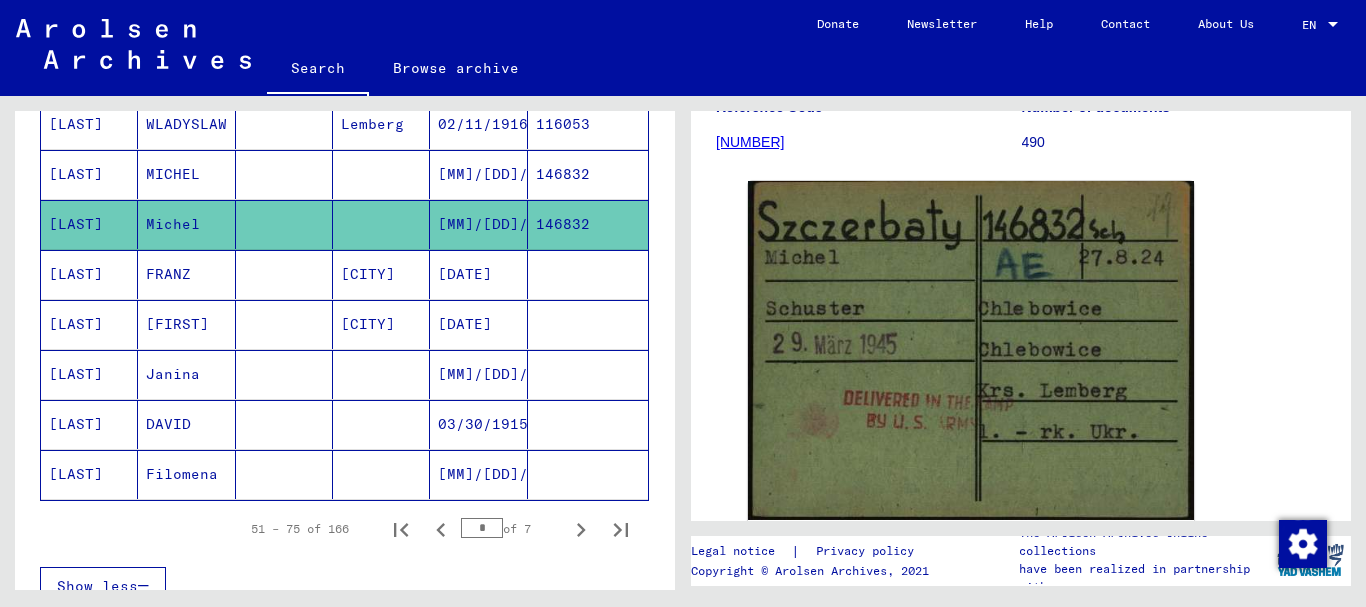 click on "MICHEL" at bounding box center (186, 224) 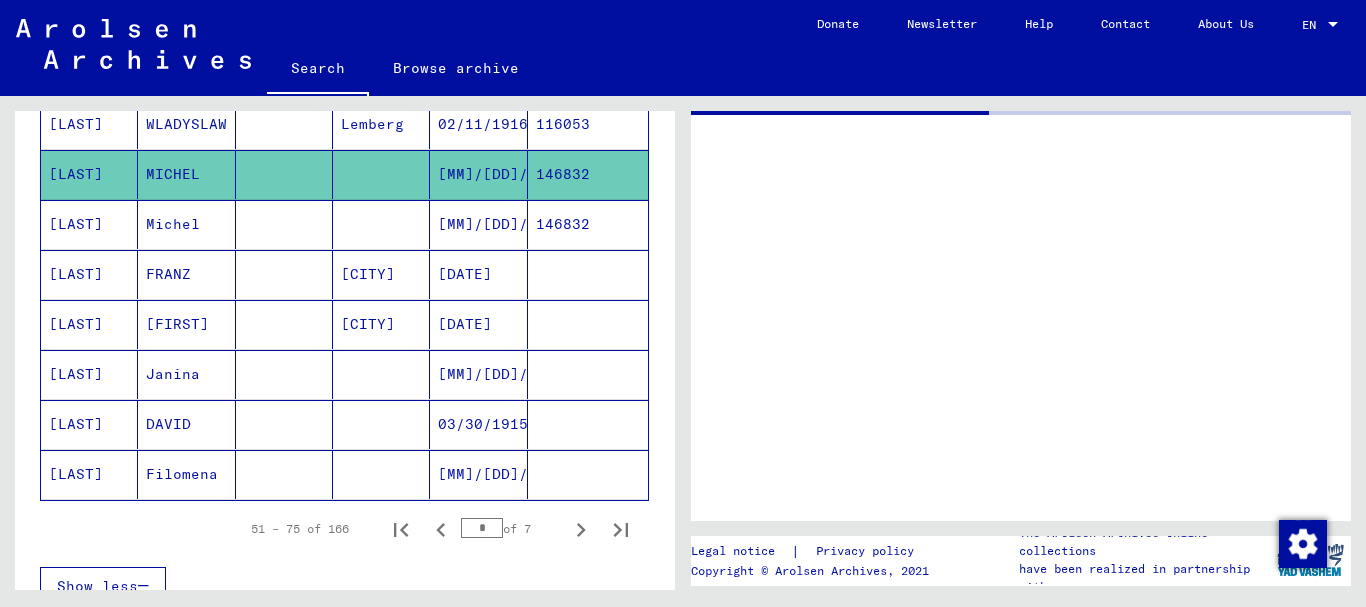 scroll, scrollTop: 0, scrollLeft: 0, axis: both 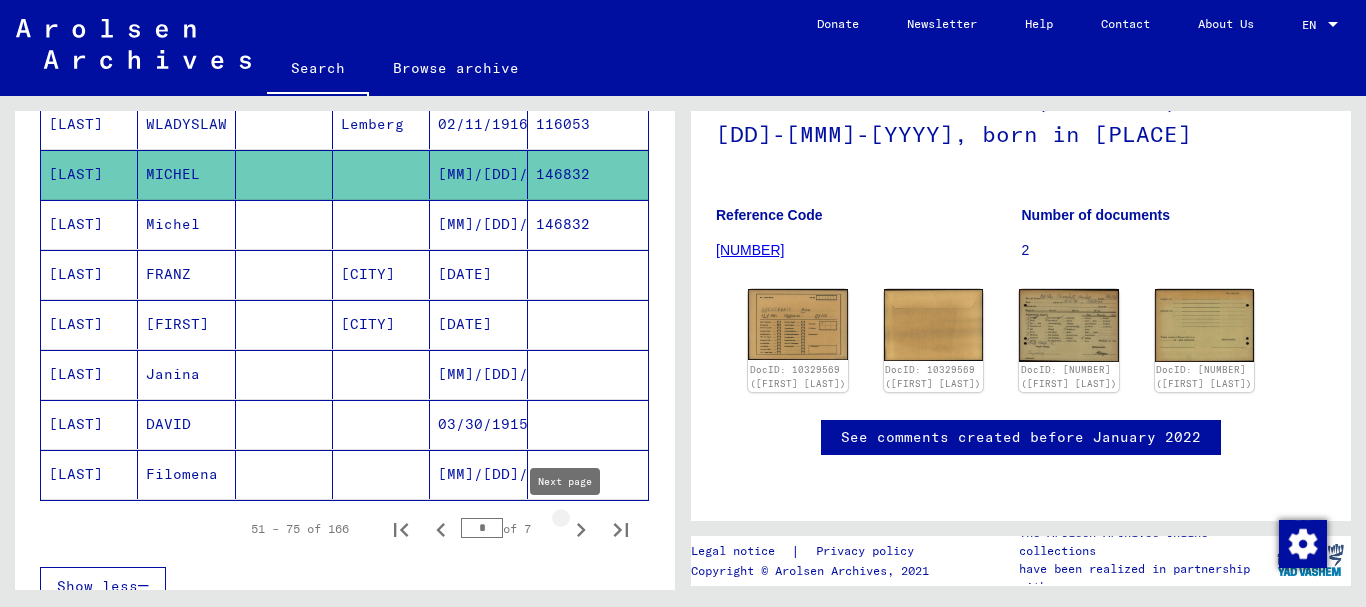 click 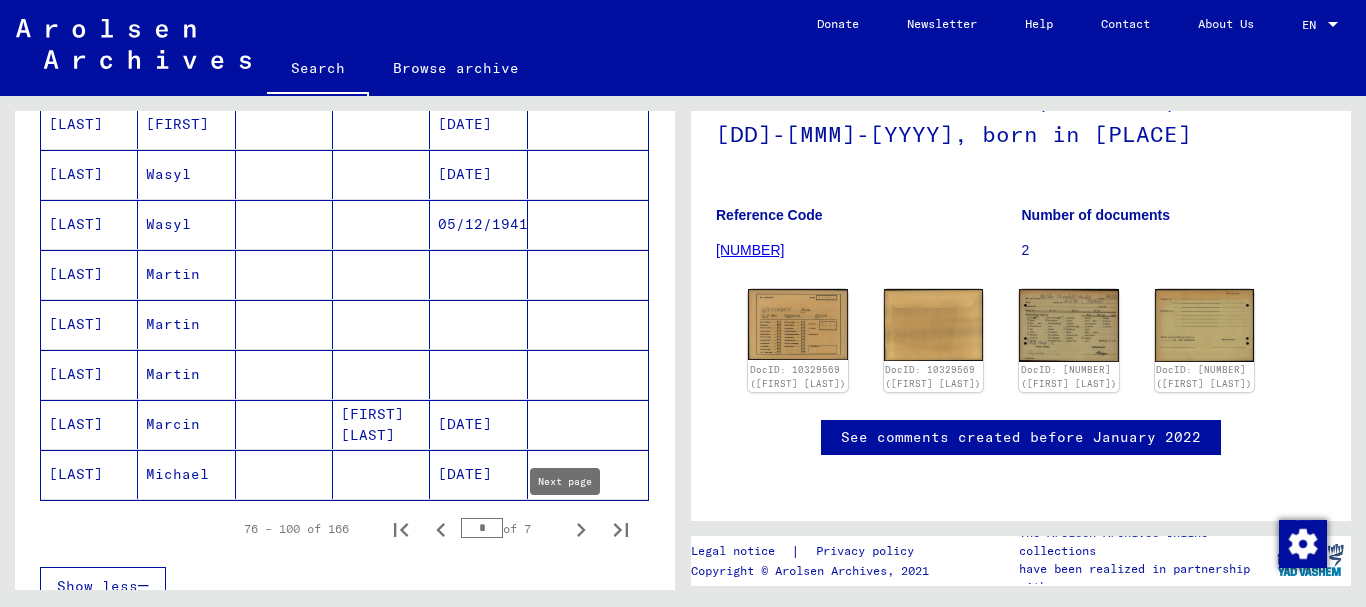 click 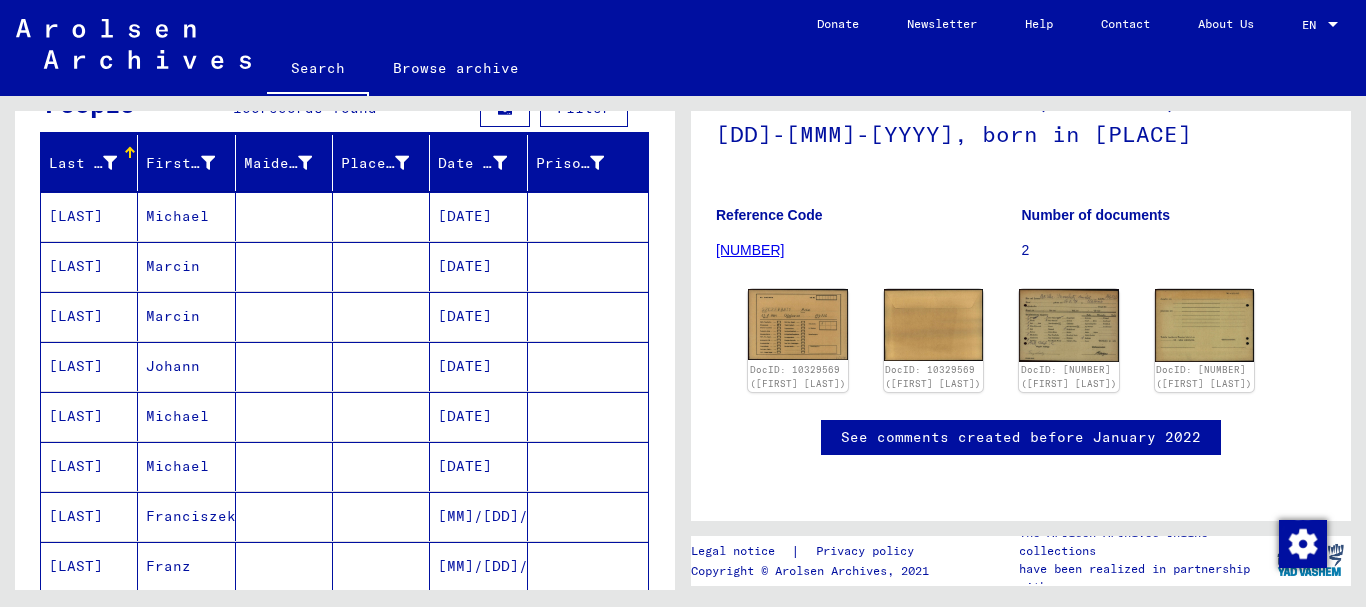 scroll, scrollTop: 218, scrollLeft: 0, axis: vertical 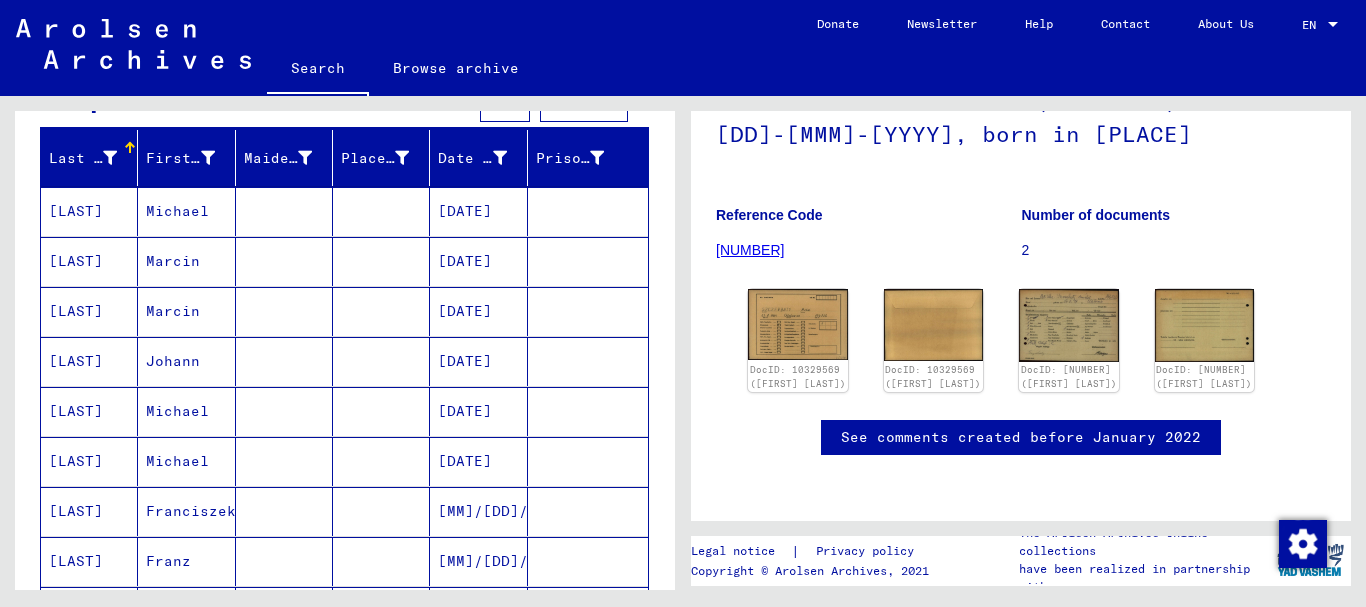 click on "Michael" at bounding box center [186, 261] 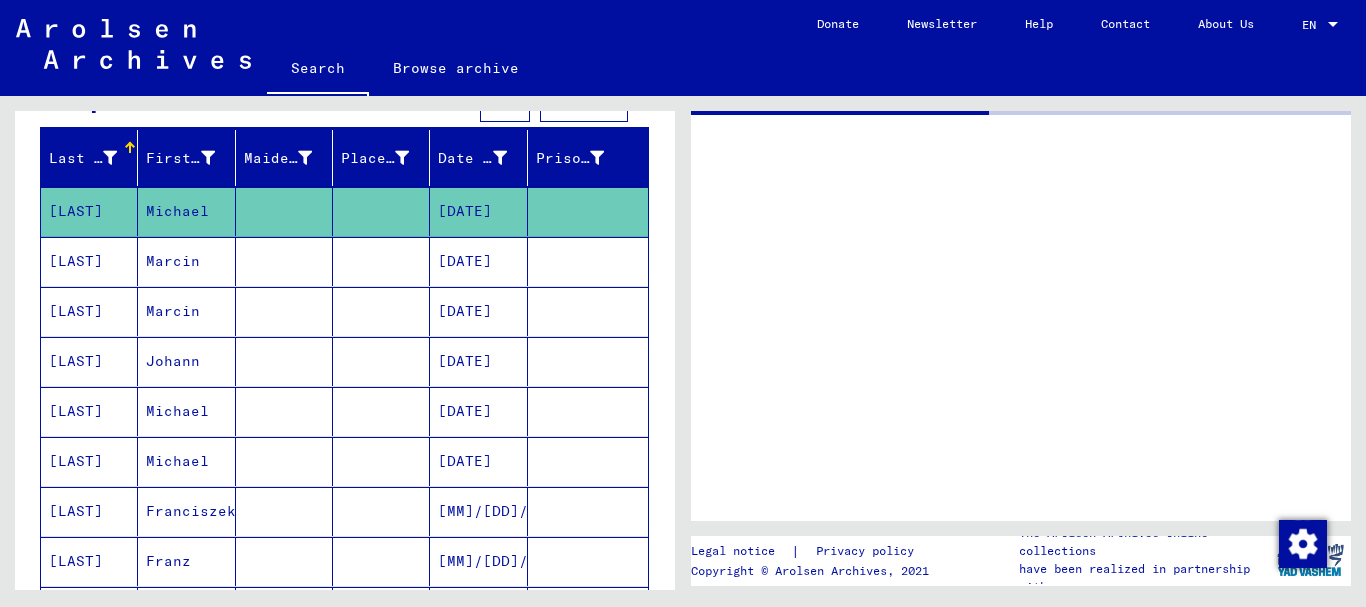 scroll, scrollTop: 0, scrollLeft: 0, axis: both 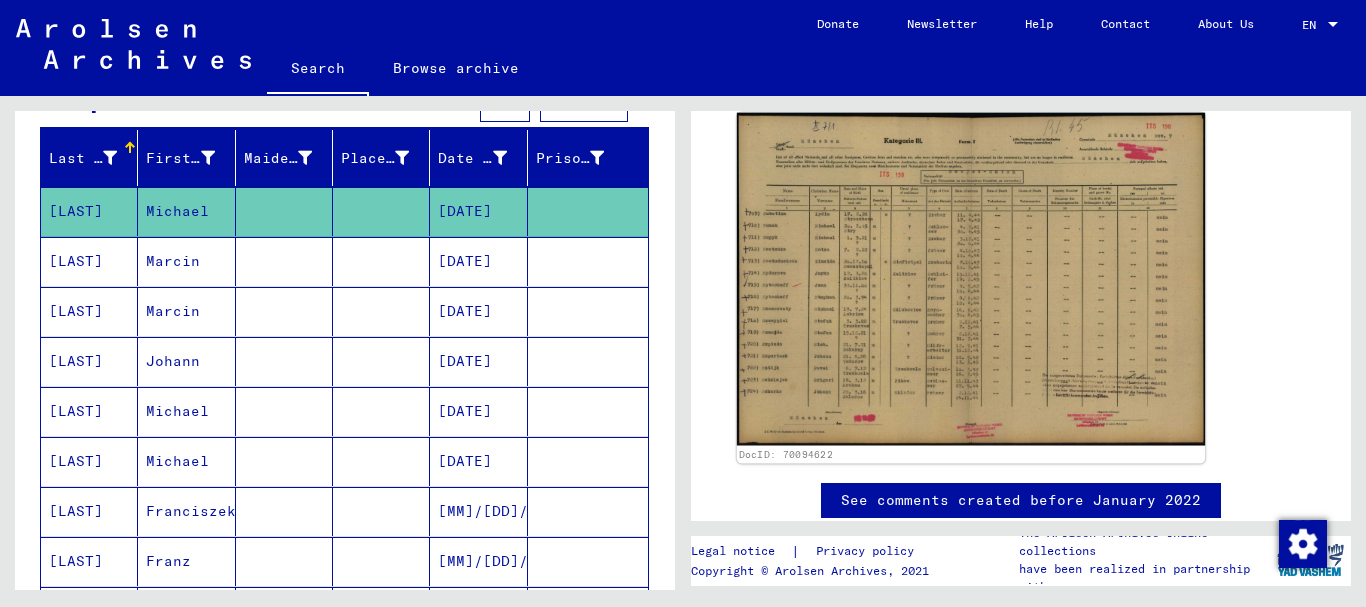 click 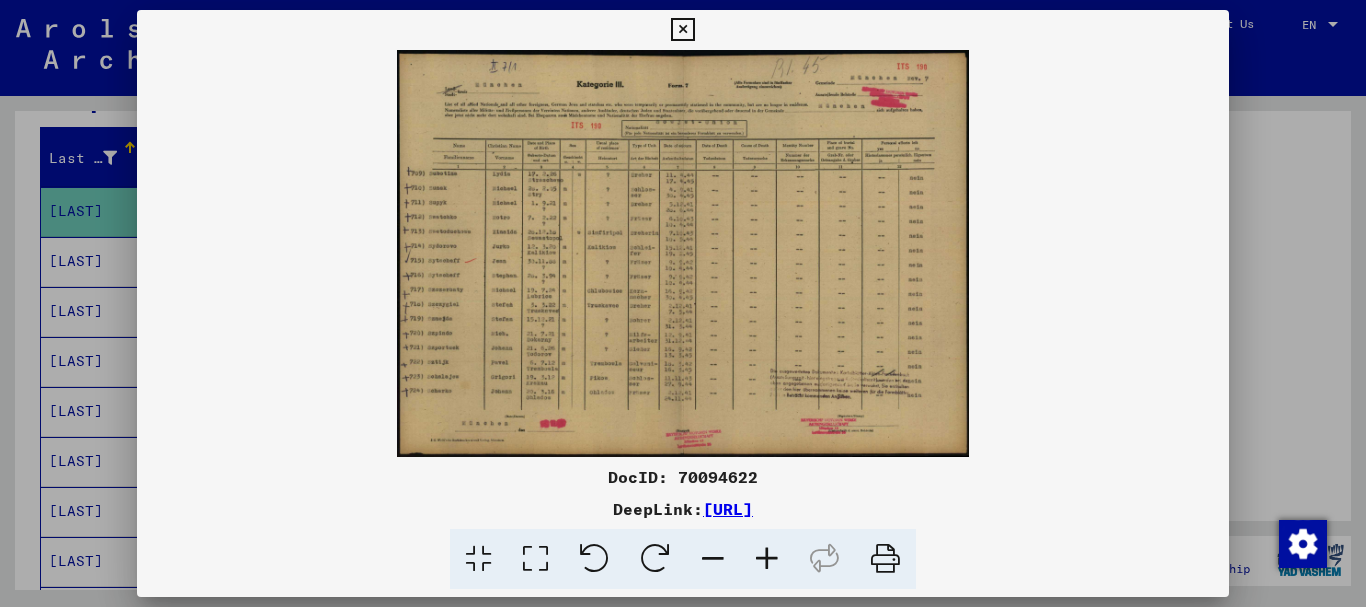 click at bounding box center [767, 559] 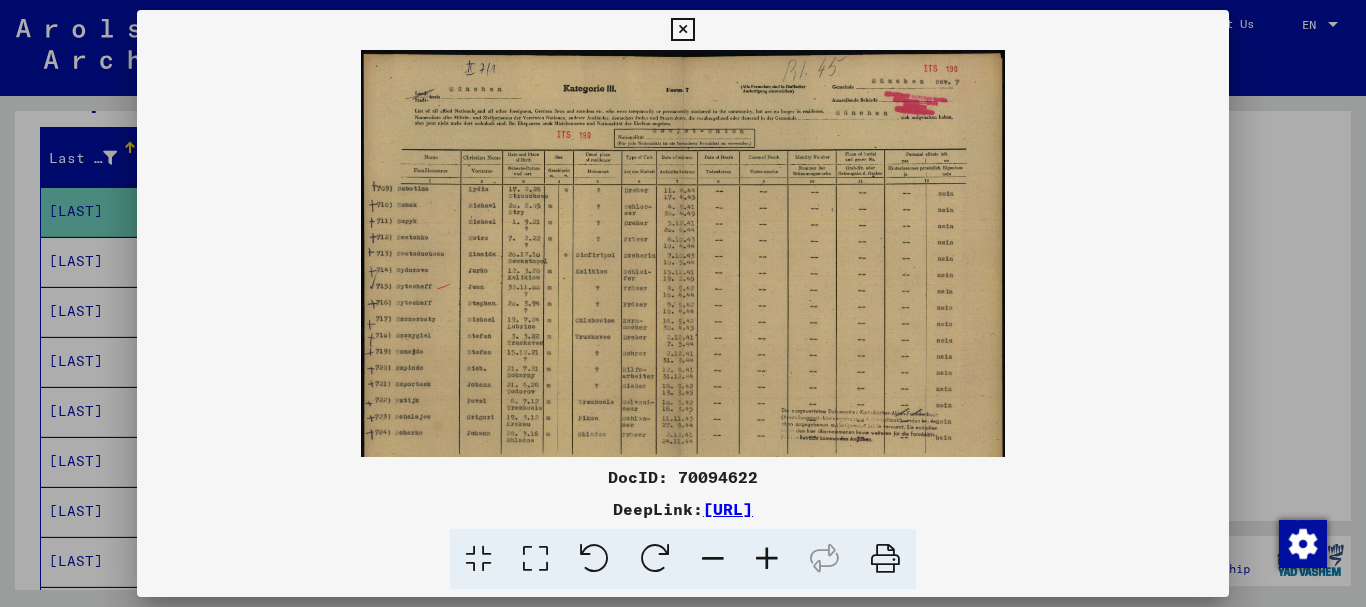 click at bounding box center (767, 559) 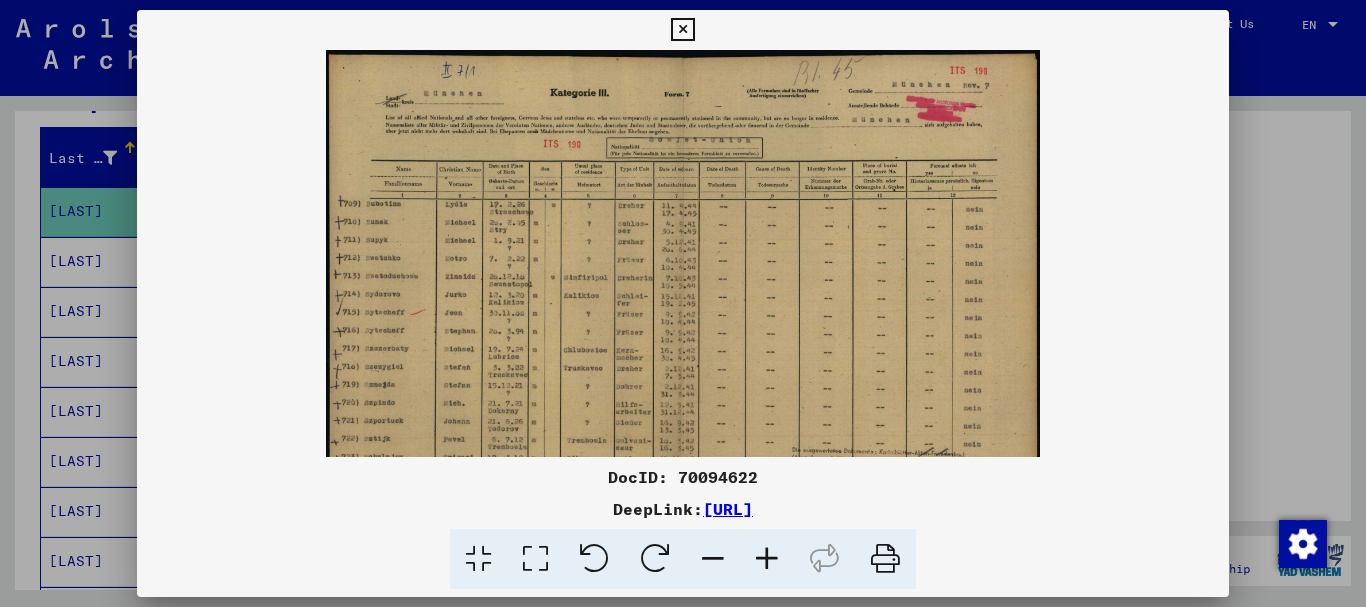 click at bounding box center (767, 559) 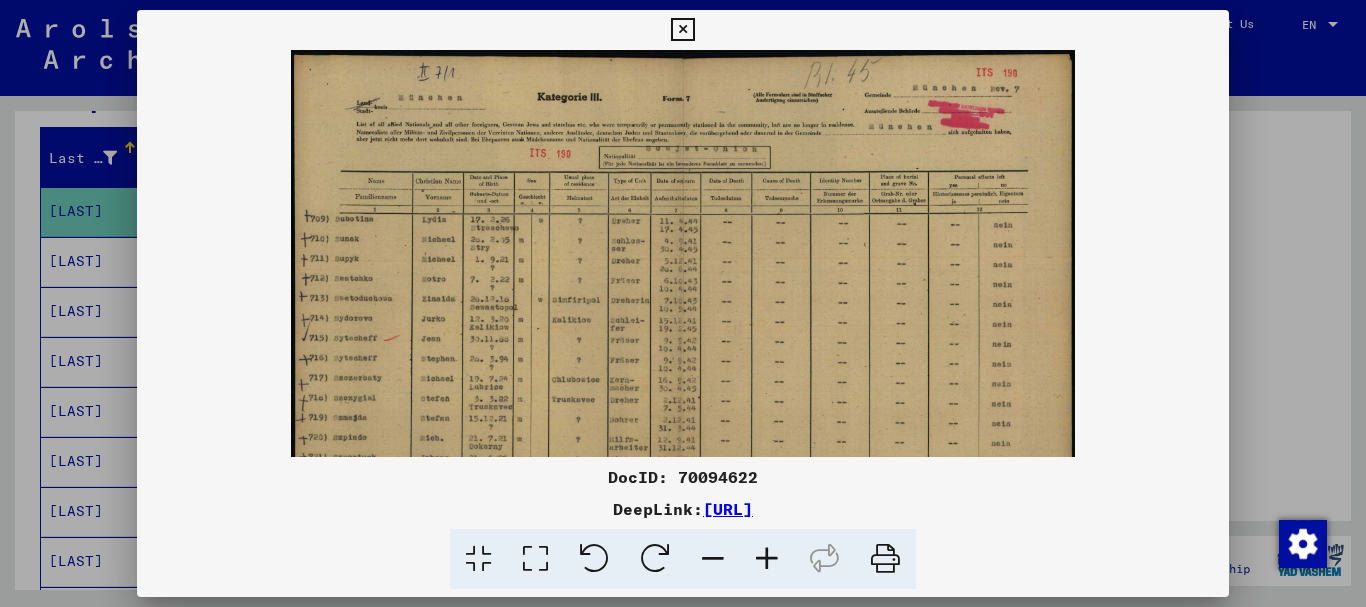 click at bounding box center (767, 559) 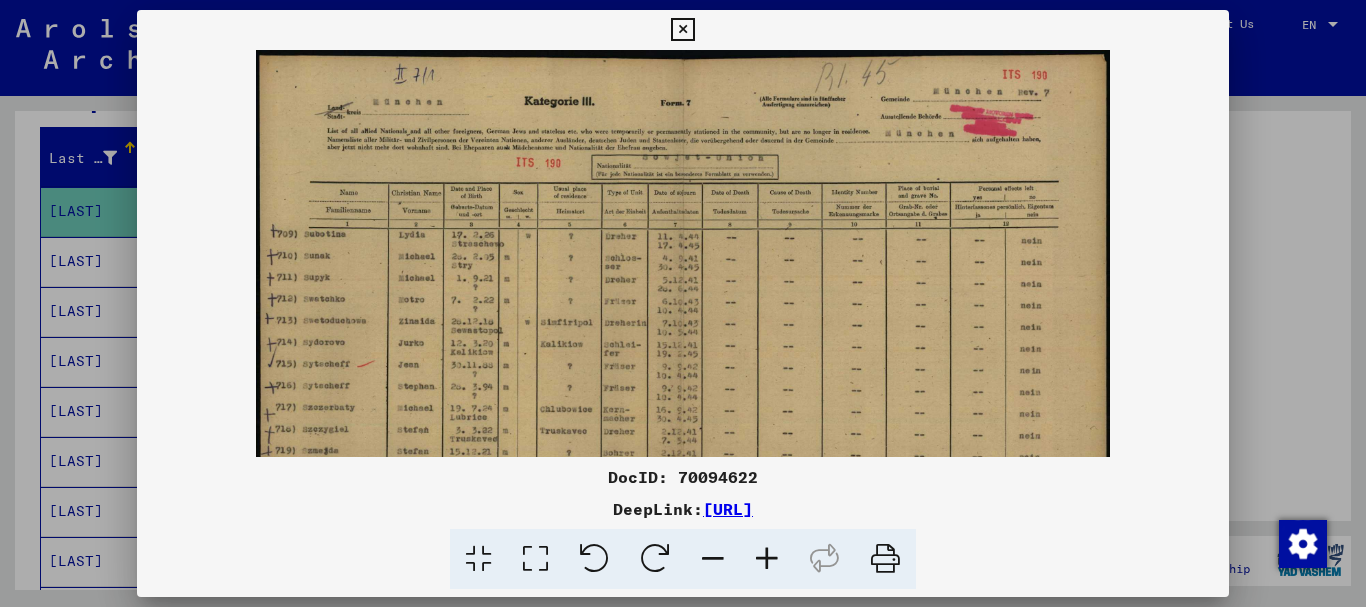 click at bounding box center [767, 559] 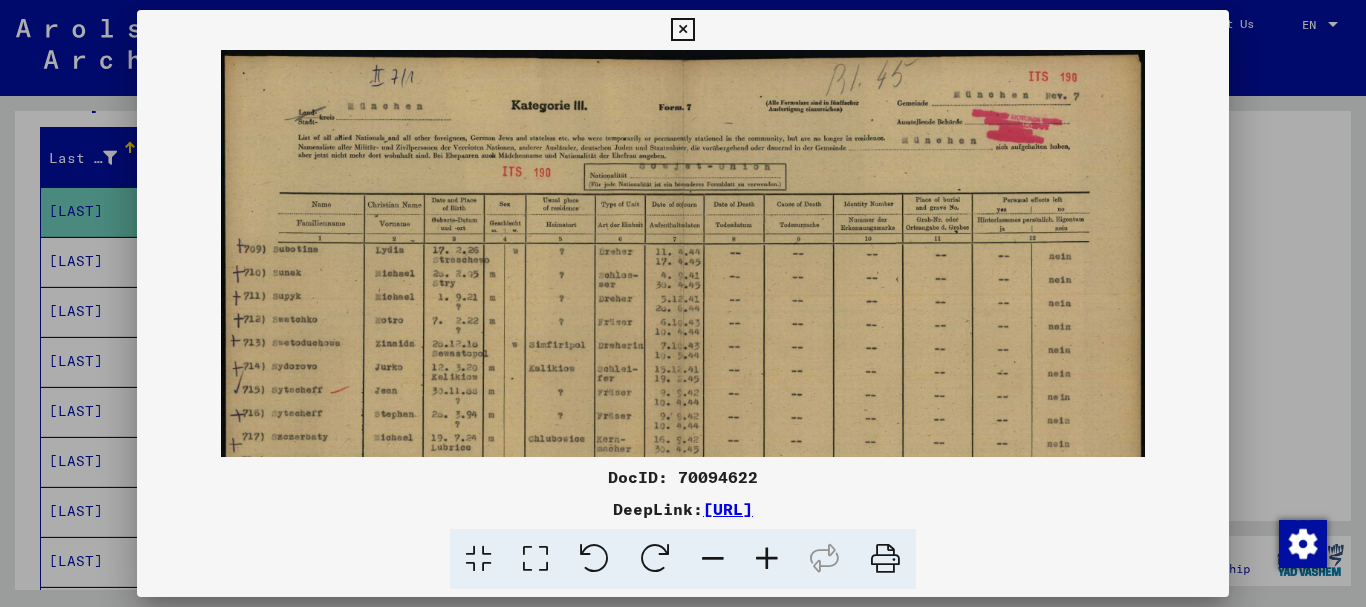 click at bounding box center (767, 559) 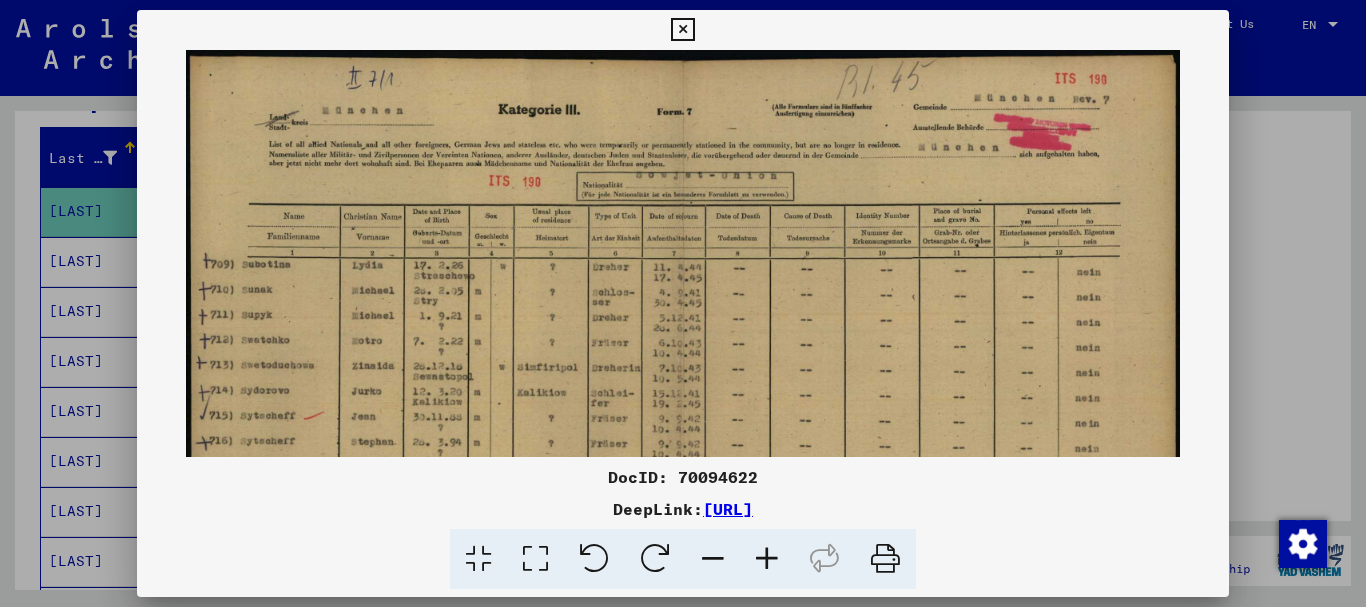 click at bounding box center (767, 559) 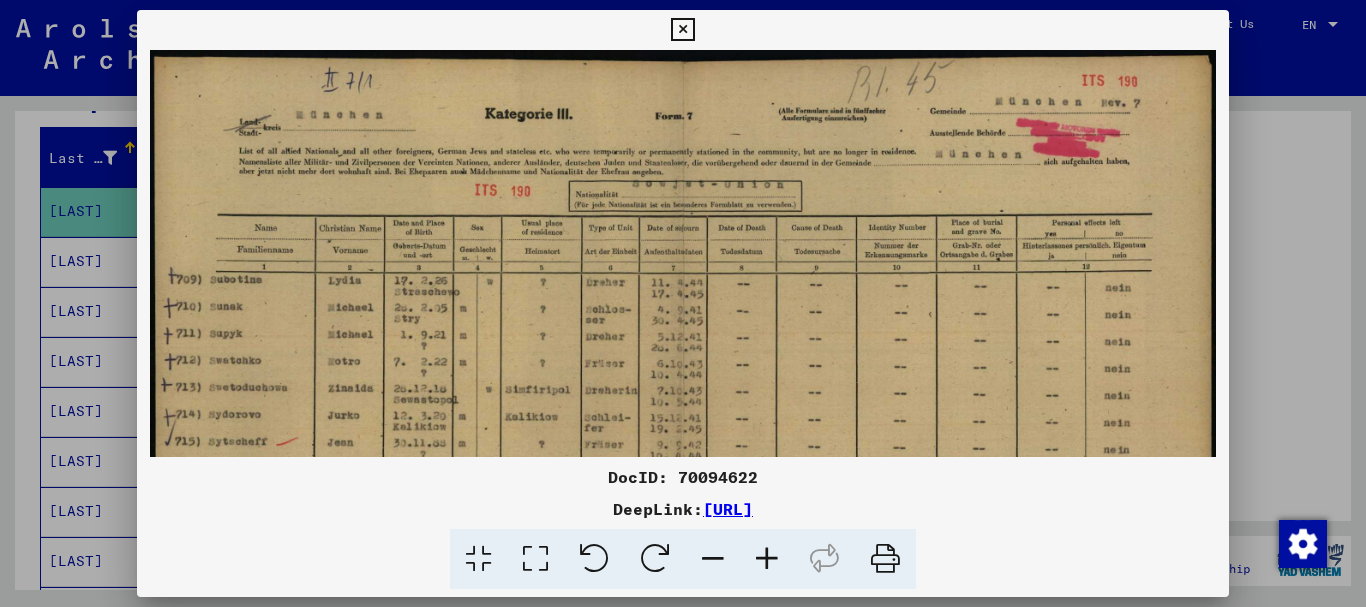 click at bounding box center (767, 559) 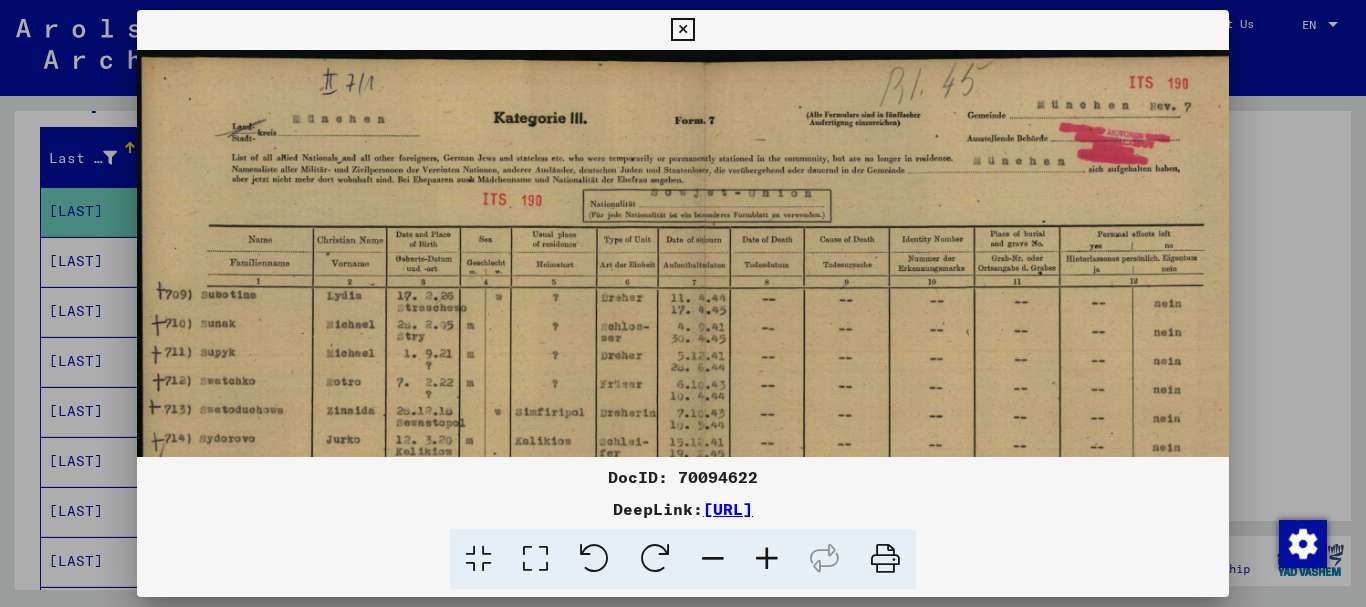 click at bounding box center [767, 559] 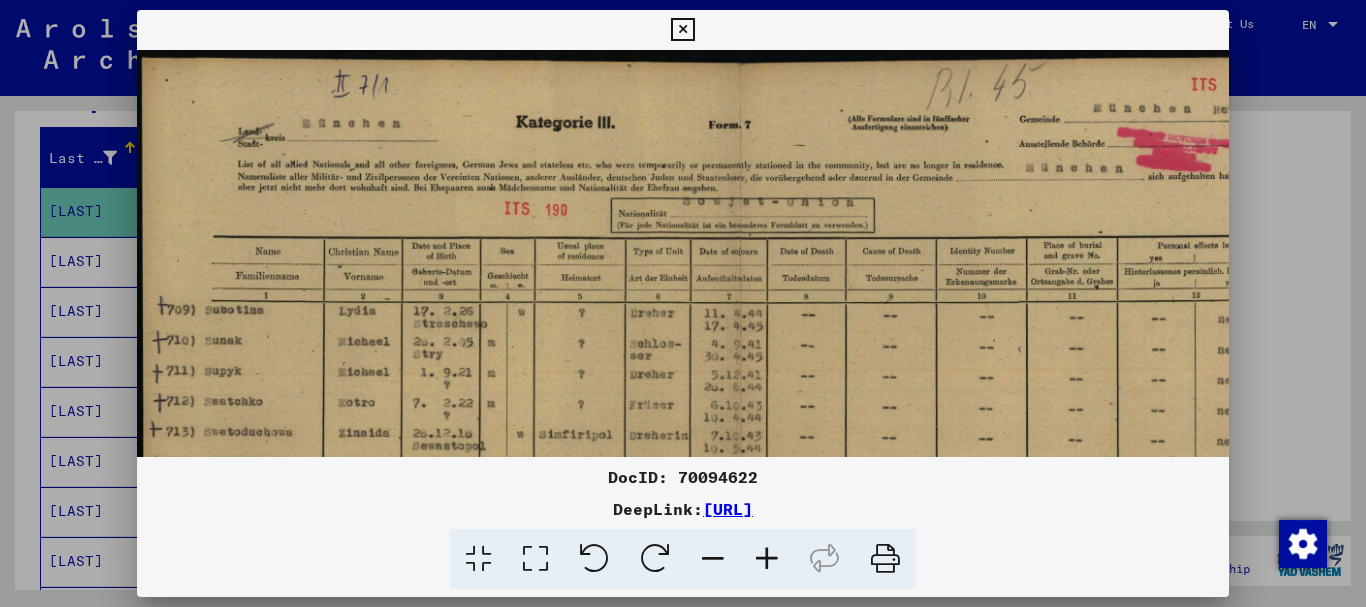 click at bounding box center (767, 559) 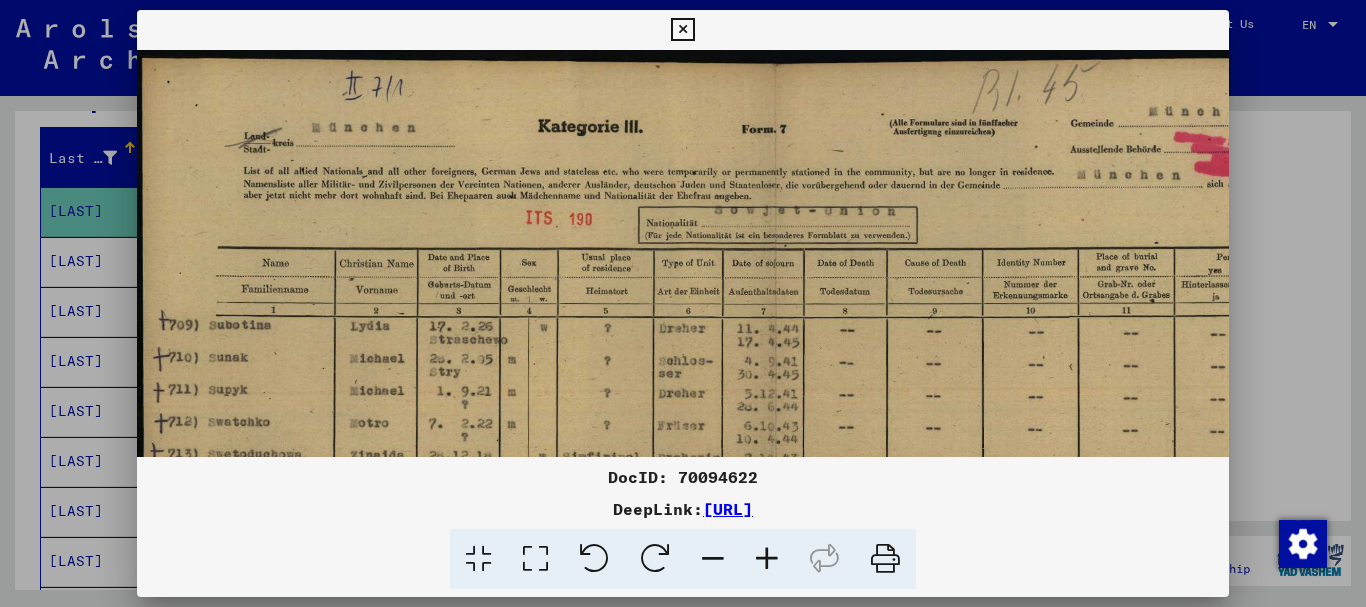 click at bounding box center [767, 559] 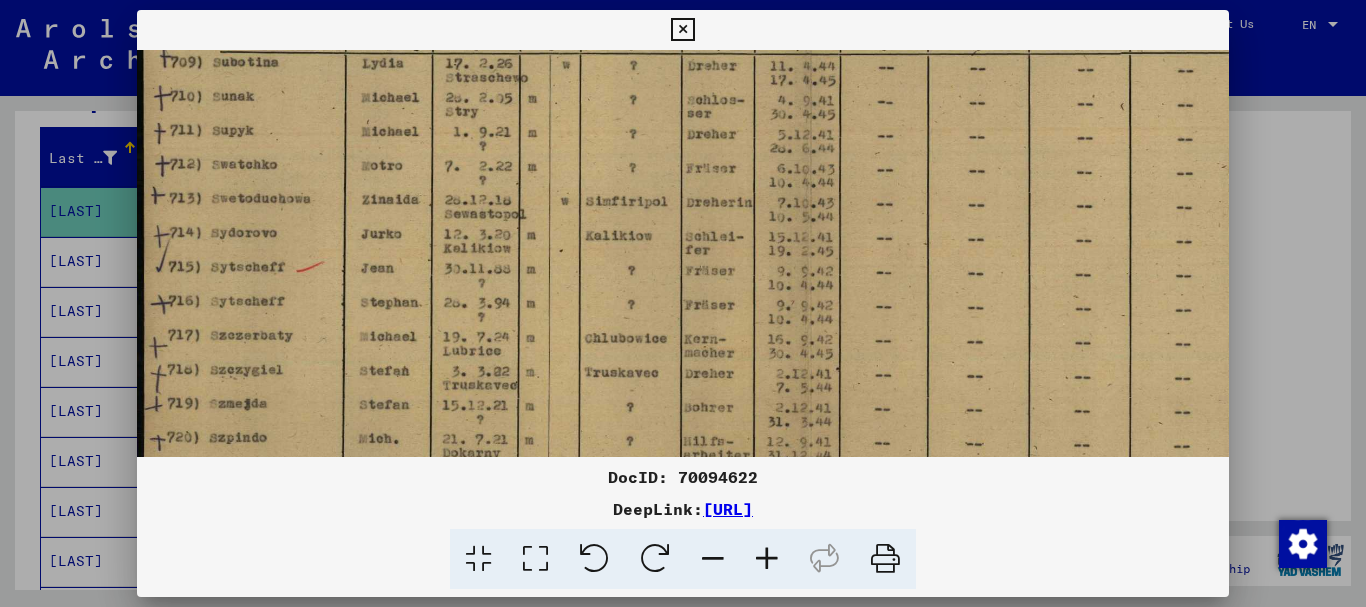scroll, scrollTop: 279, scrollLeft: 0, axis: vertical 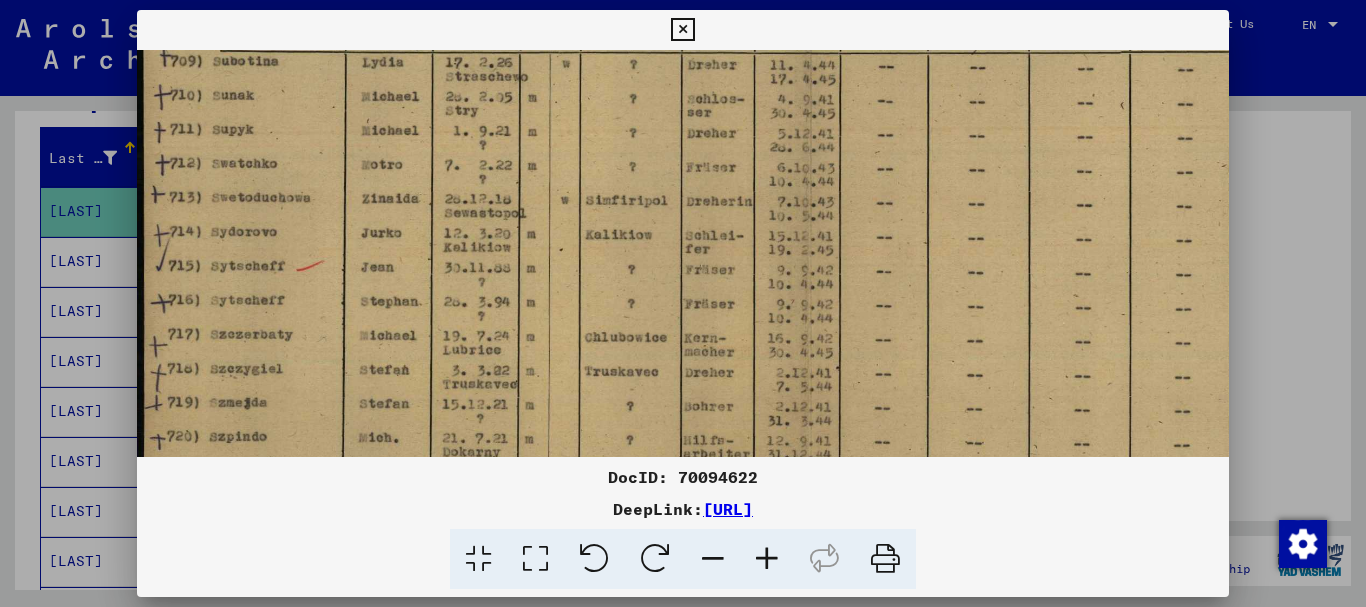 drag, startPoint x: 834, startPoint y: 395, endPoint x: 862, endPoint y: 116, distance: 280.4015 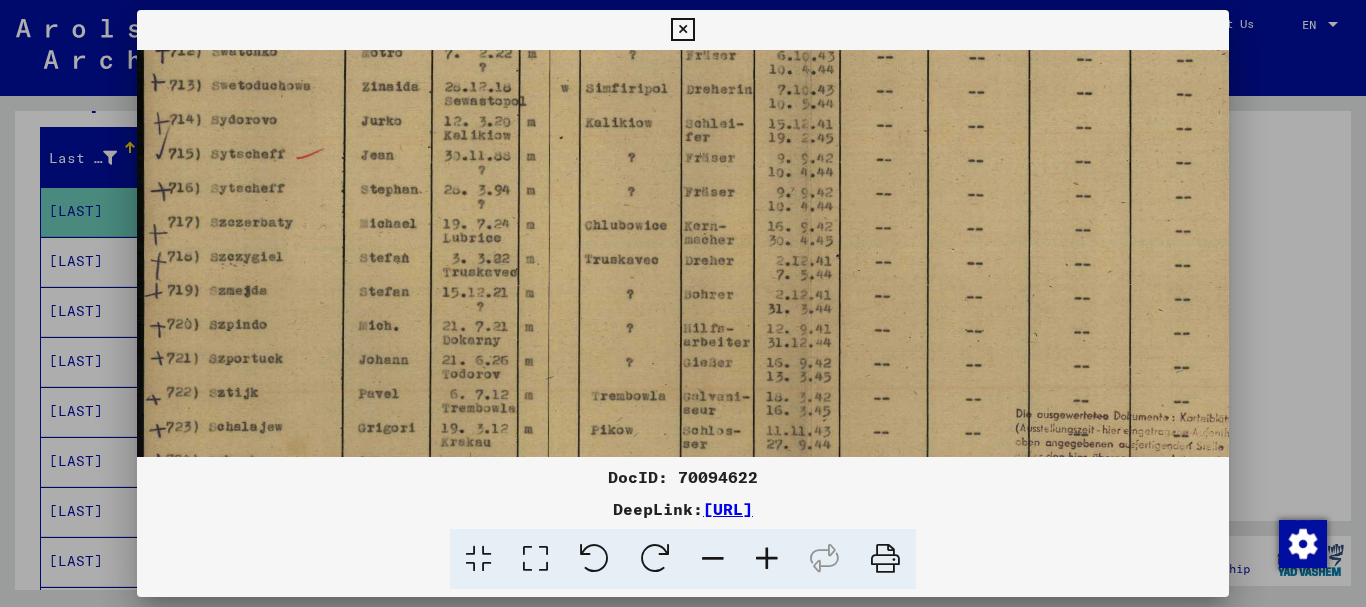 scroll, scrollTop: 393, scrollLeft: 0, axis: vertical 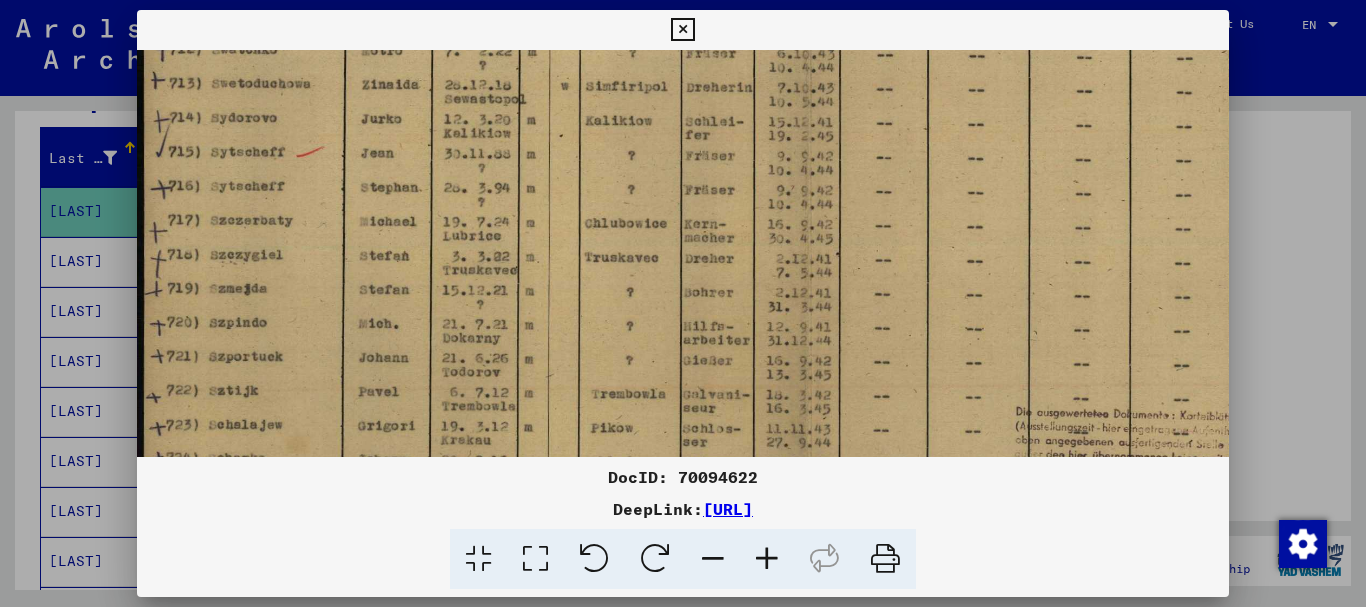 drag, startPoint x: 759, startPoint y: 292, endPoint x: 761, endPoint y: 197, distance: 95.02105 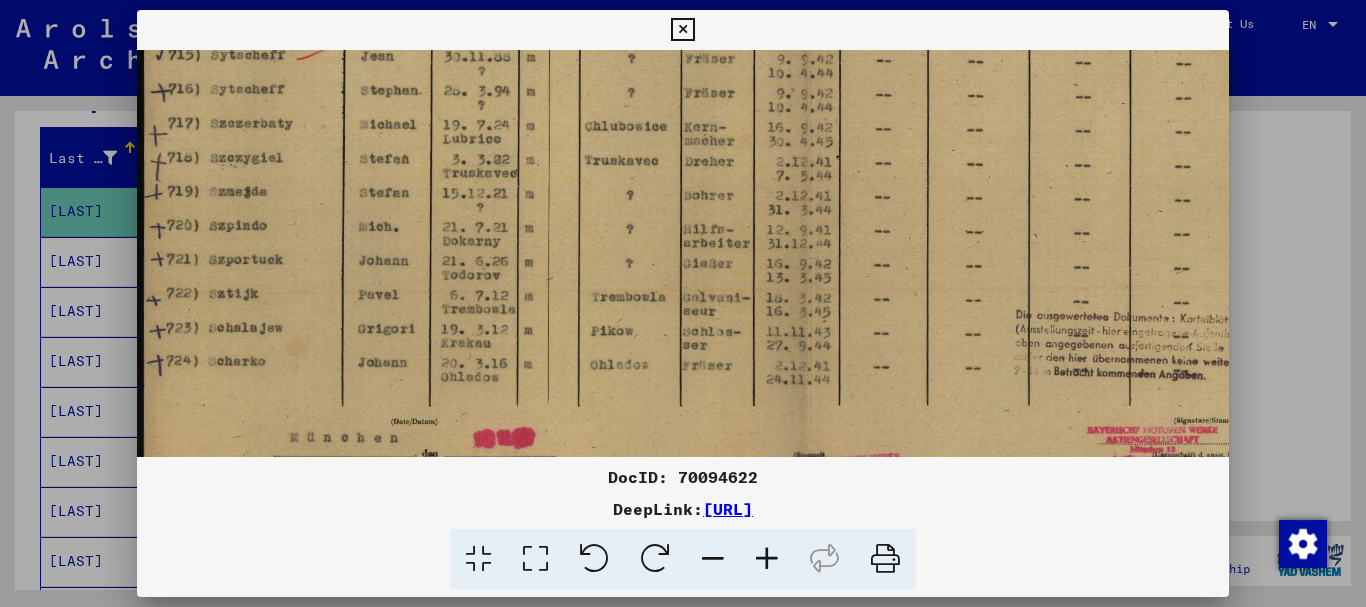drag, startPoint x: 703, startPoint y: 333, endPoint x: 705, endPoint y: 217, distance: 116.01724 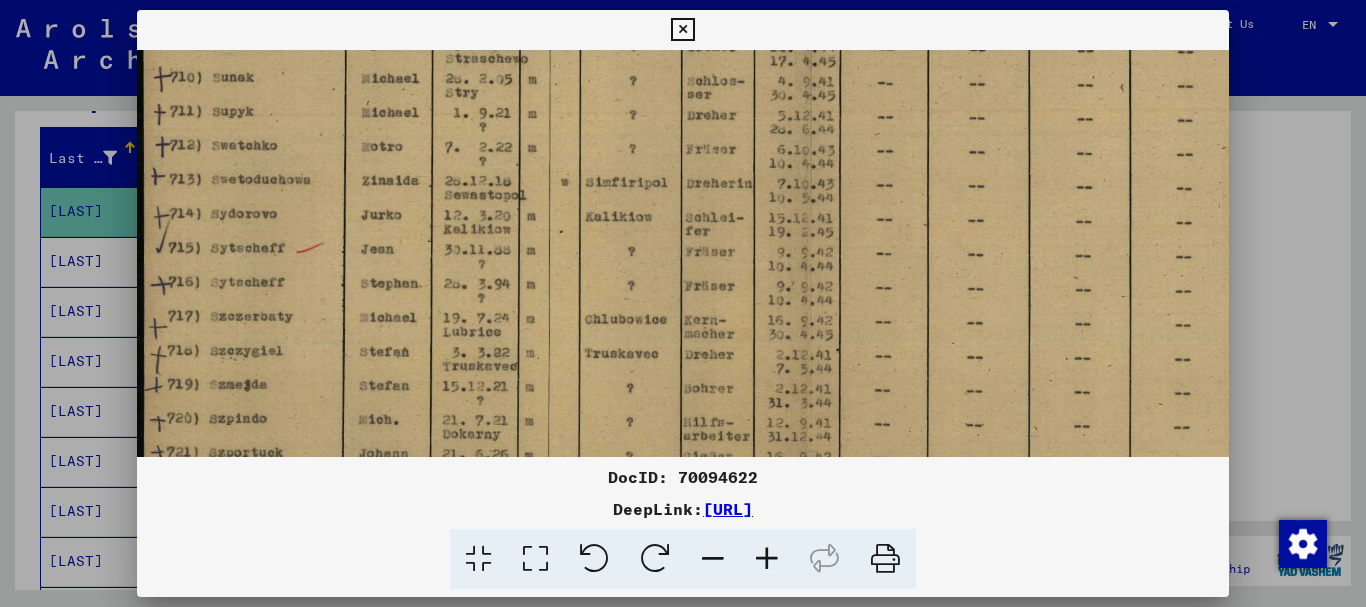 drag, startPoint x: 731, startPoint y: 217, endPoint x: 762, endPoint y: 433, distance: 218.2132 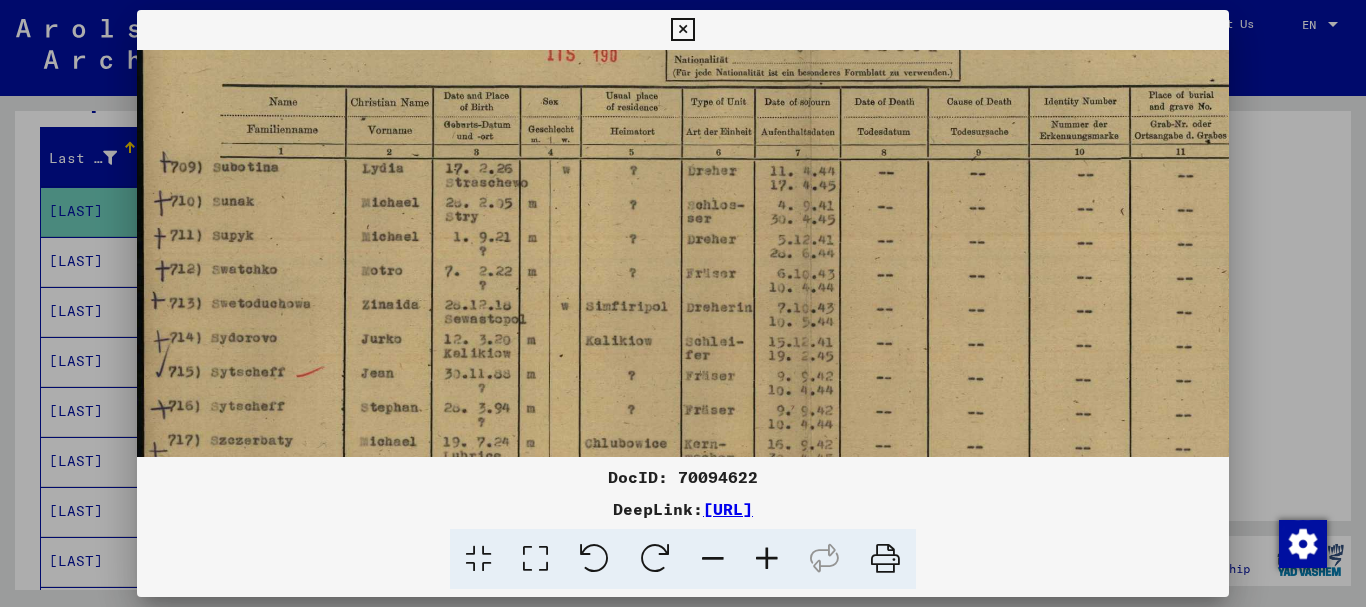 scroll, scrollTop: 168, scrollLeft: 0, axis: vertical 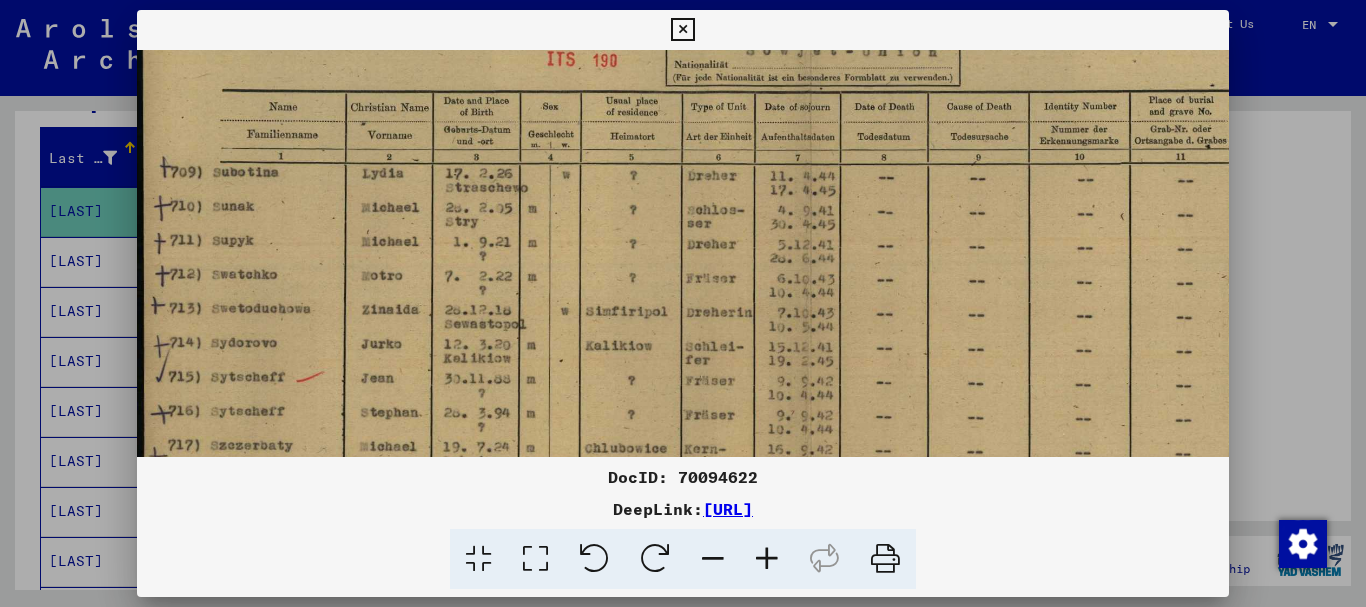 drag, startPoint x: 739, startPoint y: 290, endPoint x: 757, endPoint y: 414, distance: 125.299644 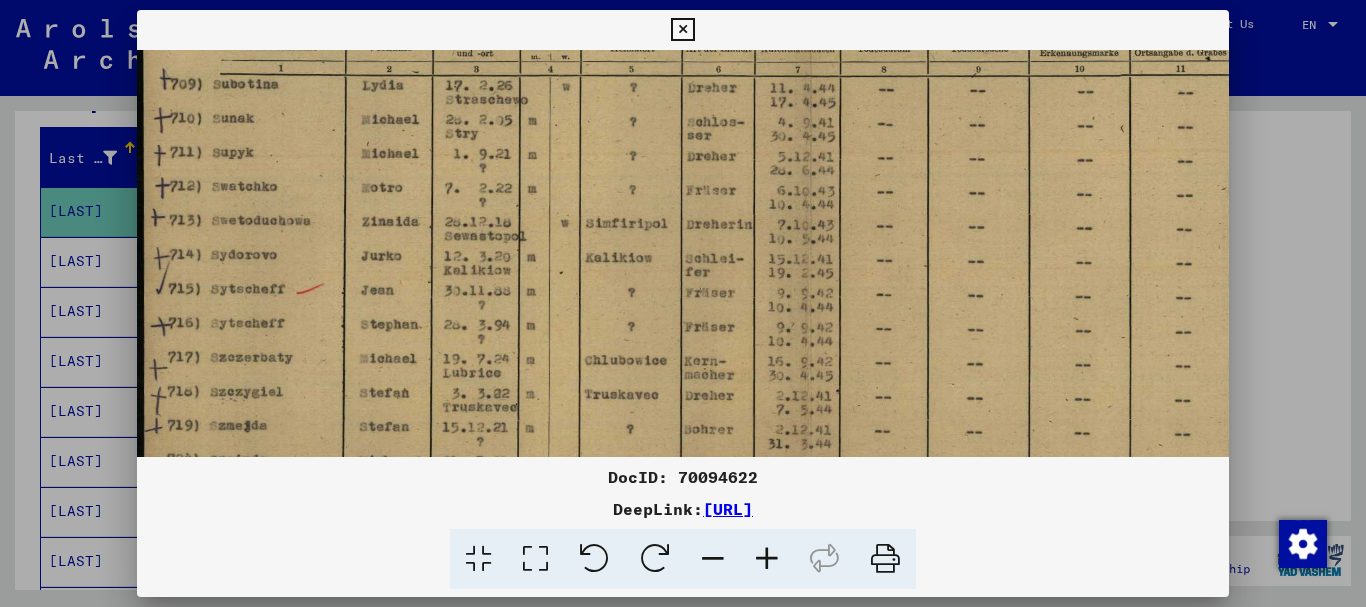 scroll, scrollTop: 323, scrollLeft: 0, axis: vertical 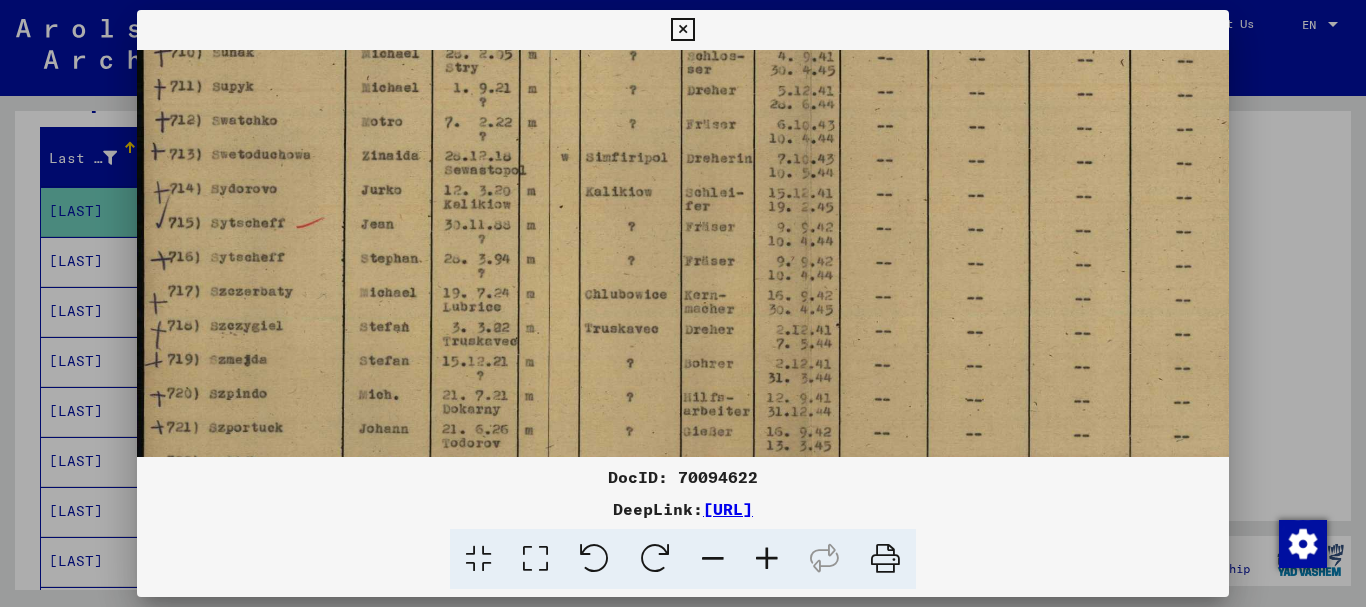 drag, startPoint x: 746, startPoint y: 236, endPoint x: 757, endPoint y: 34, distance: 202.29929 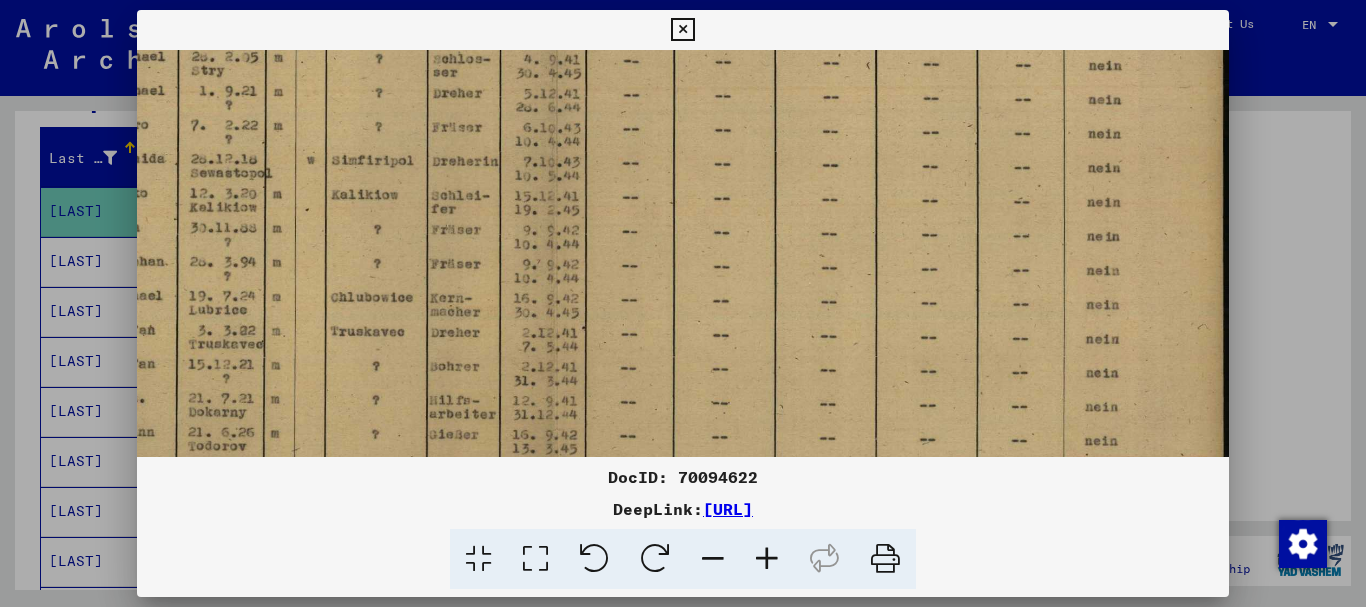 scroll, scrollTop: 315, scrollLeft: 254, axis: both 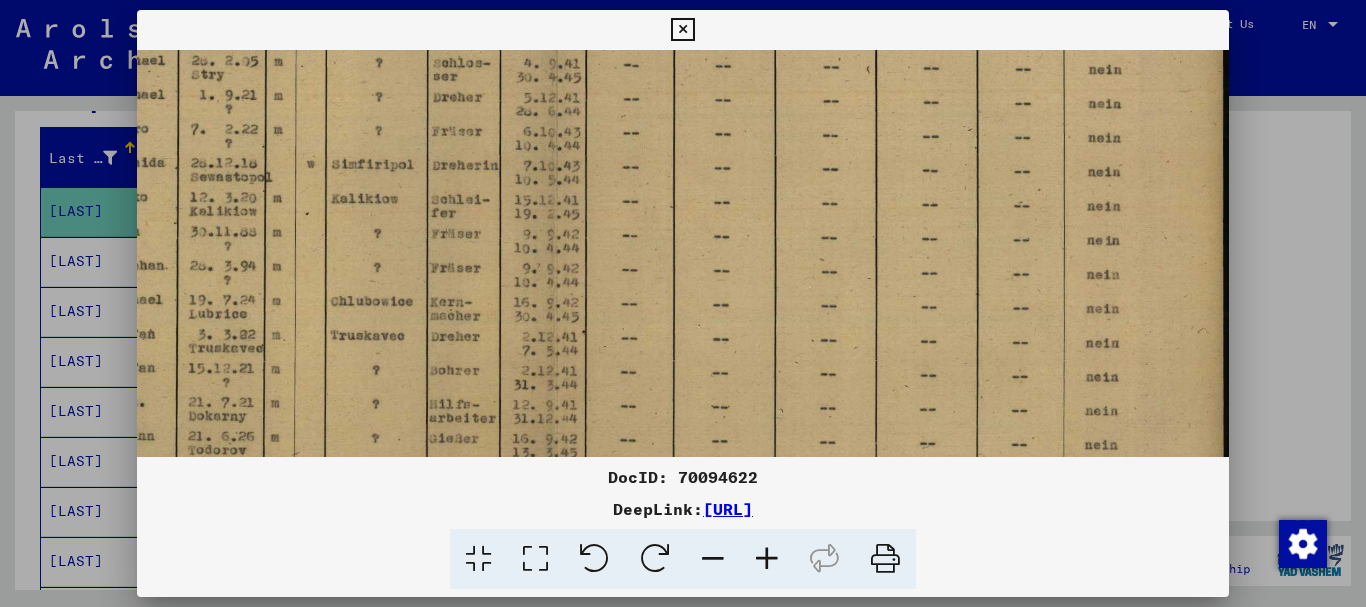 drag, startPoint x: 807, startPoint y: 313, endPoint x: 431, endPoint y: 321, distance: 376.08508 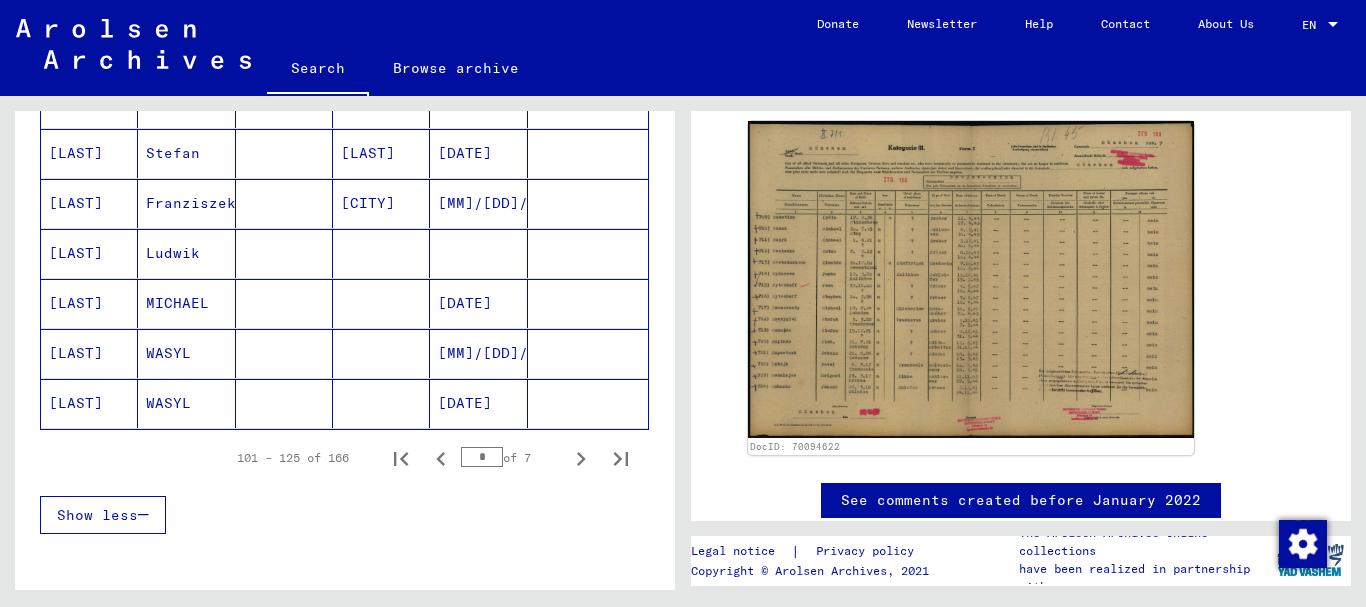scroll, scrollTop: 1256, scrollLeft: 0, axis: vertical 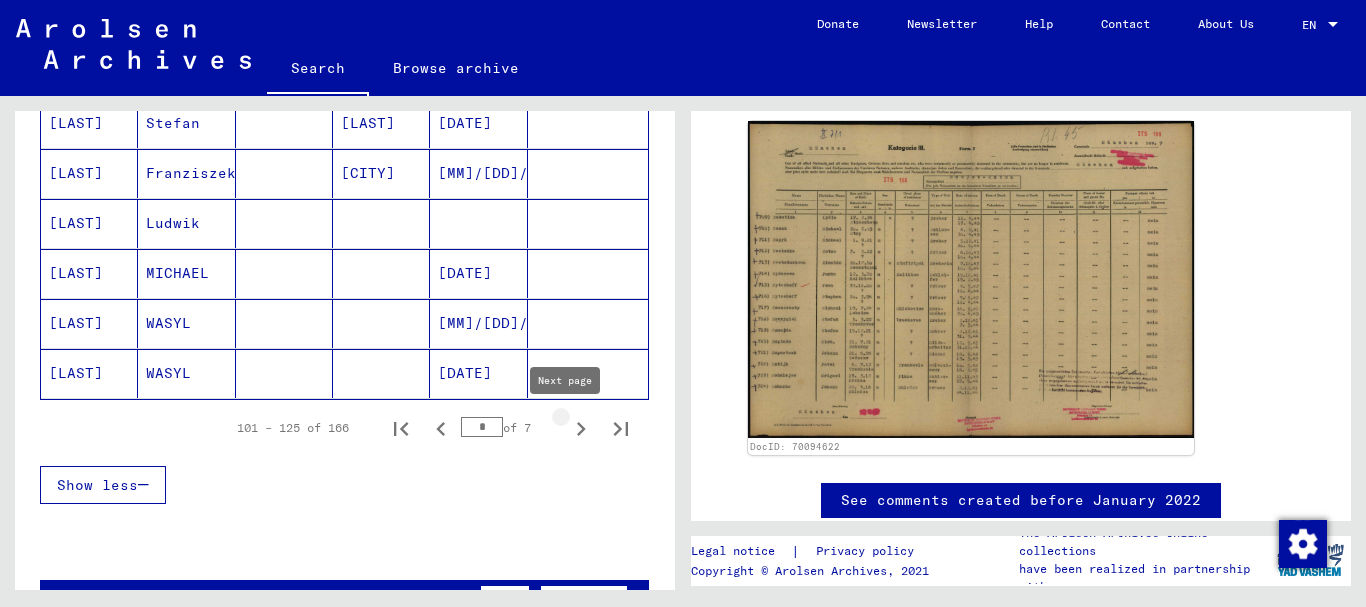 click 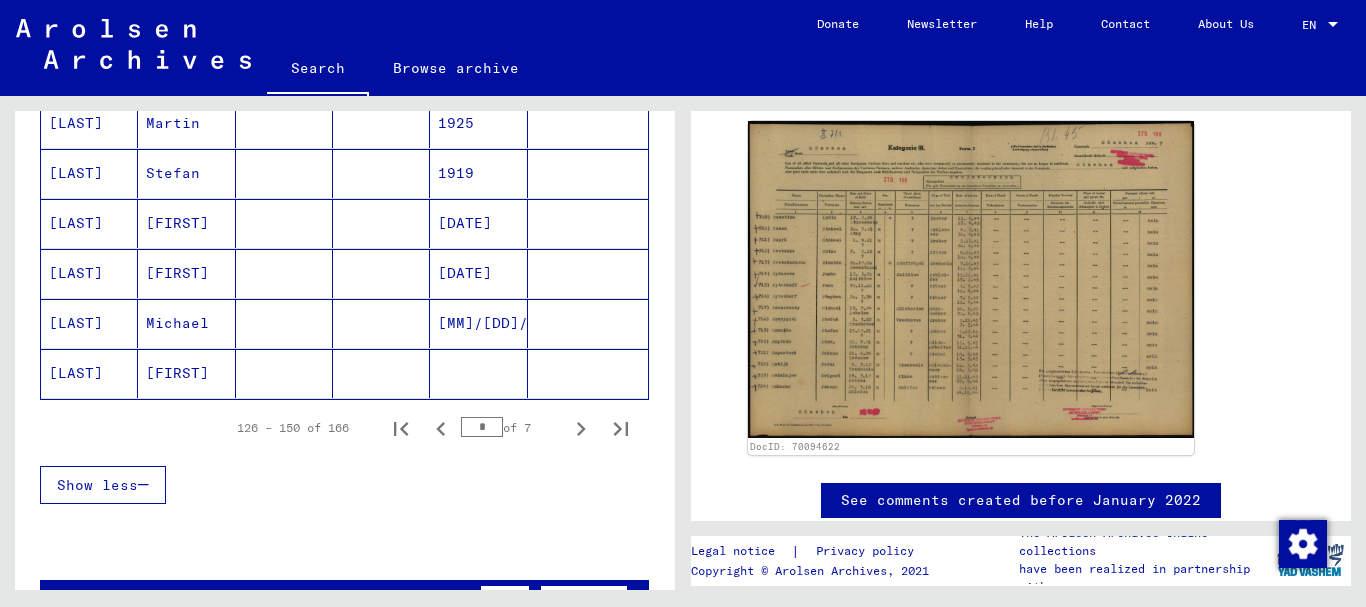 click on "[FIRST]" 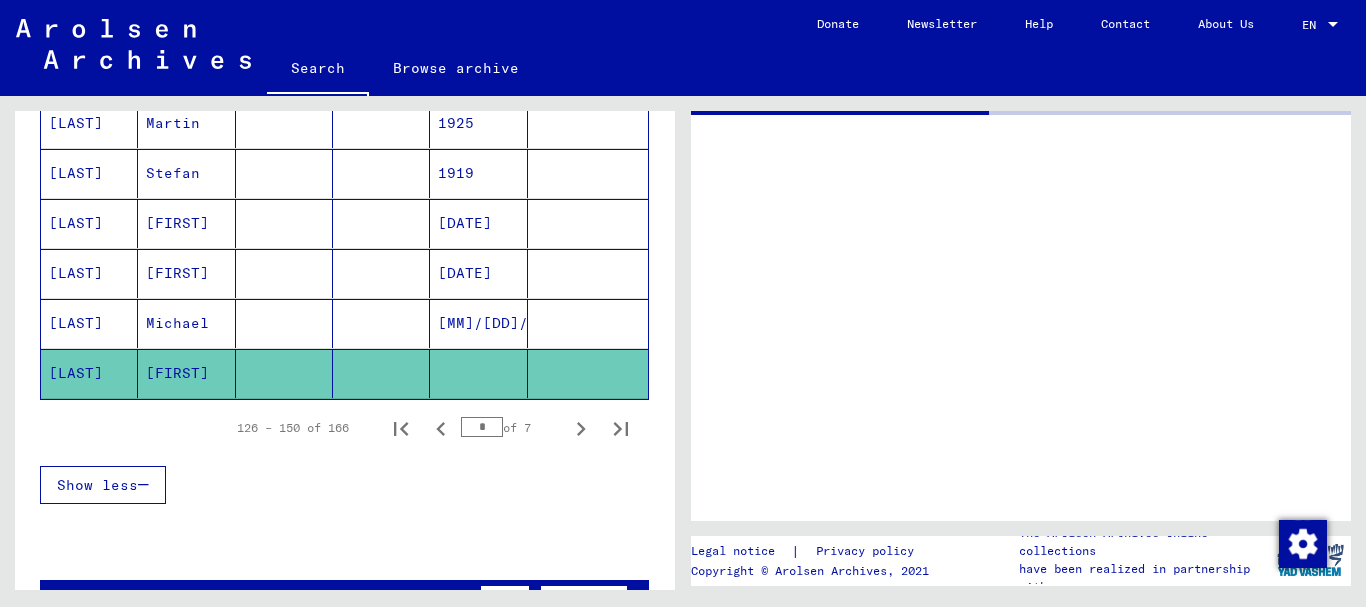 scroll, scrollTop: 0, scrollLeft: 0, axis: both 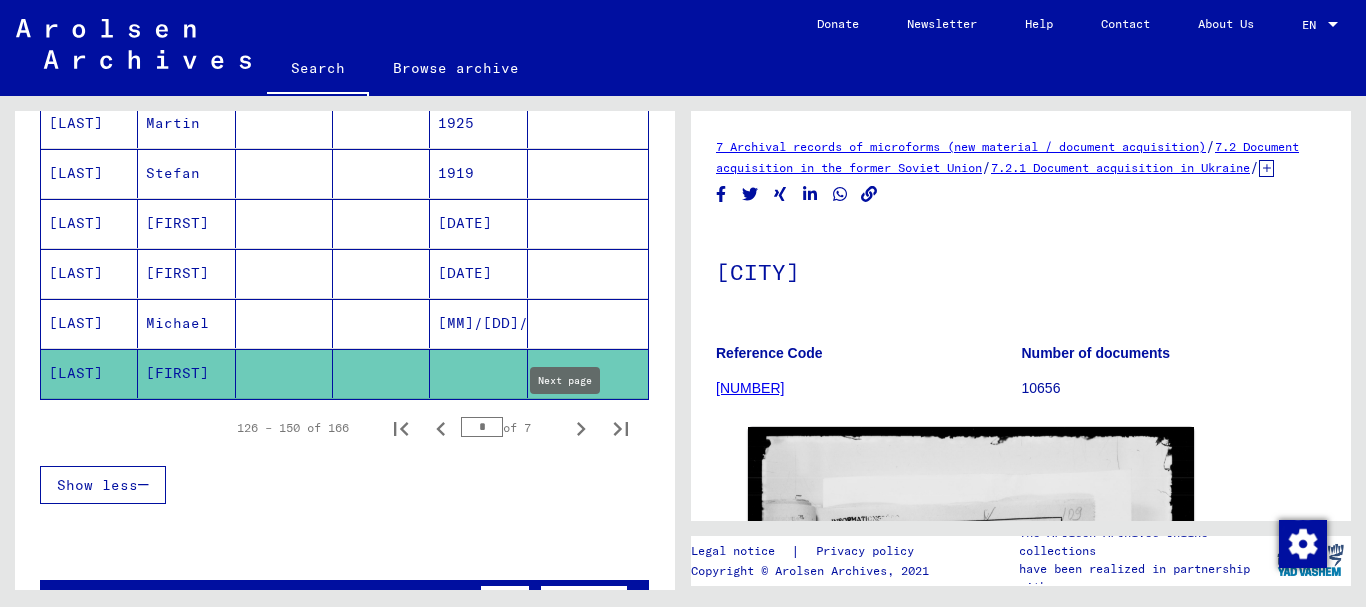 click 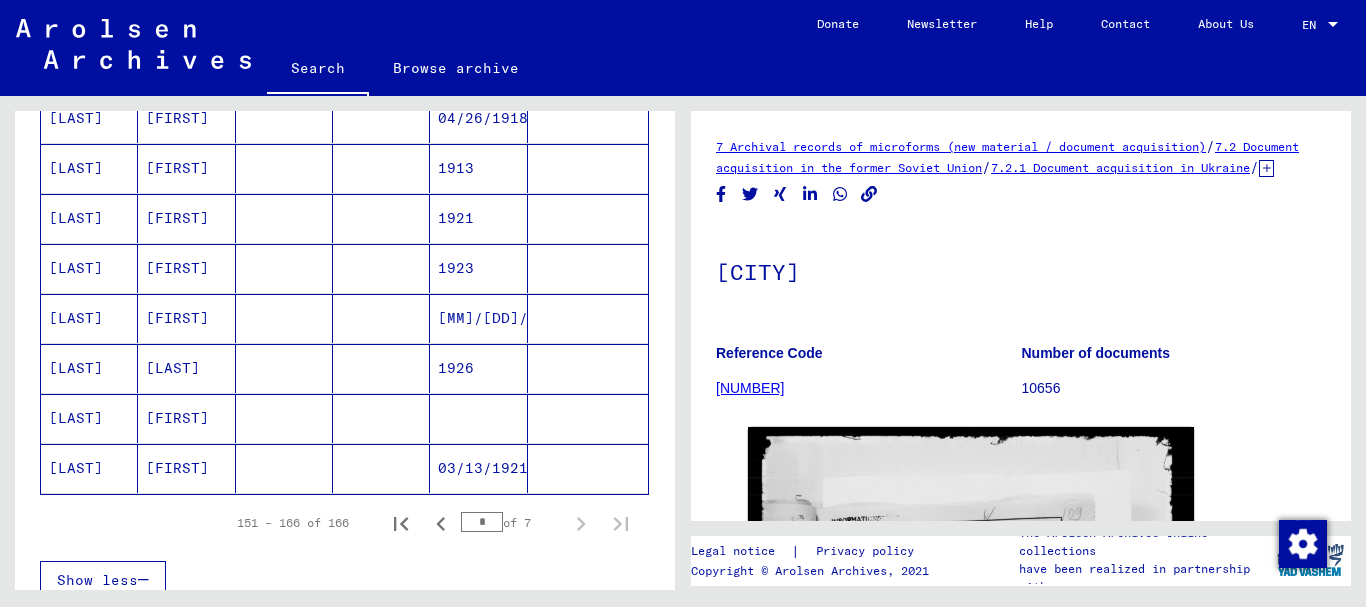 scroll, scrollTop: 715, scrollLeft: 0, axis: vertical 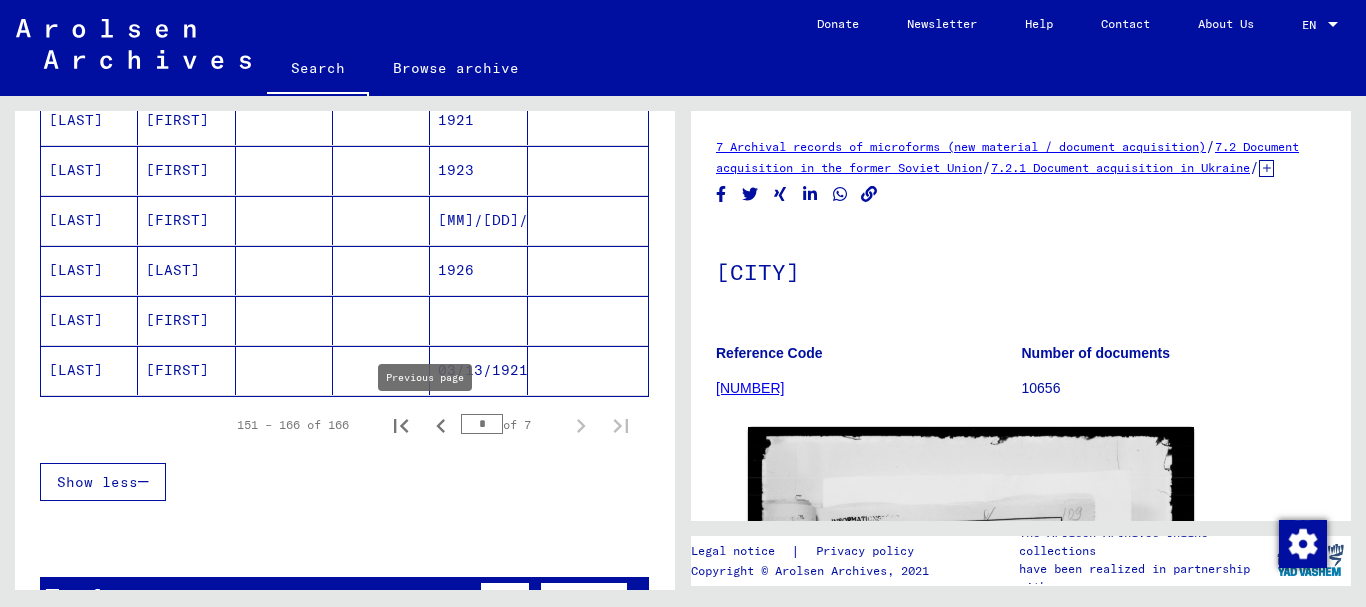 click 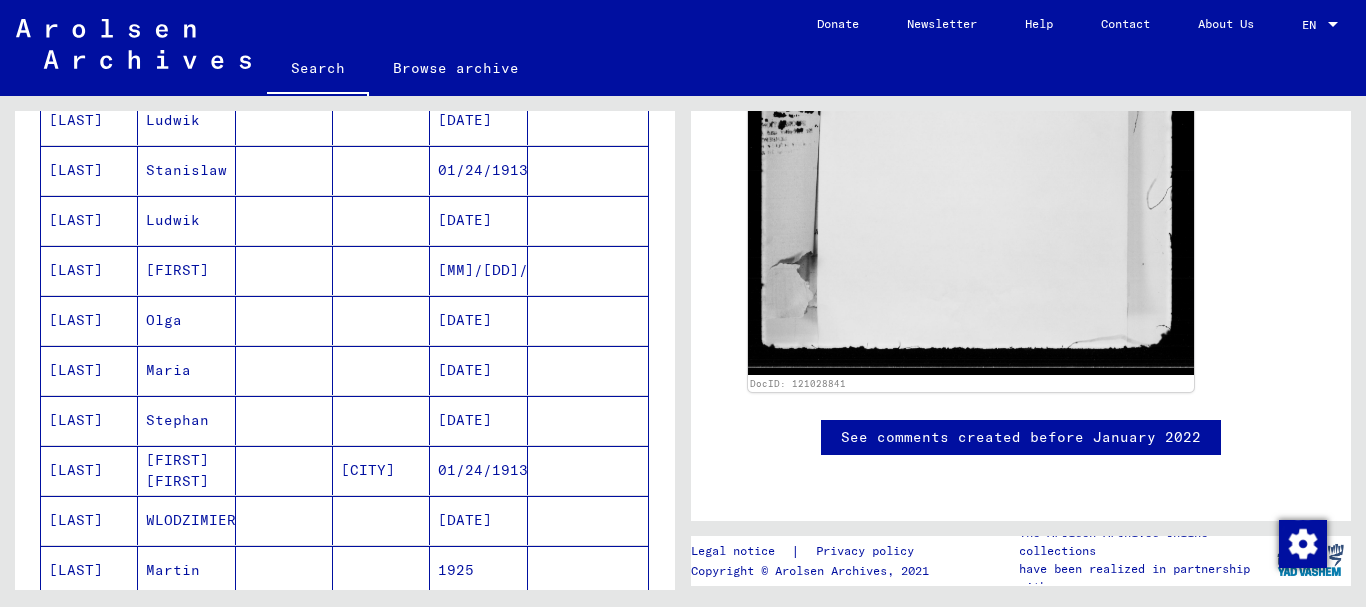 scroll, scrollTop: 1283, scrollLeft: 0, axis: vertical 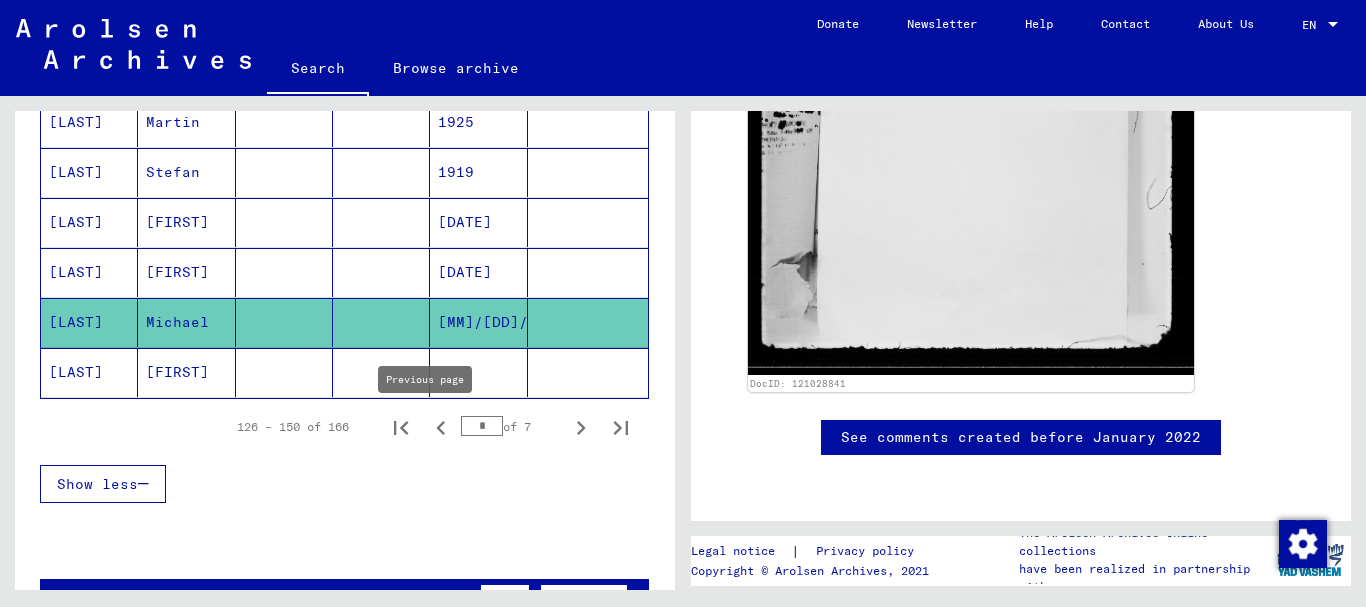 click 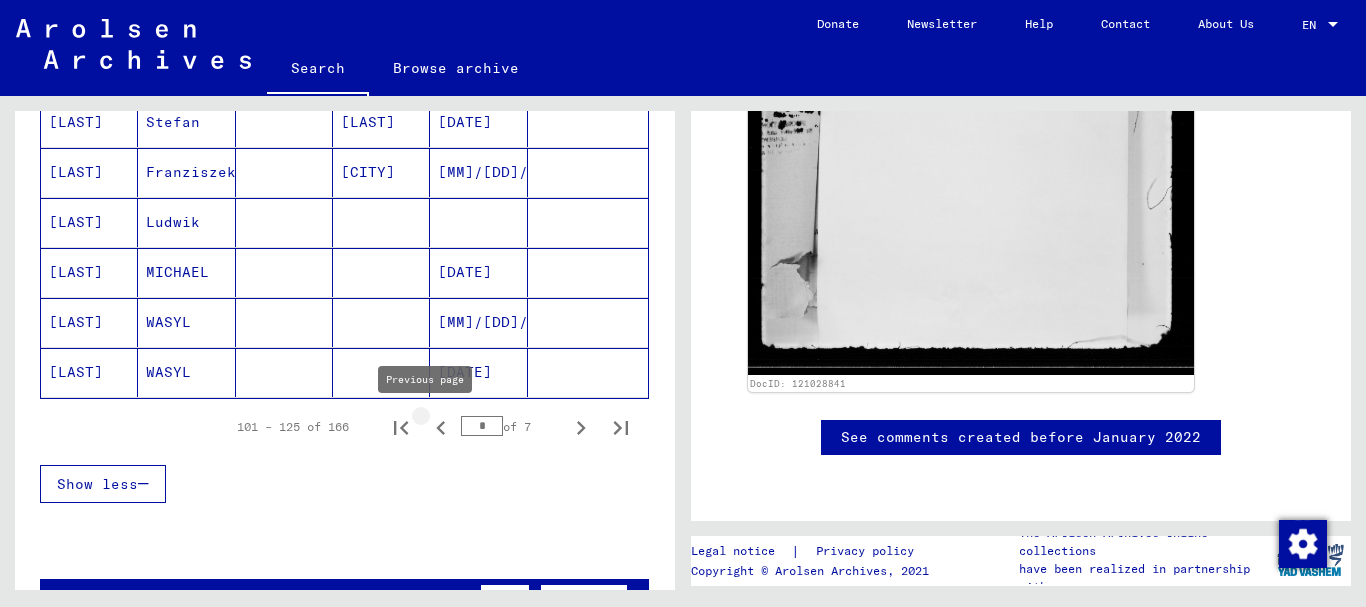 click 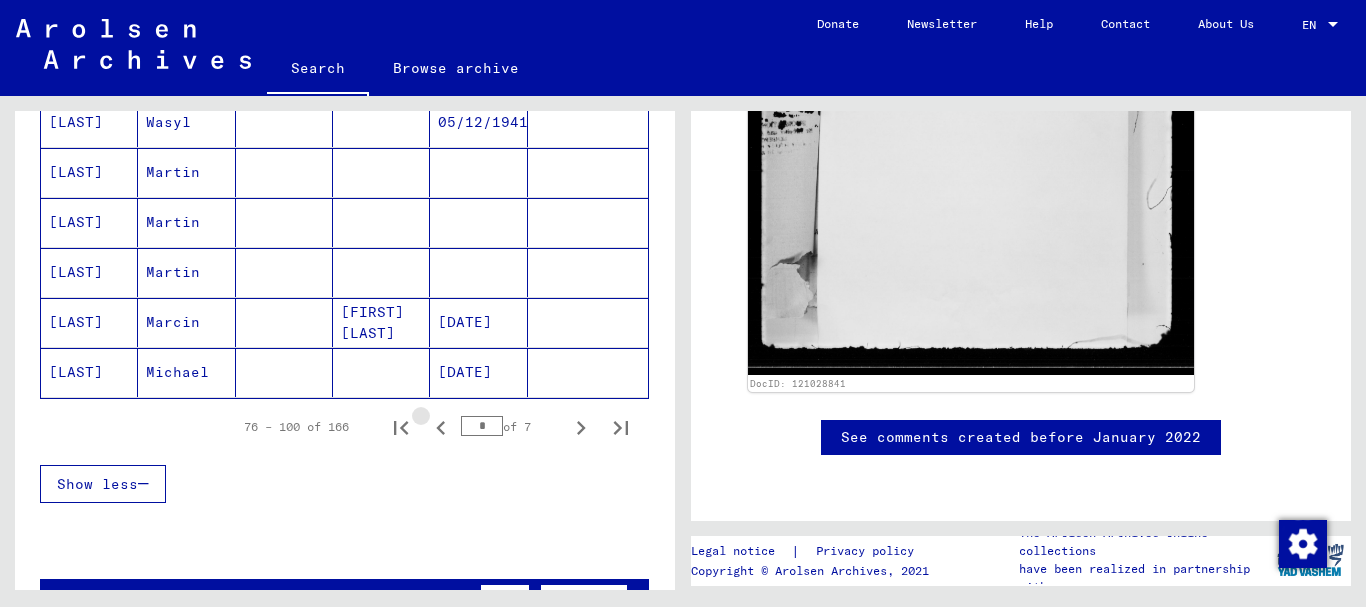 click 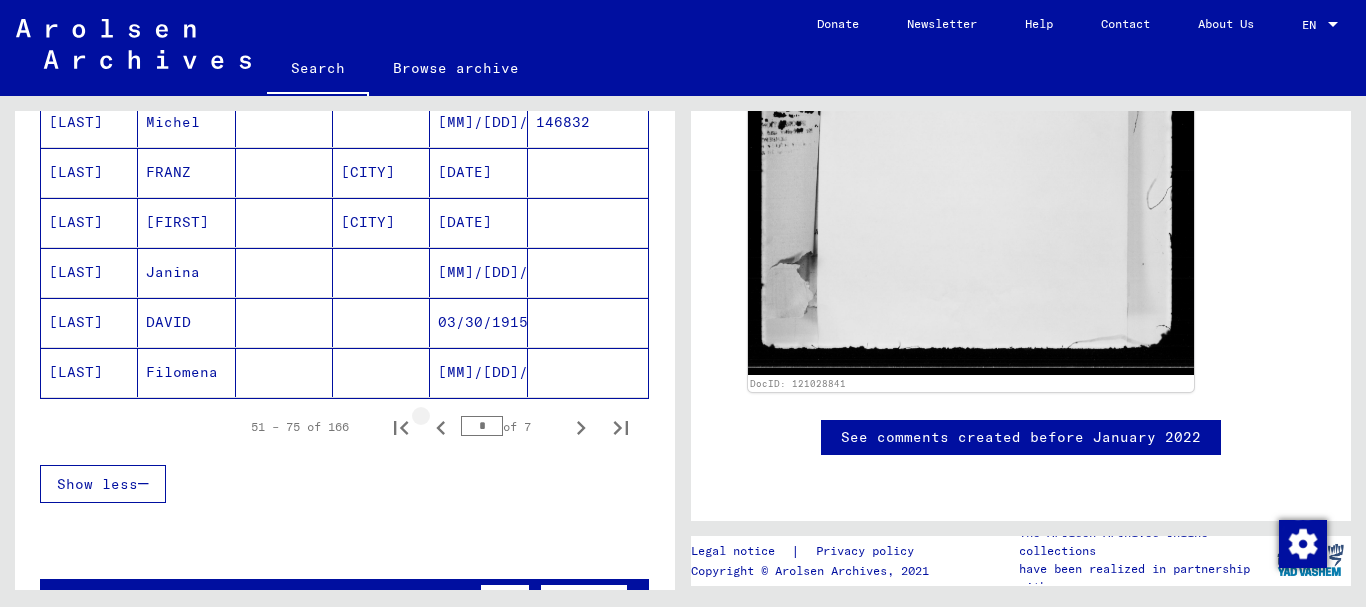 click 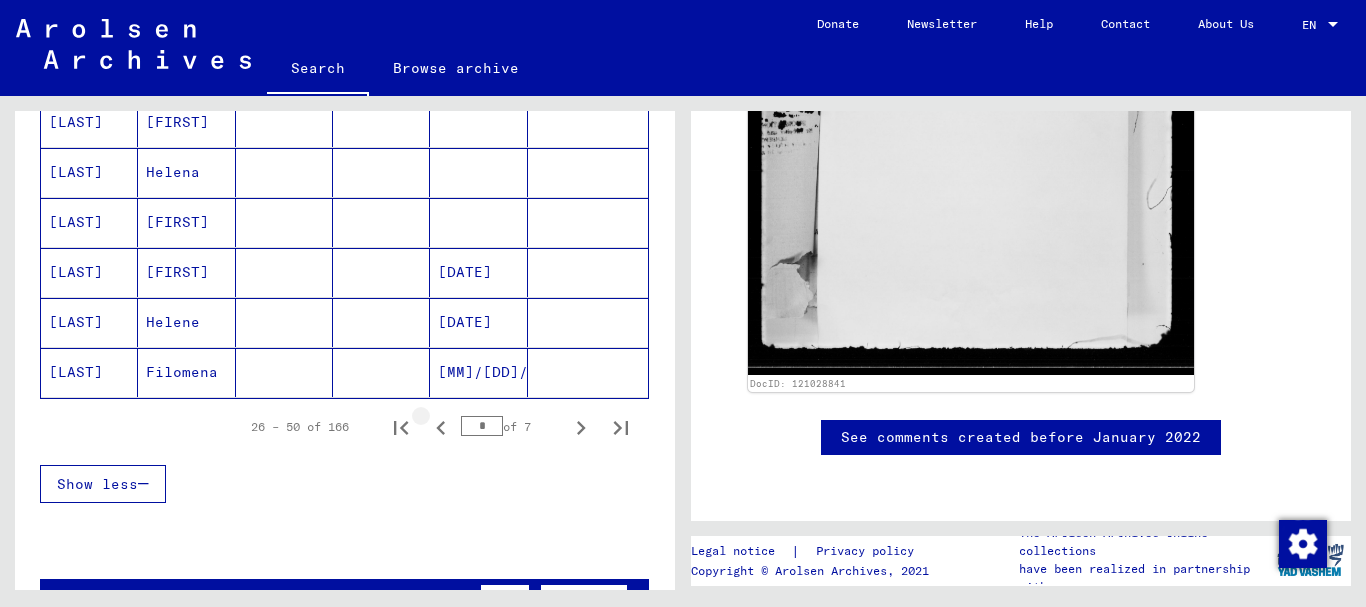 click 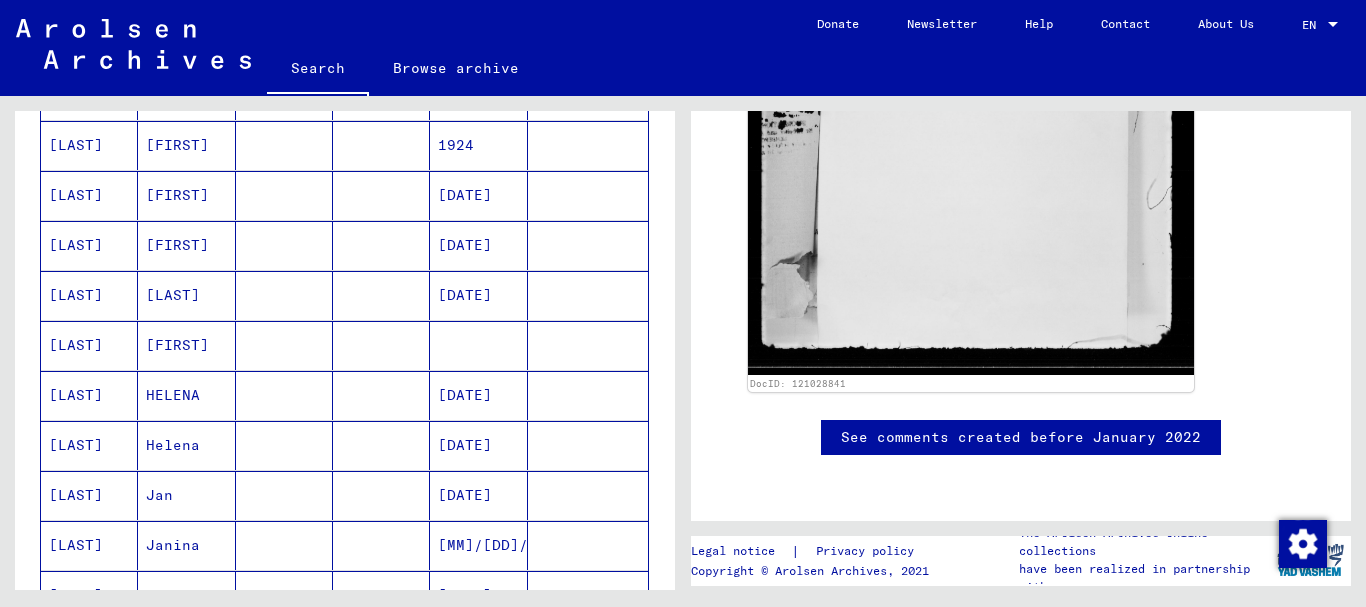 scroll, scrollTop: 539, scrollLeft: 0, axis: vertical 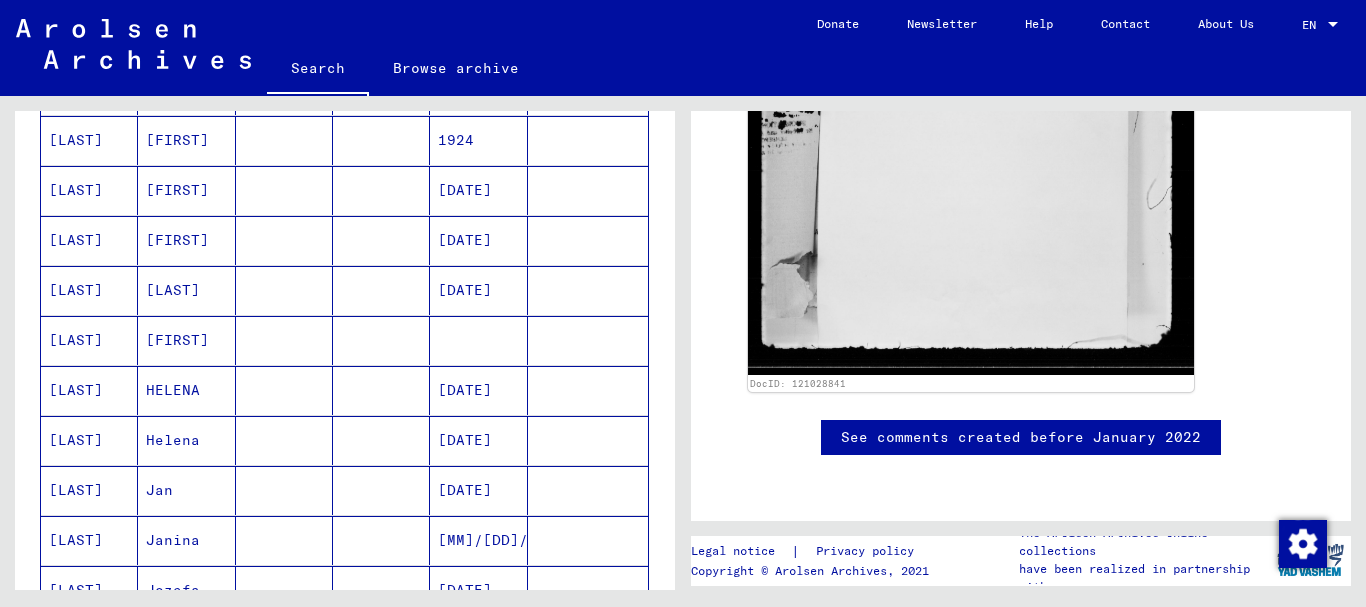 click on "[FIRST]" at bounding box center [186, 190] 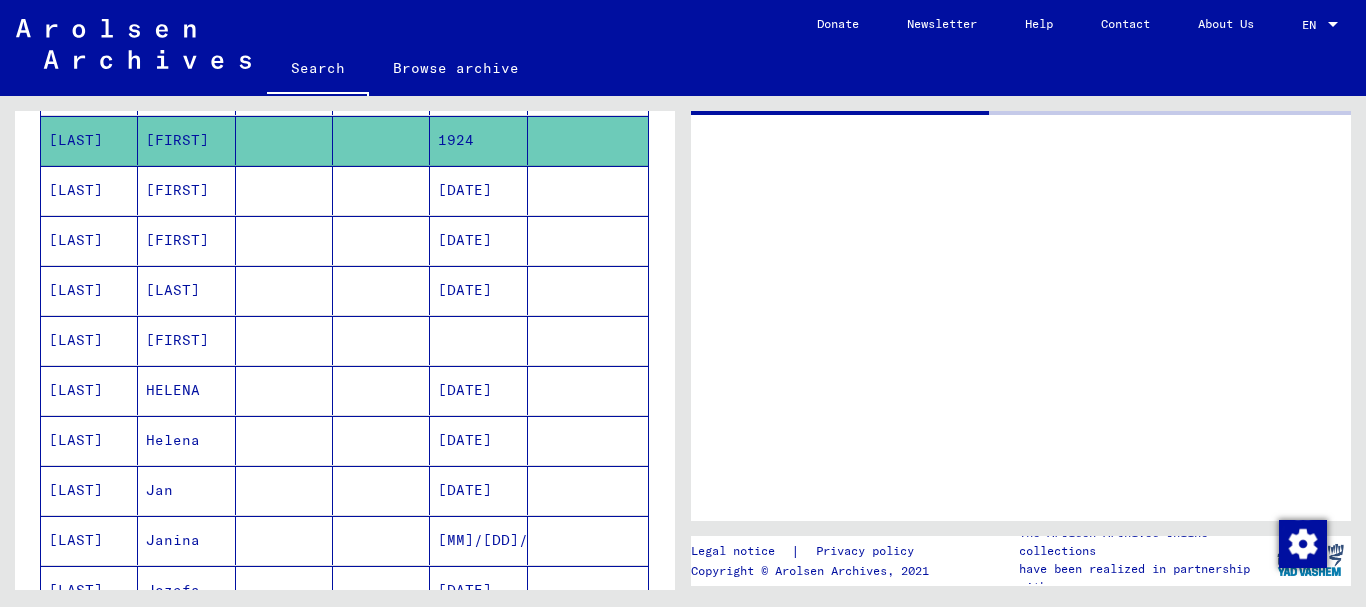 scroll, scrollTop: 0, scrollLeft: 0, axis: both 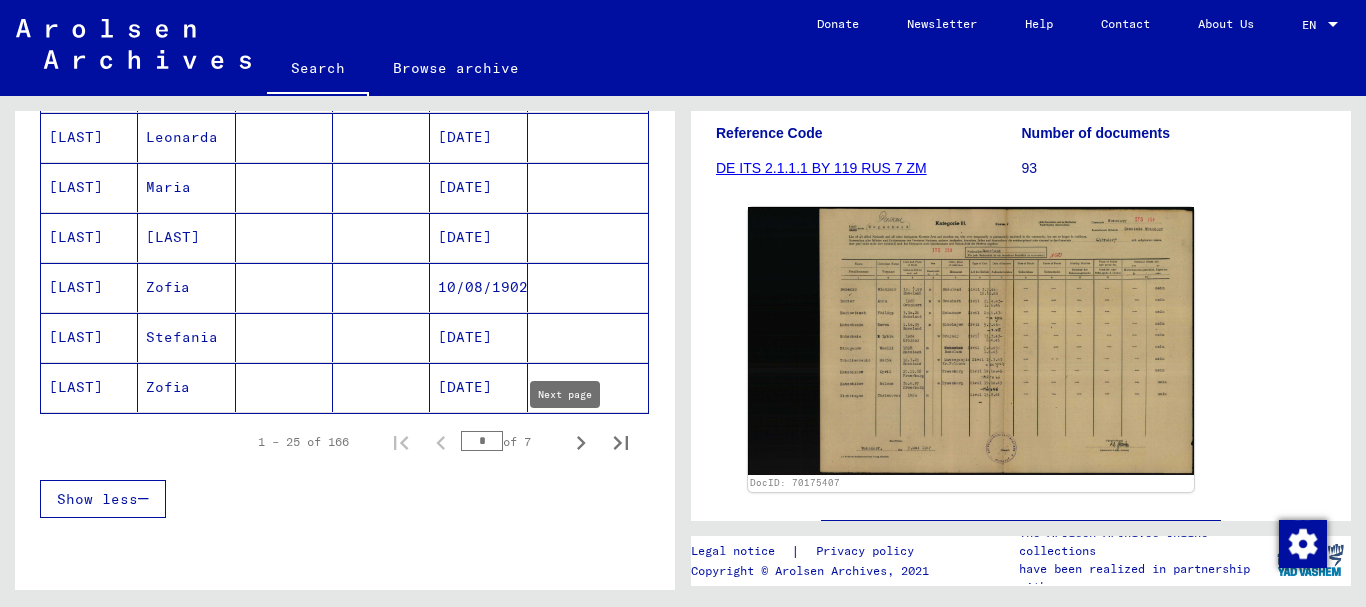 click 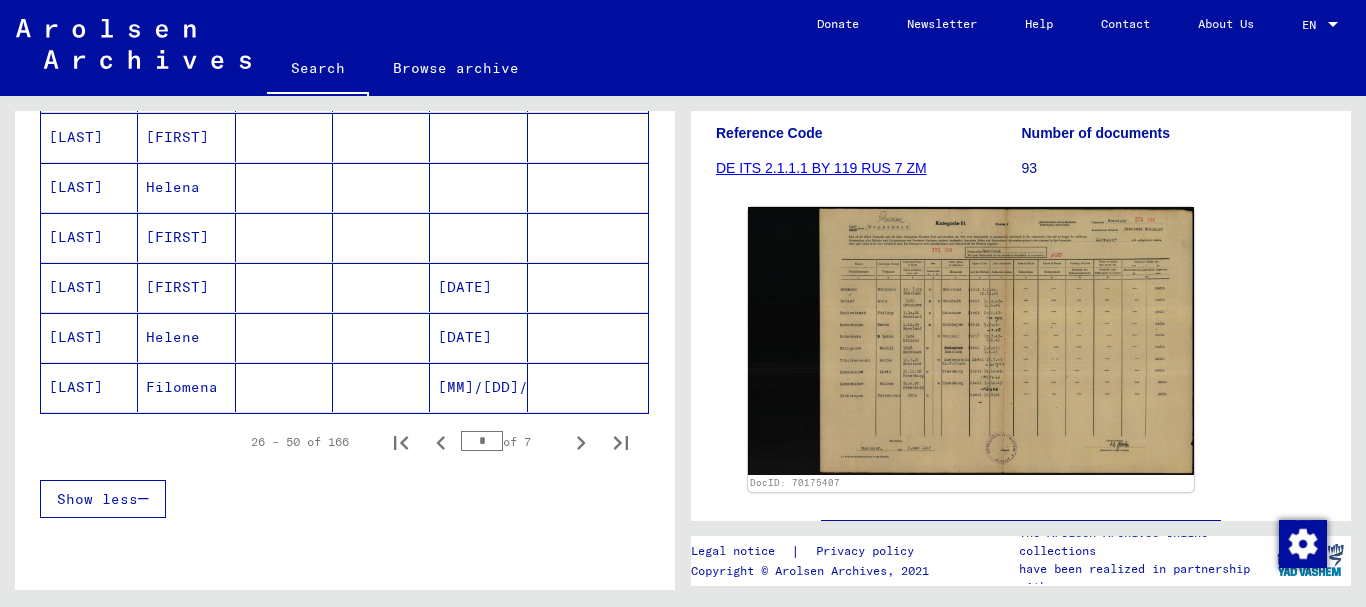click 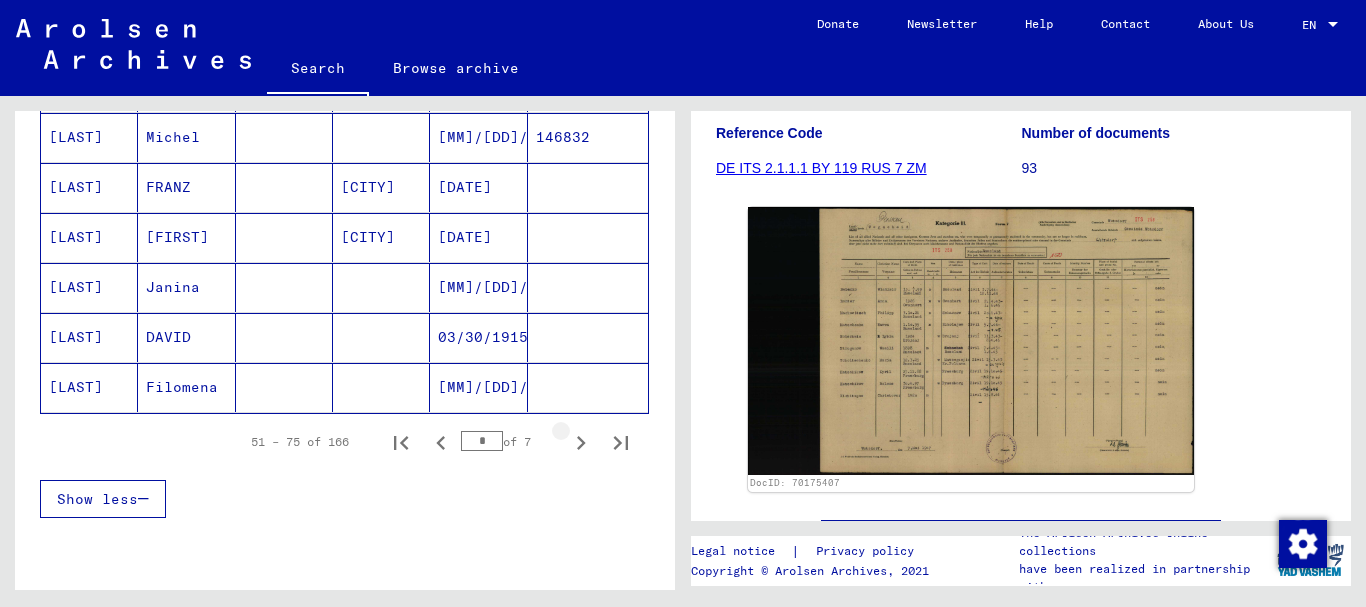 click 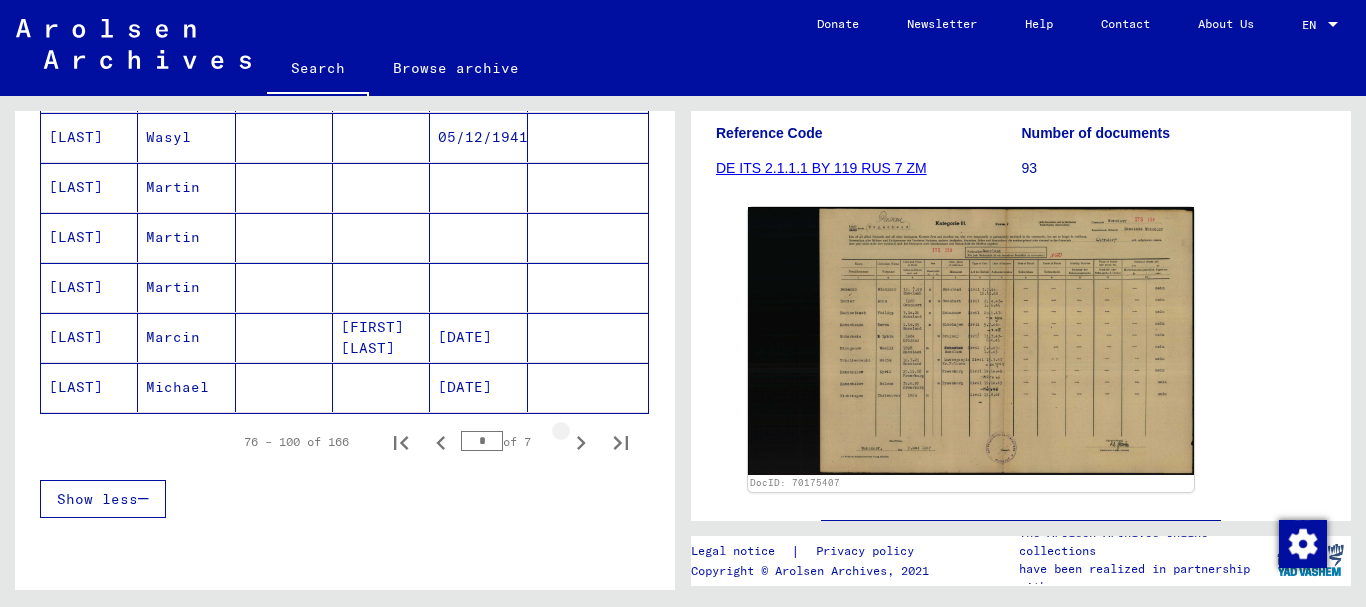 click 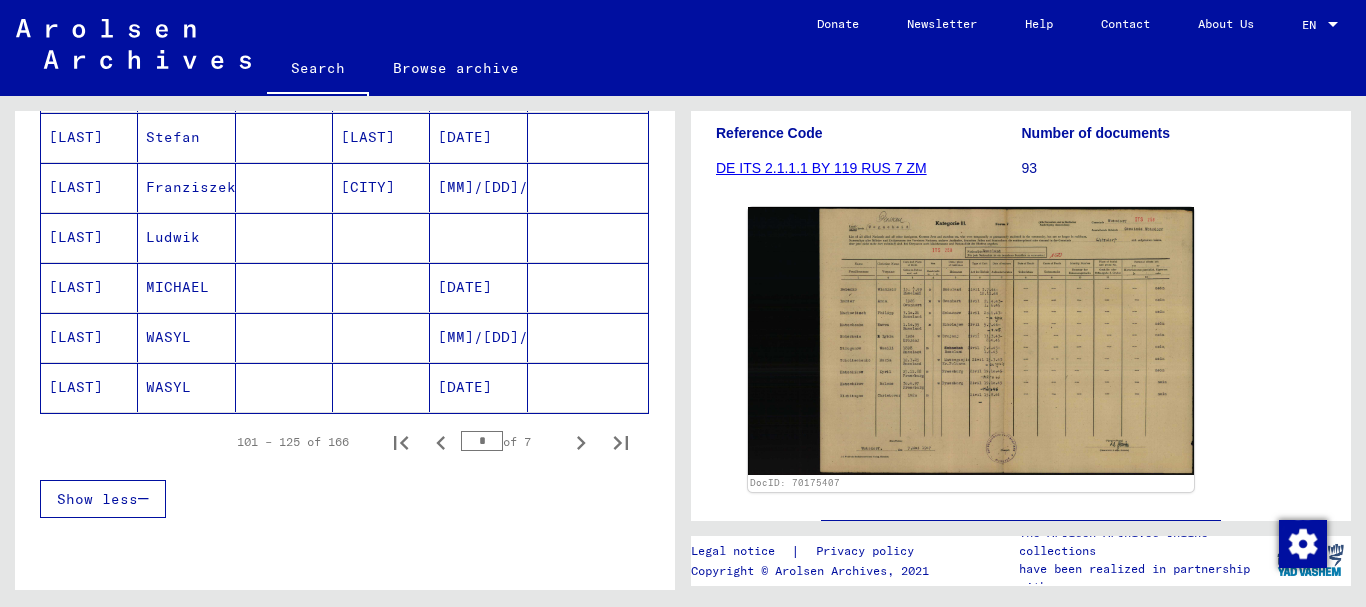 click on "[LAST]" at bounding box center [89, 337] 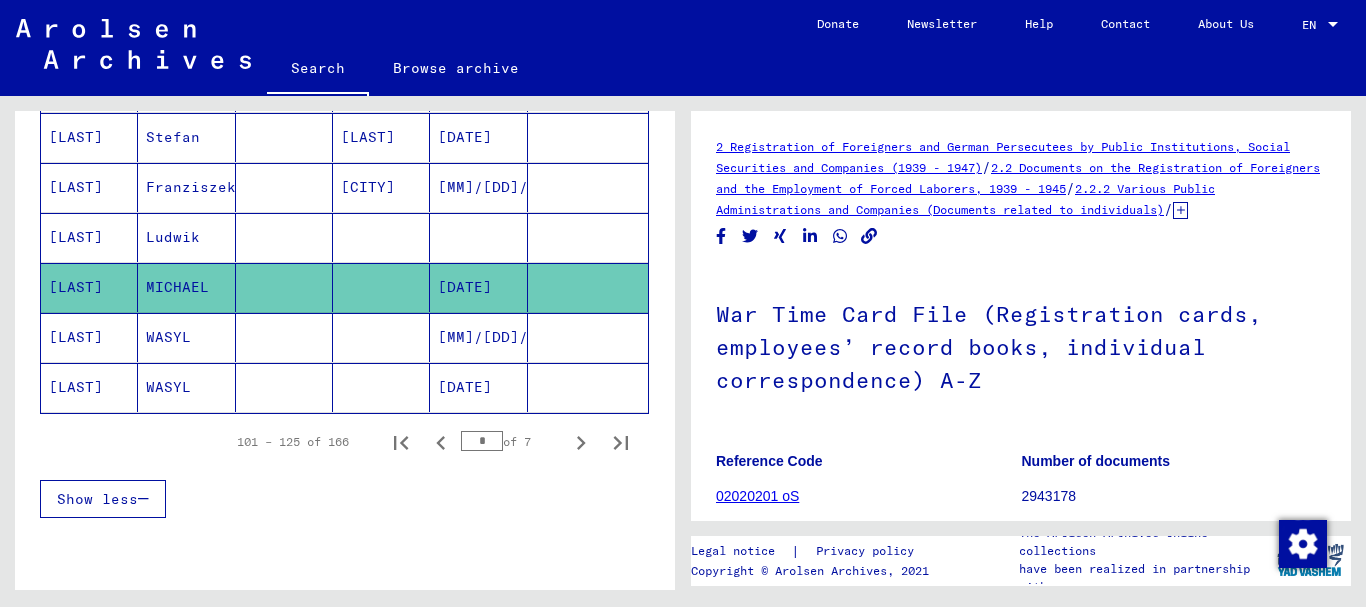 scroll, scrollTop: 0, scrollLeft: 0, axis: both 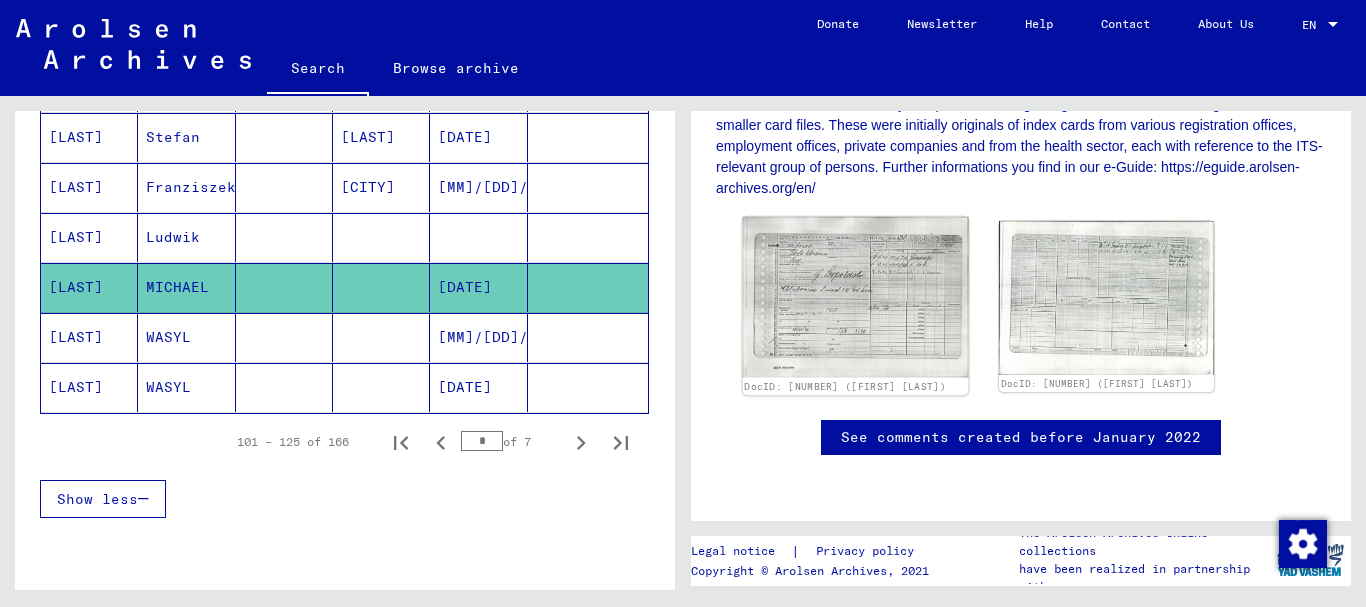 click 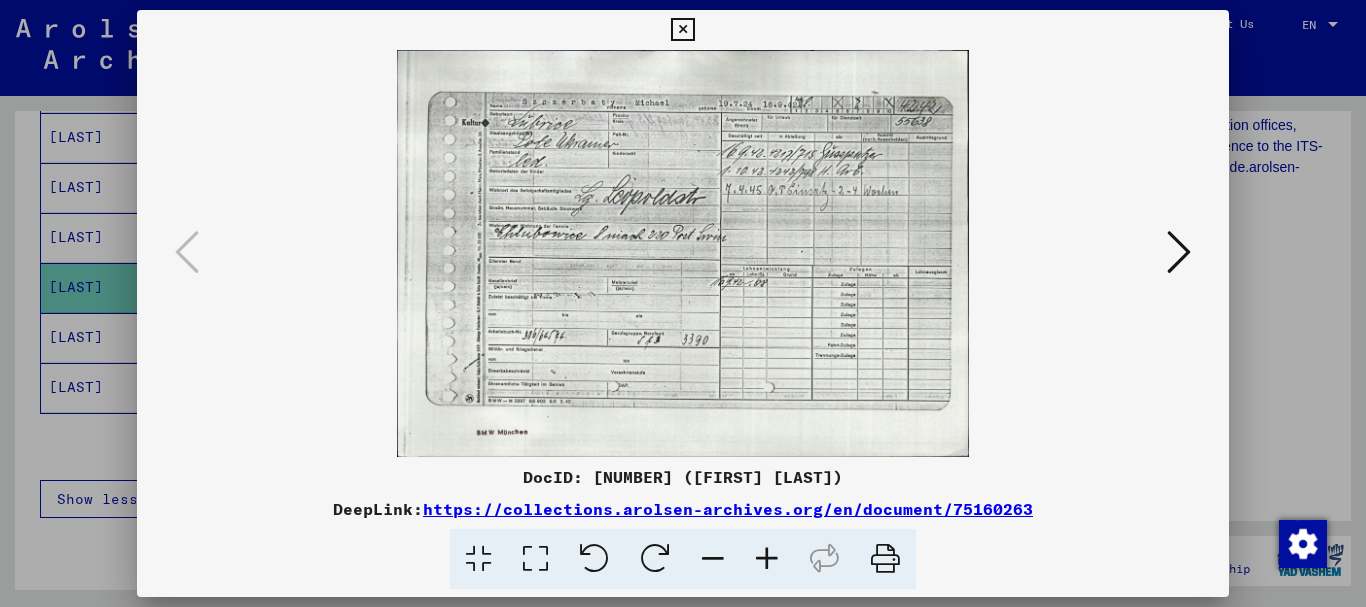 click at bounding box center (683, 253) 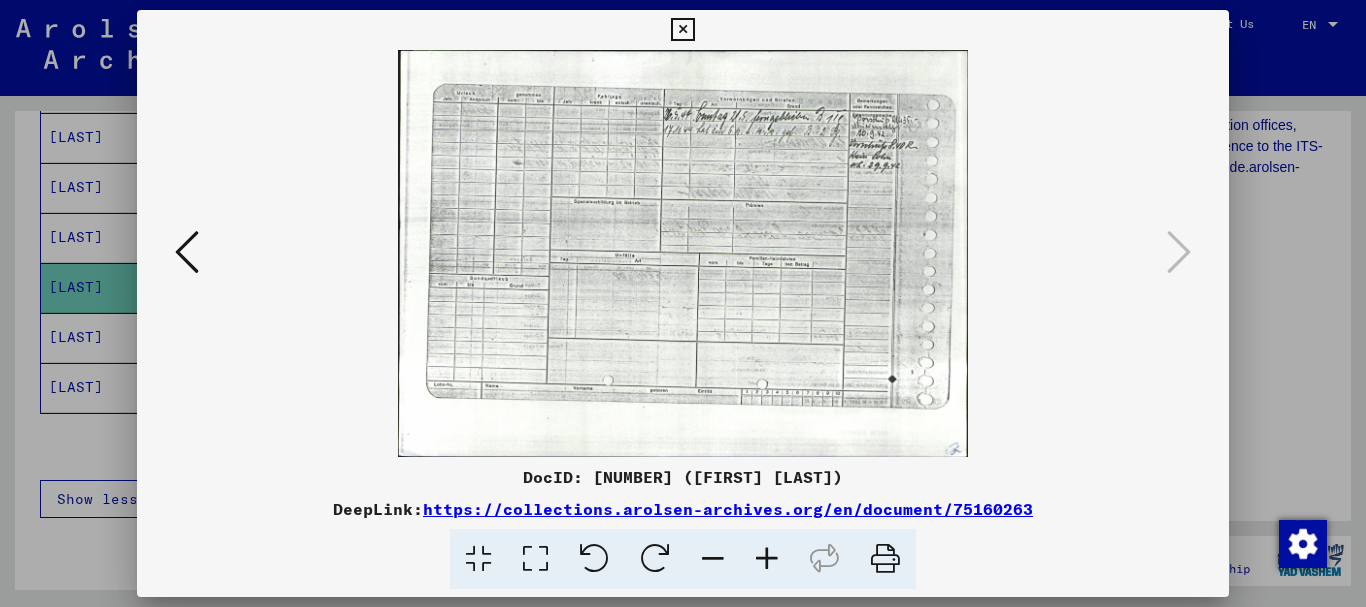 click at bounding box center [682, 30] 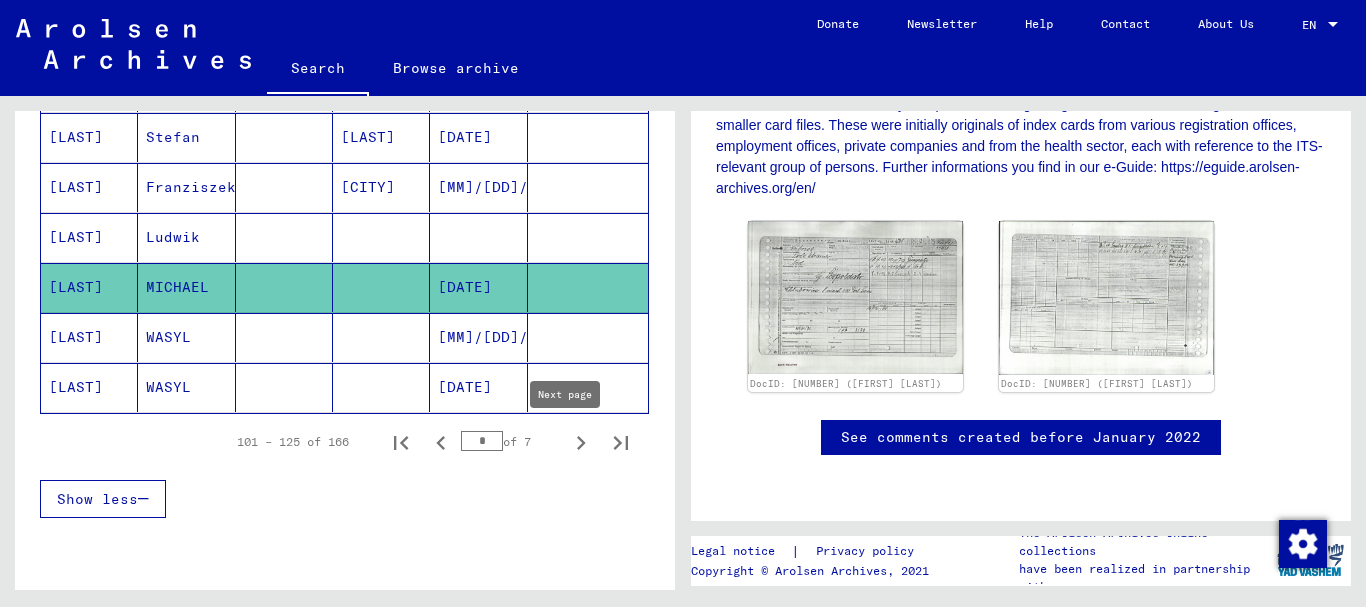 click 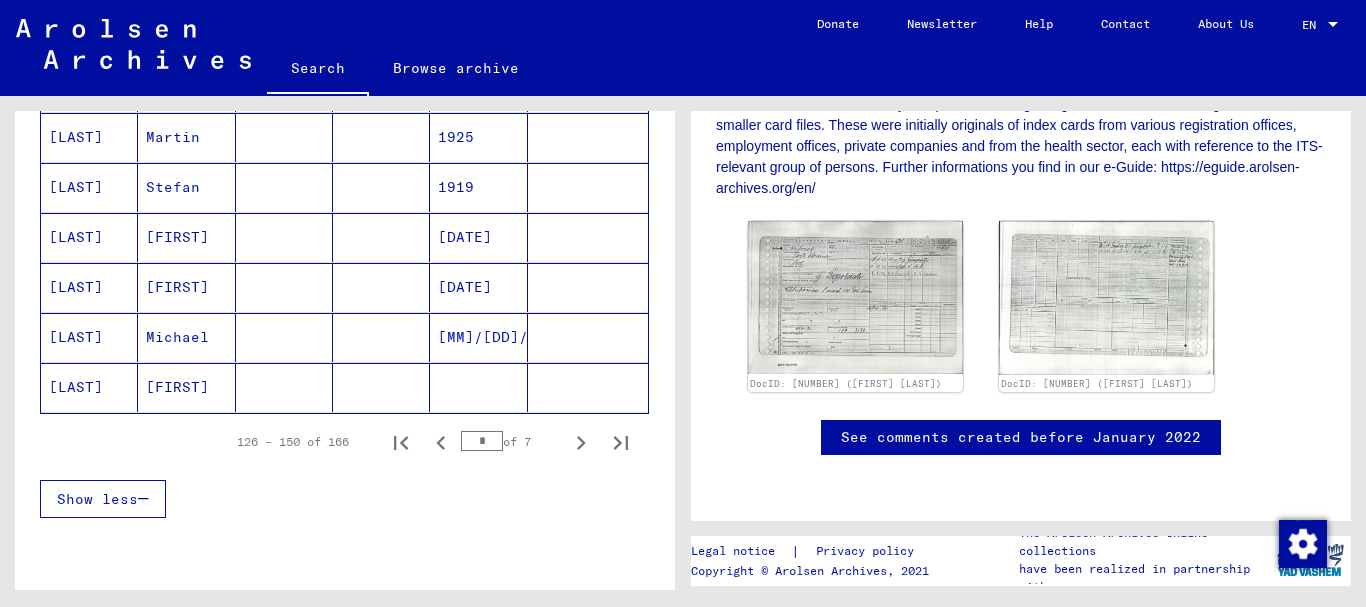 click 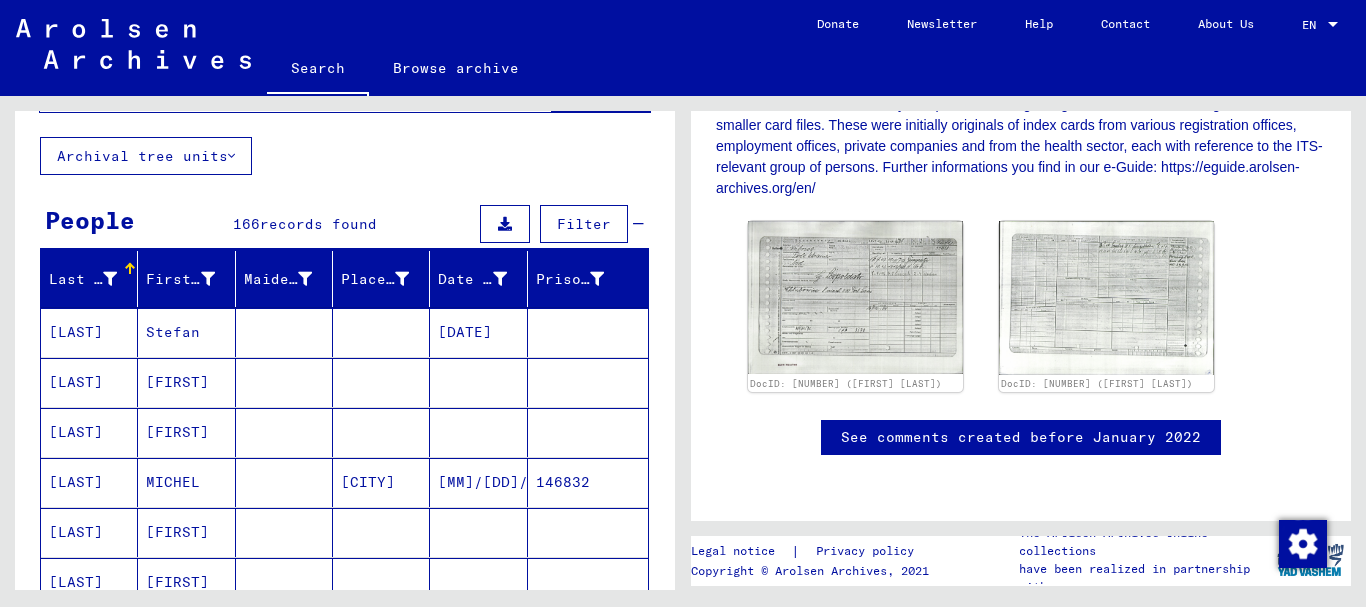 scroll, scrollTop: 0, scrollLeft: 0, axis: both 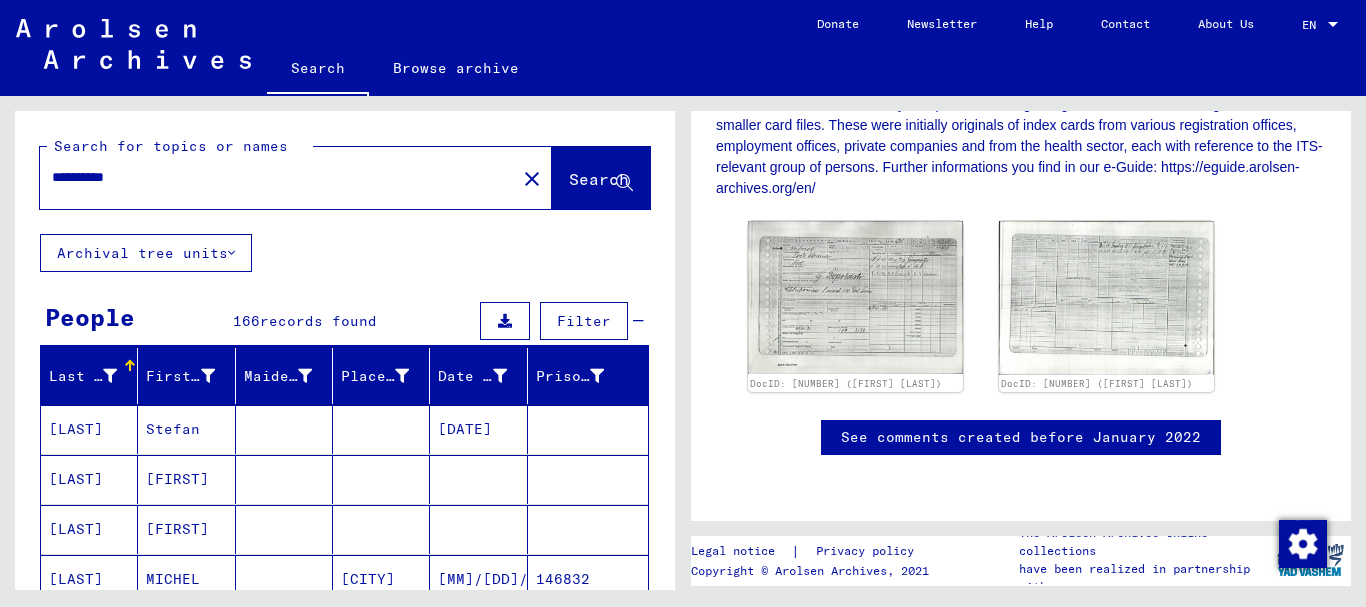 click on "**********" at bounding box center (278, 177) 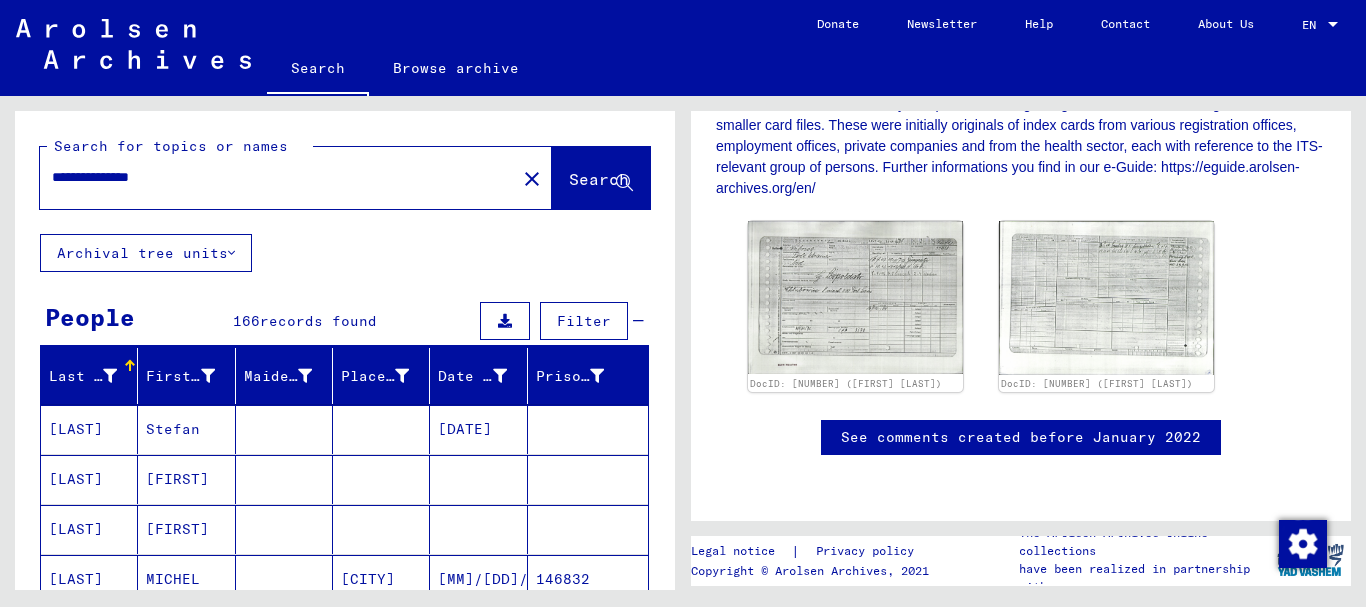 type on "**********" 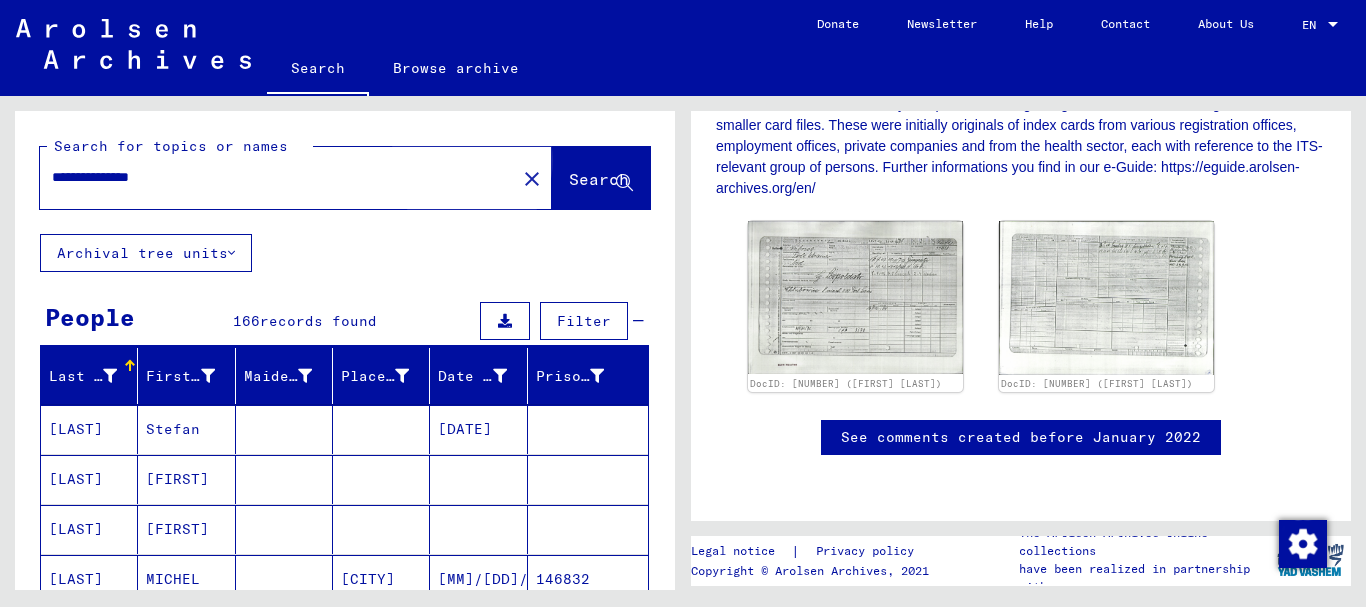 click on "Search" 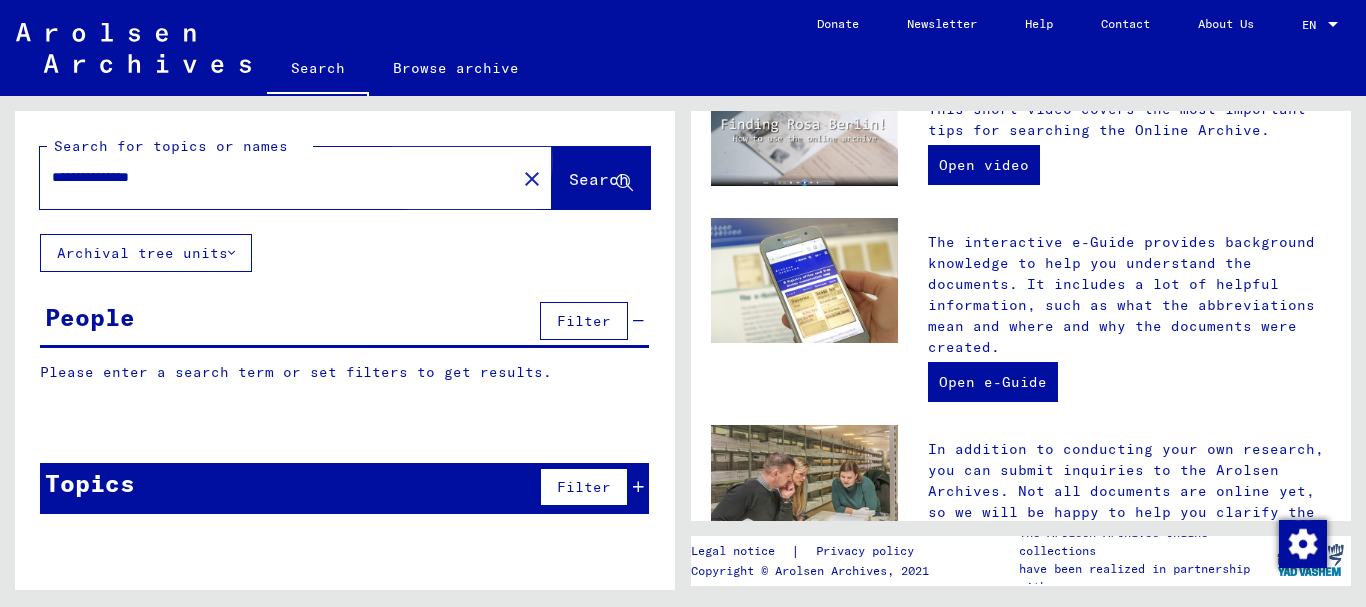 scroll, scrollTop: 0, scrollLeft: 0, axis: both 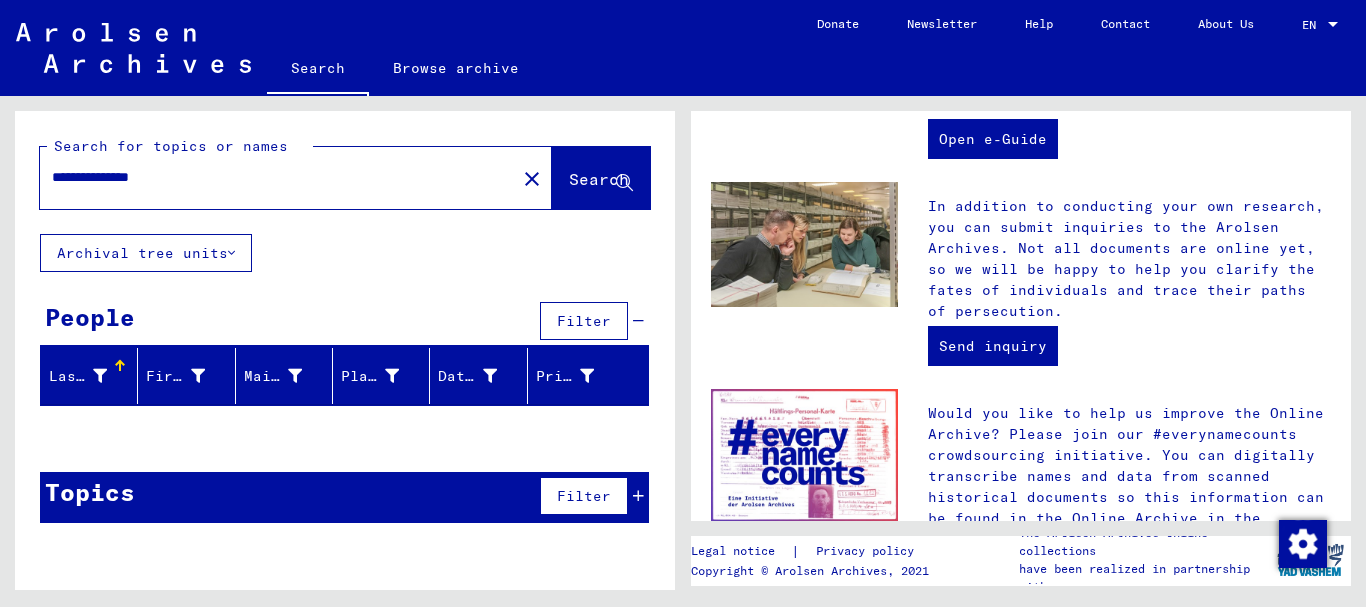 click 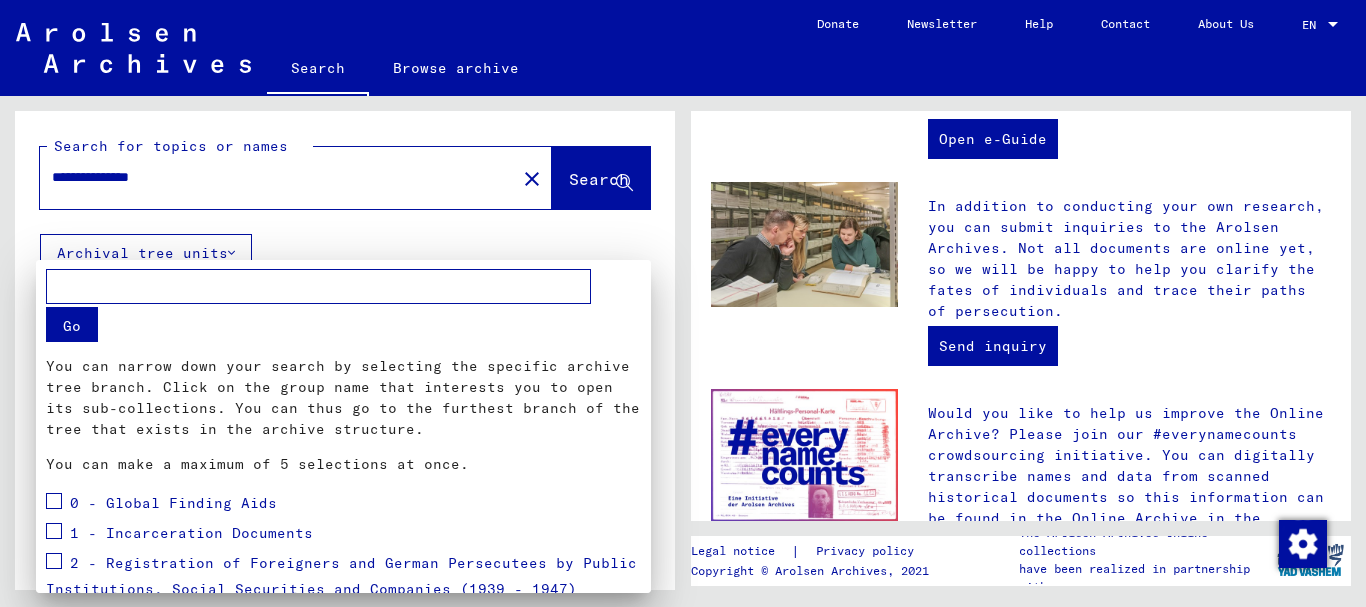 scroll, scrollTop: 291, scrollLeft: 0, axis: vertical 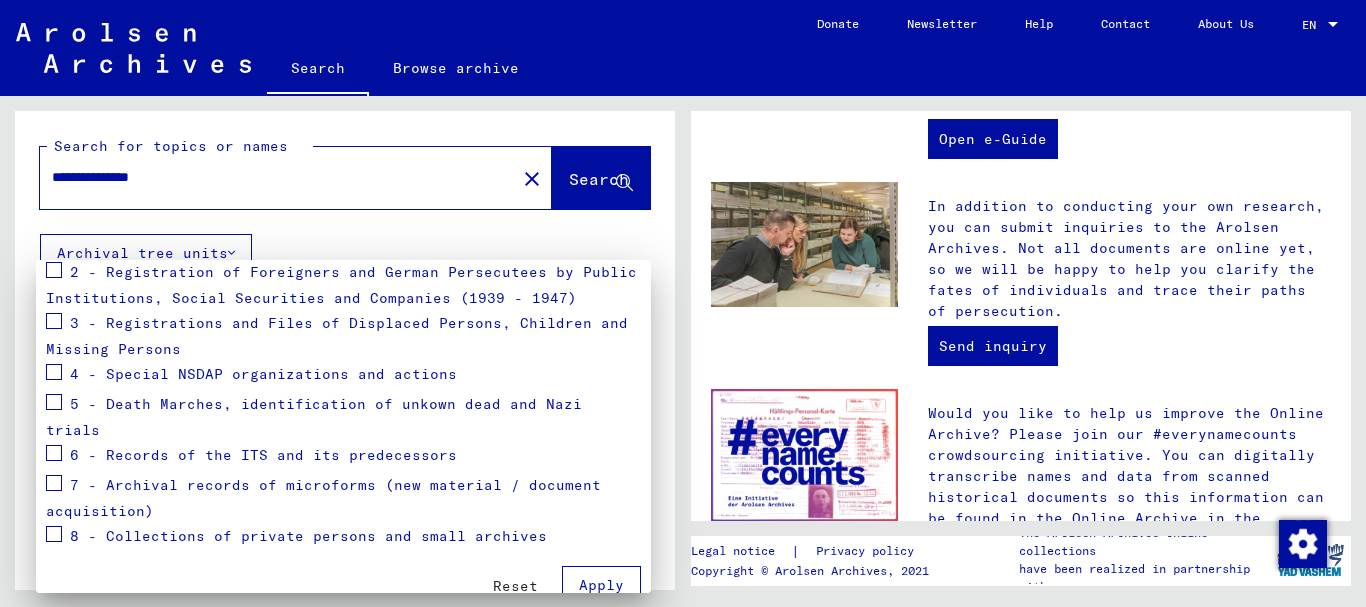 click at bounding box center (683, 303) 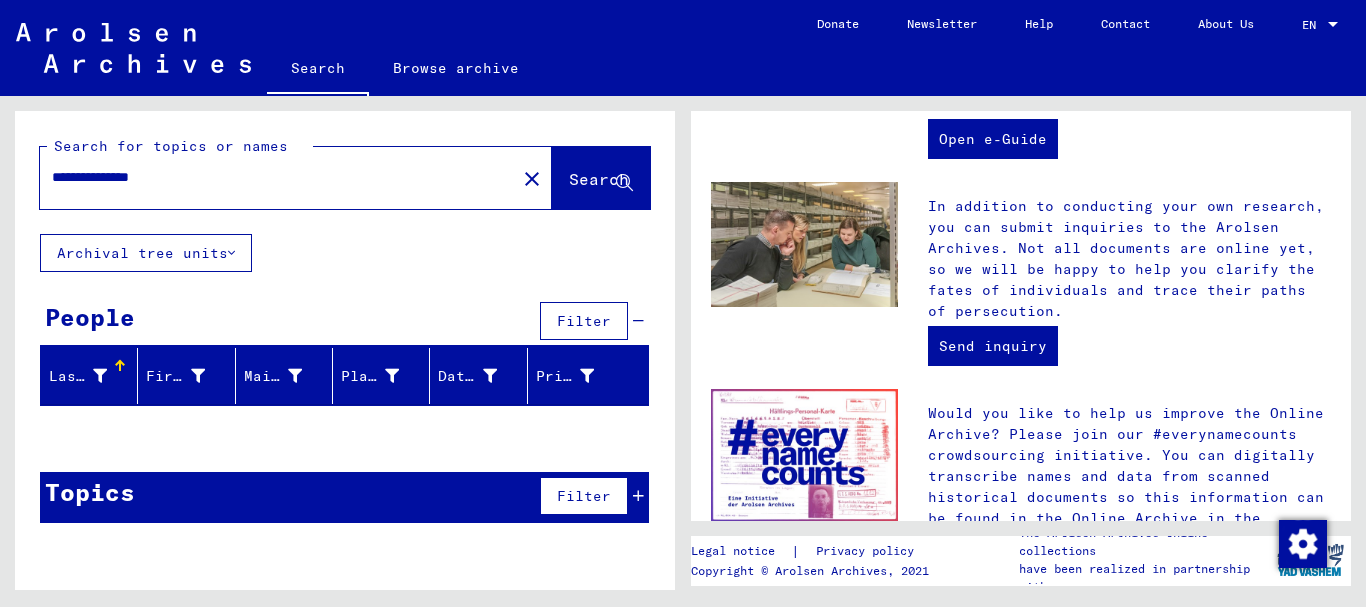 drag, startPoint x: 148, startPoint y: 173, endPoint x: 205, endPoint y: 177, distance: 57.14018 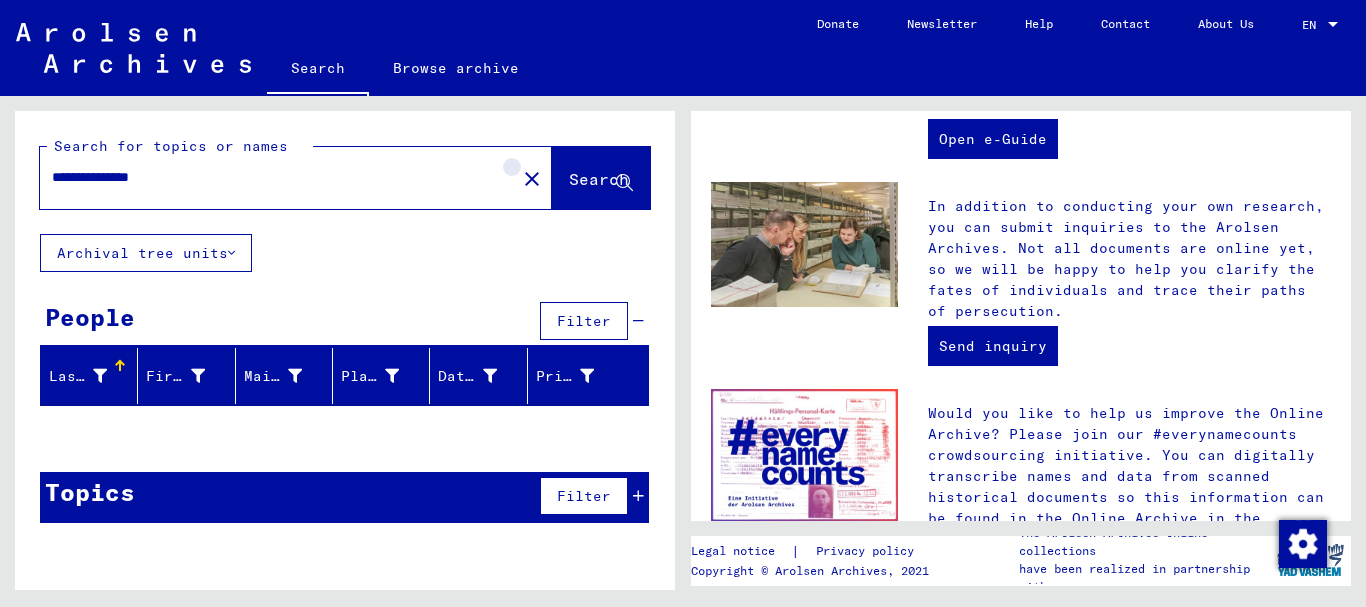click on "close" 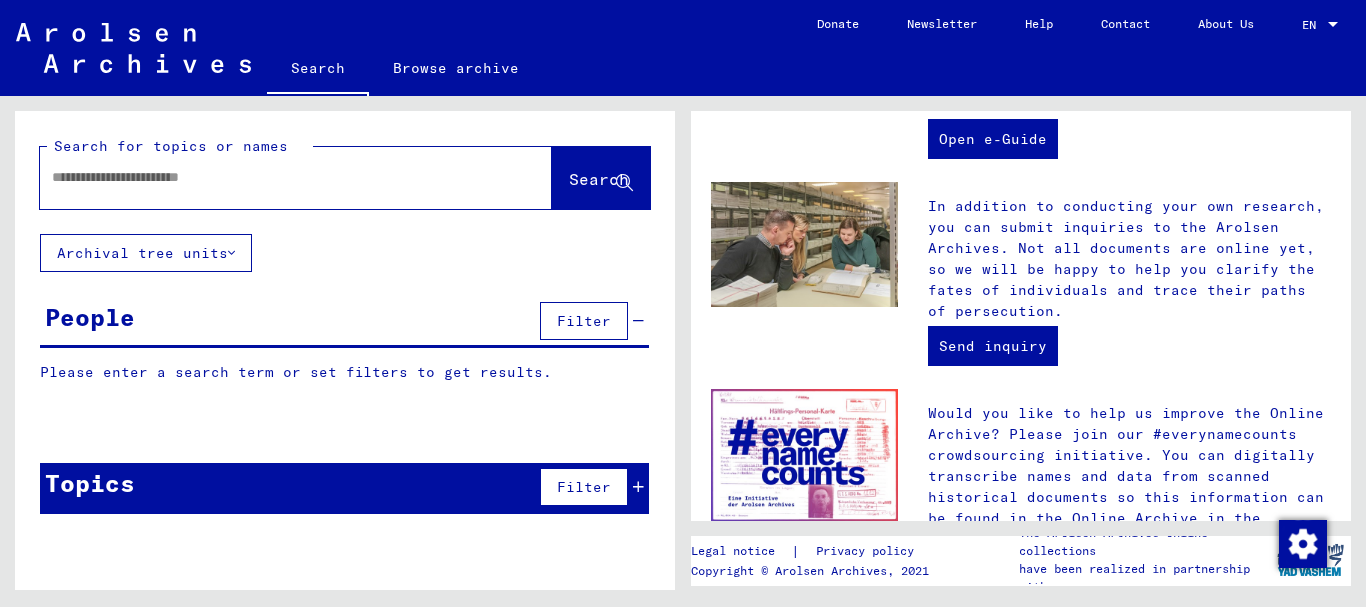 click at bounding box center [272, 177] 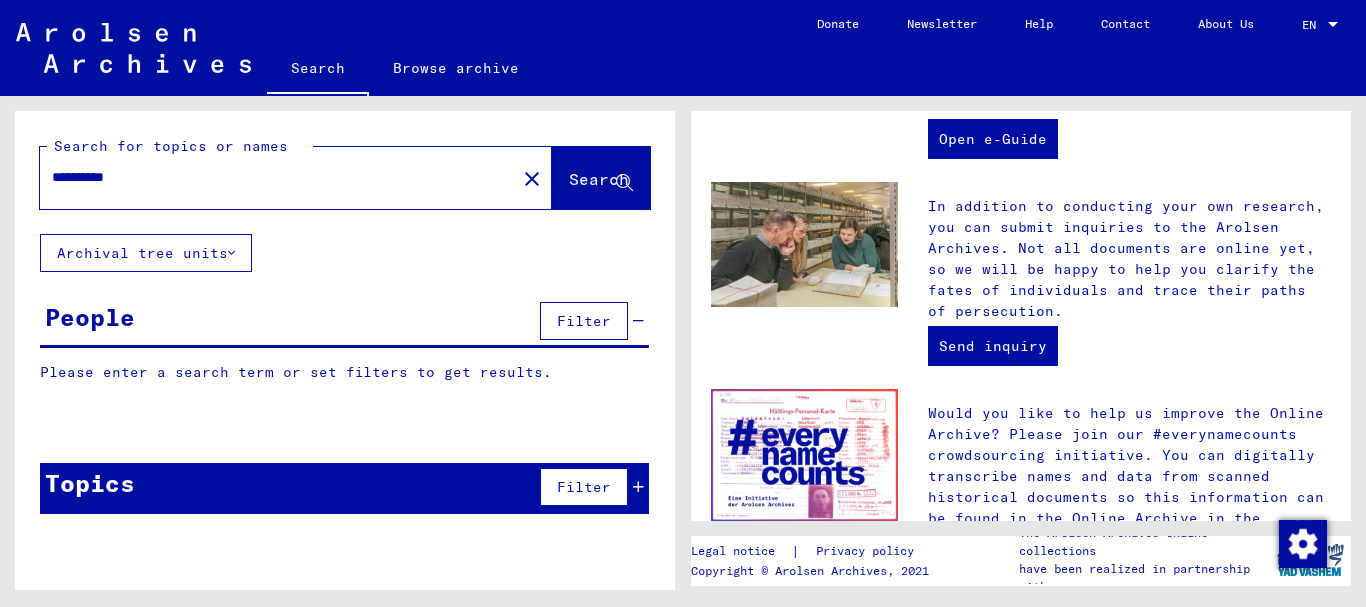type on "**********" 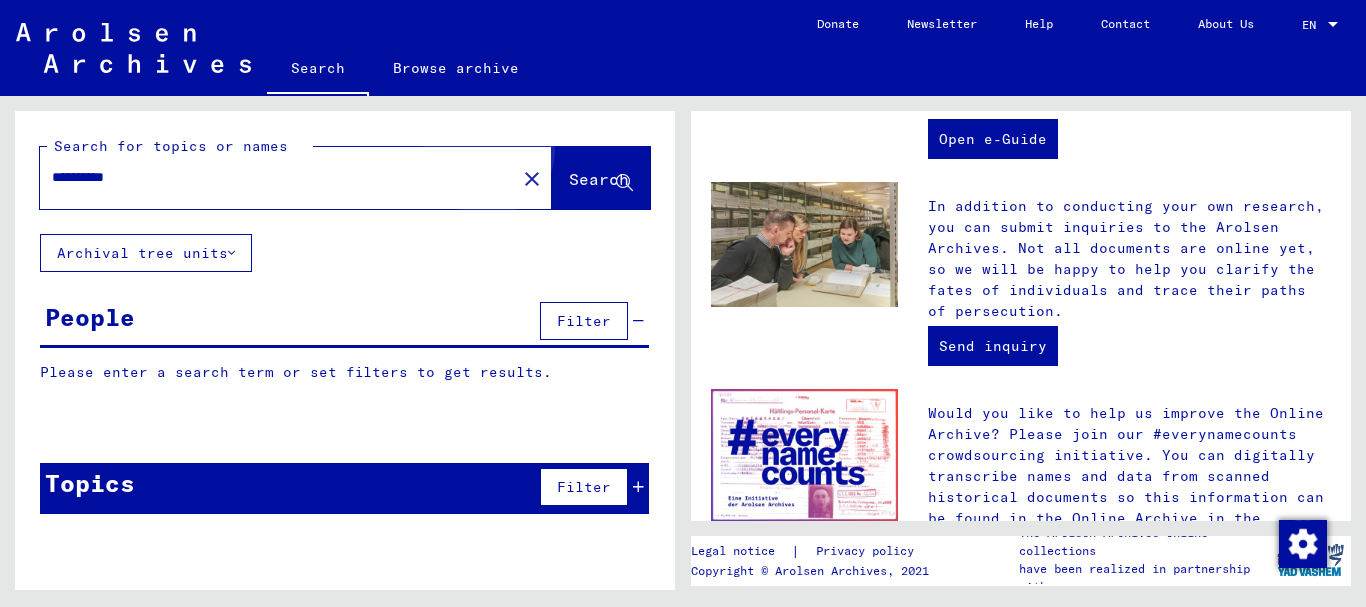 click on "Search" 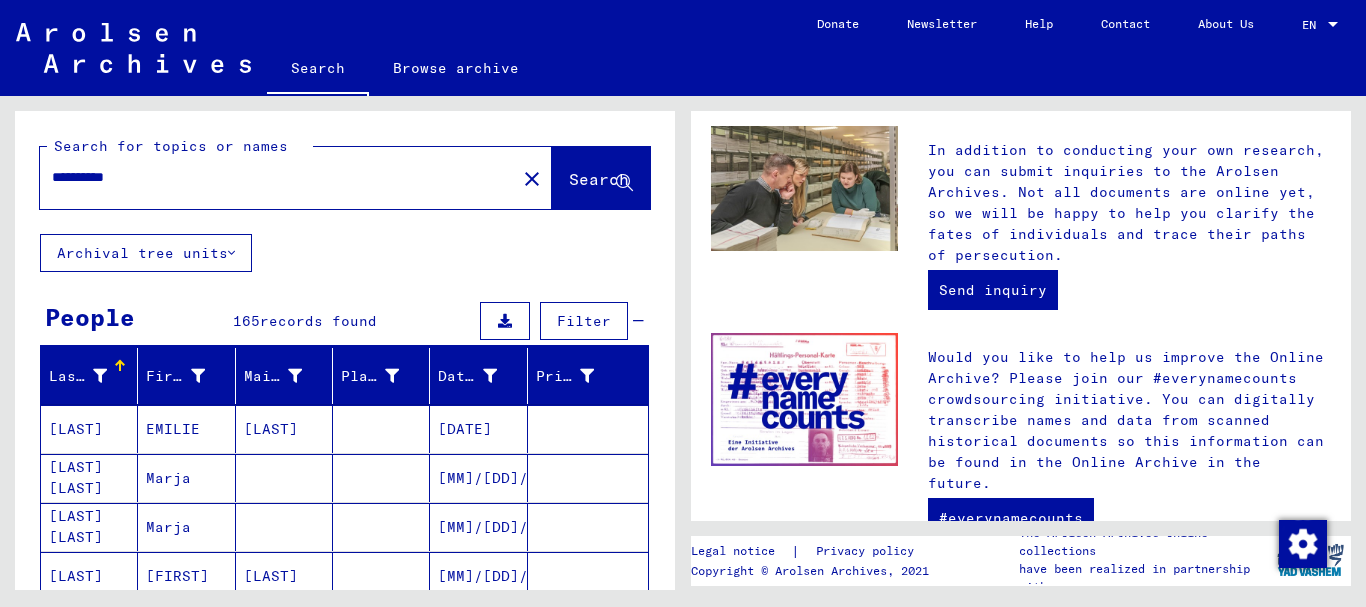 scroll, scrollTop: 855, scrollLeft: 0, axis: vertical 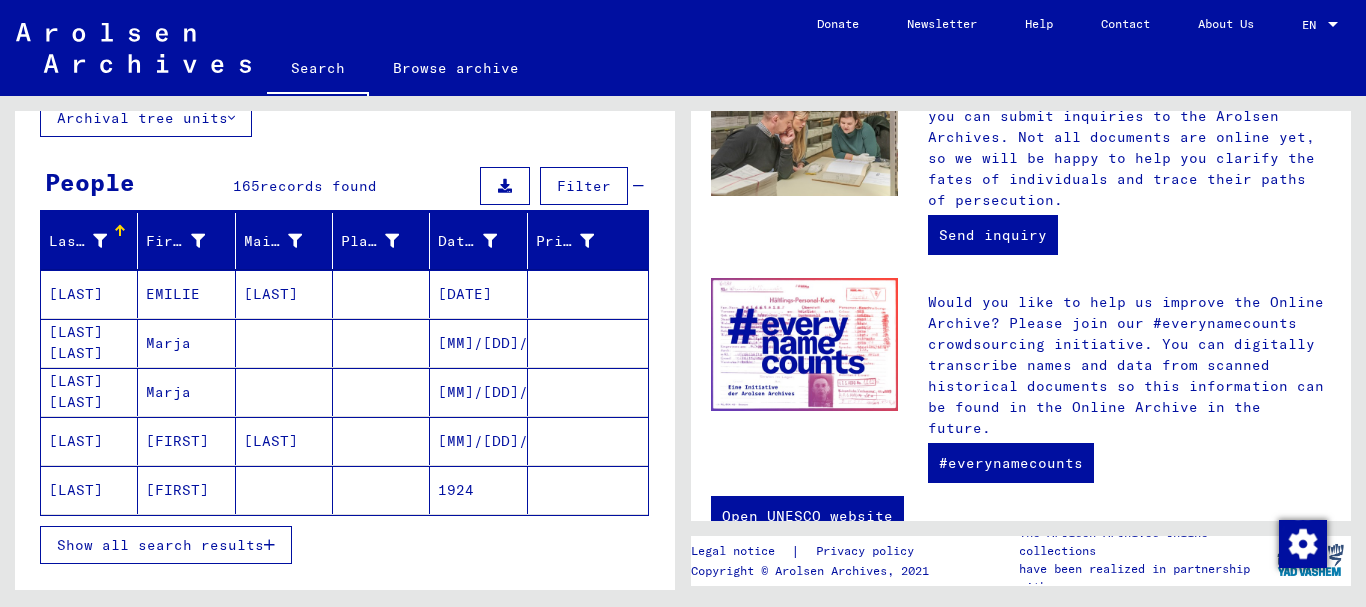 click on "[LAST]" 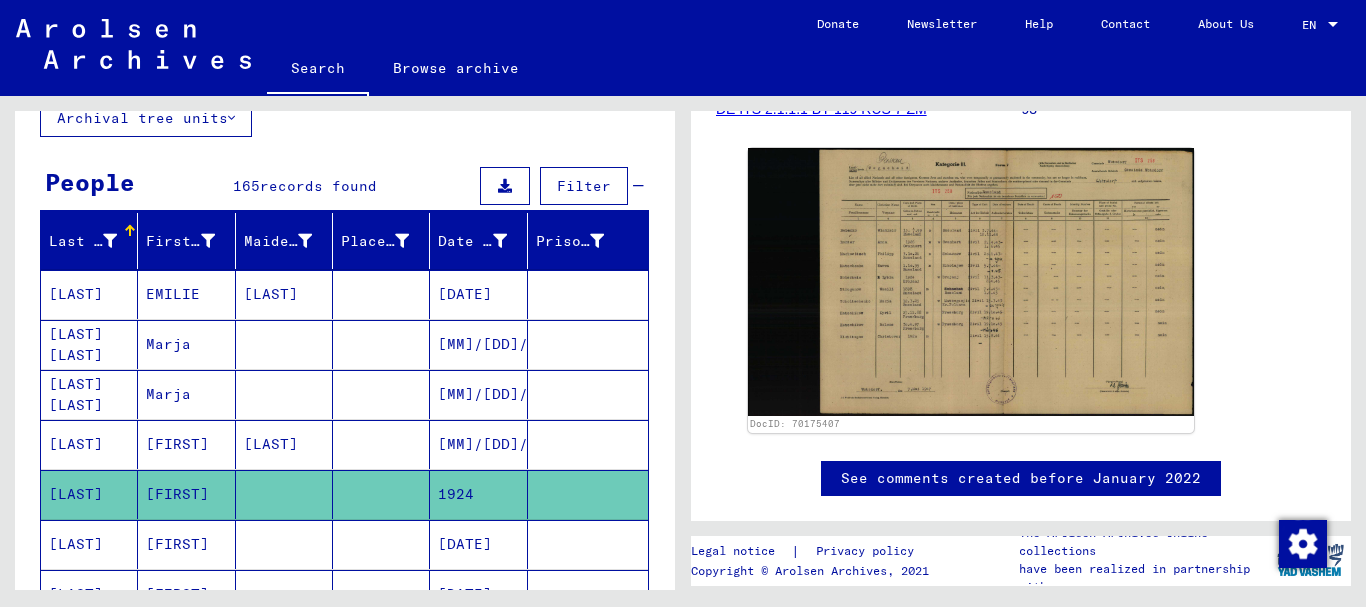 scroll, scrollTop: 0, scrollLeft: 0, axis: both 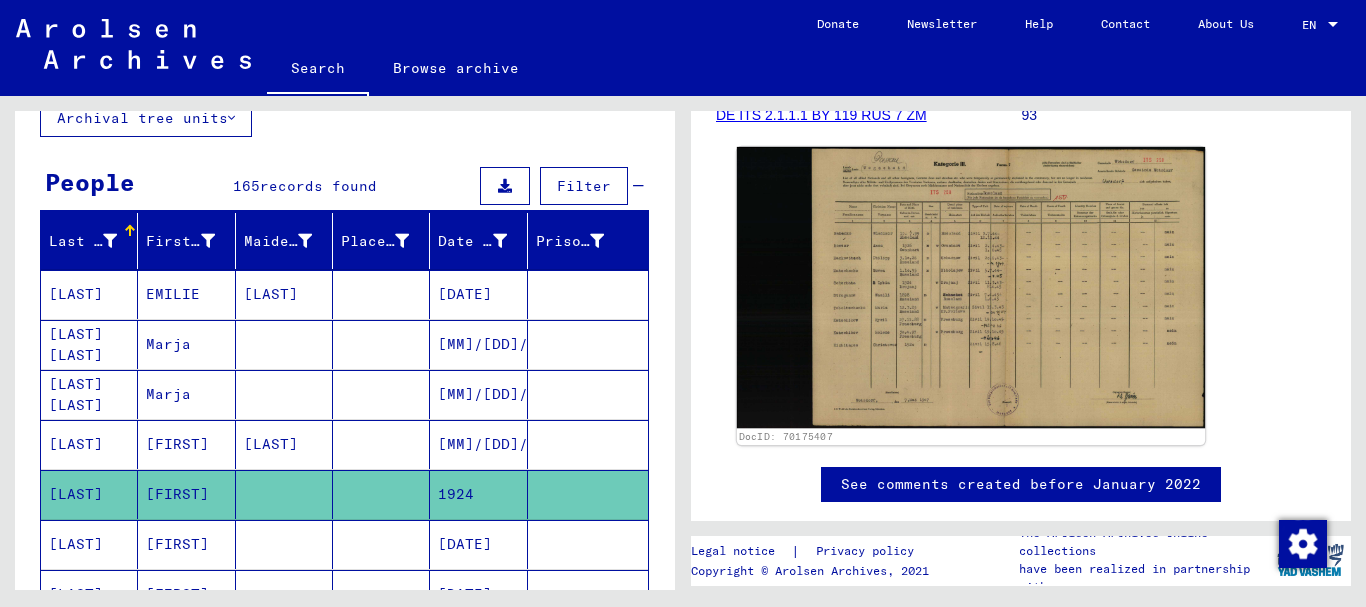 click 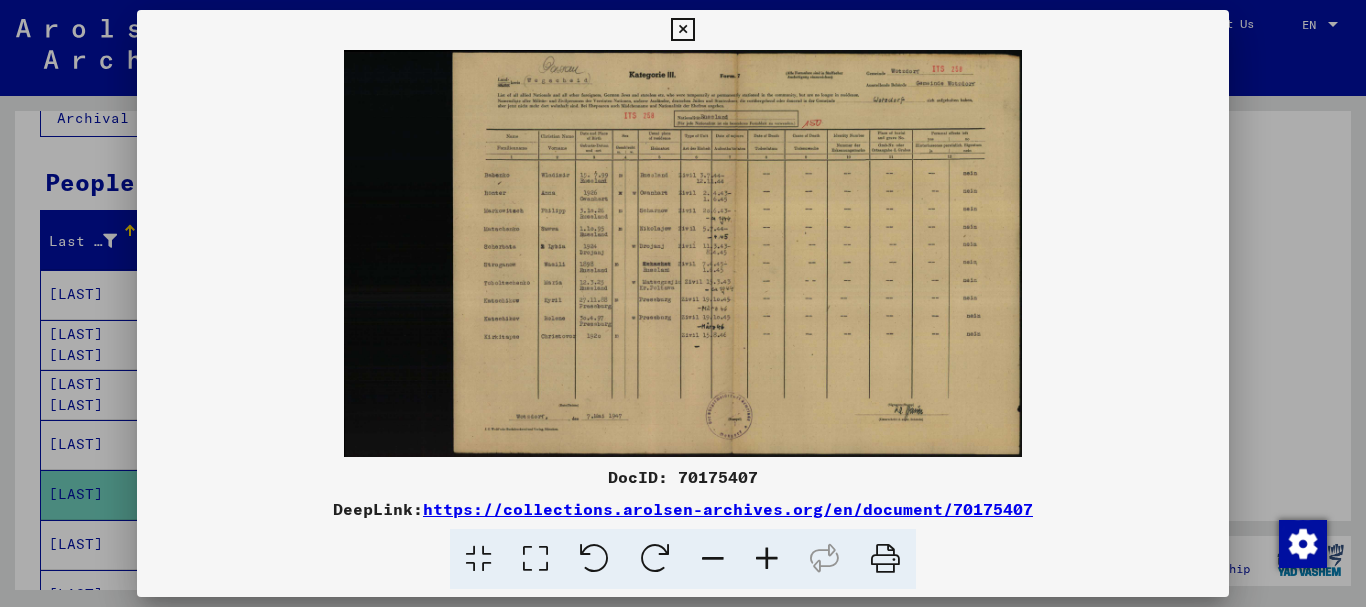 click at bounding box center [683, 253] 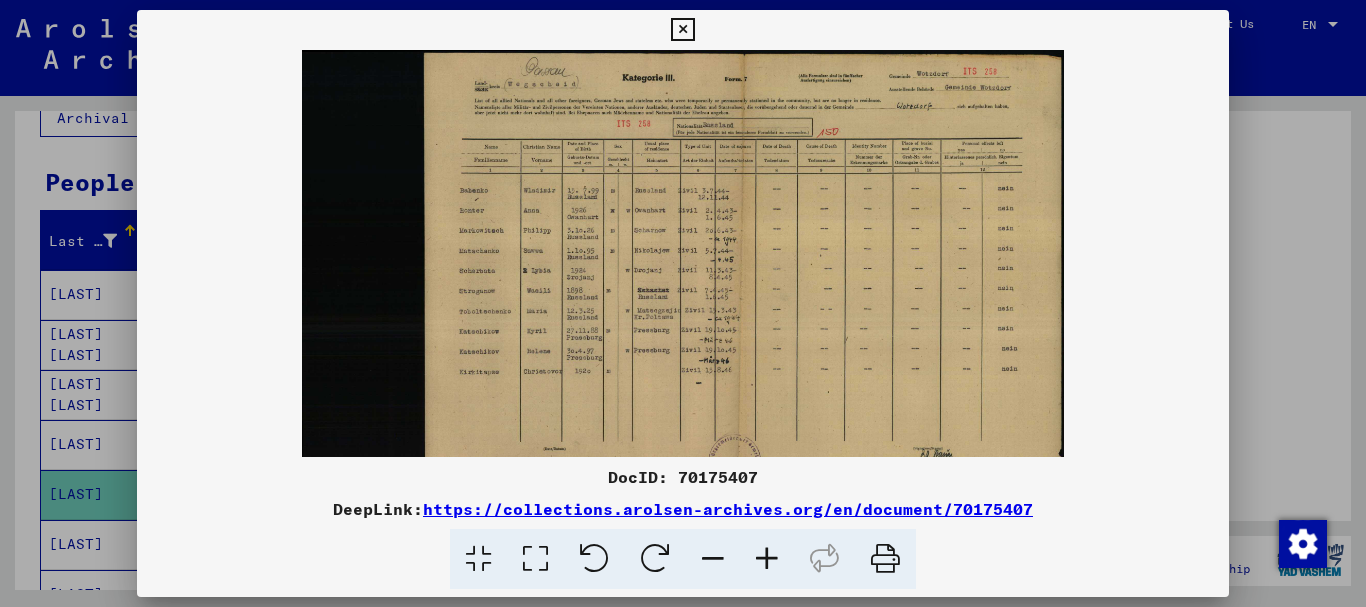 click at bounding box center (767, 559) 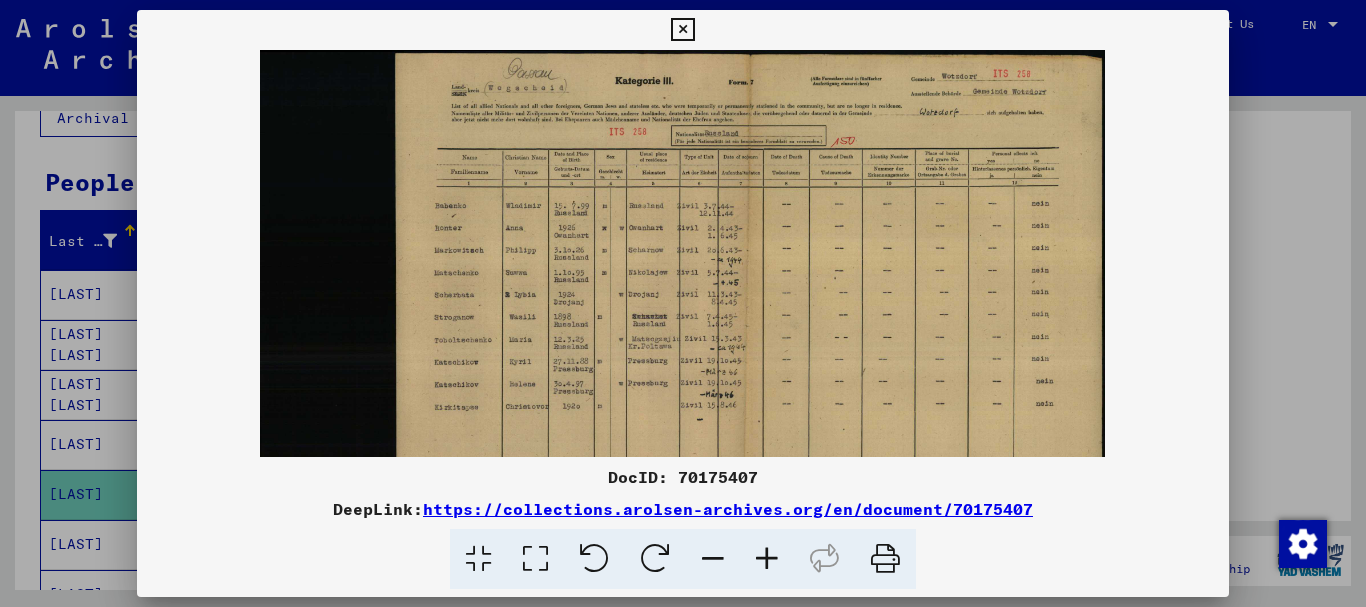 click at bounding box center (767, 559) 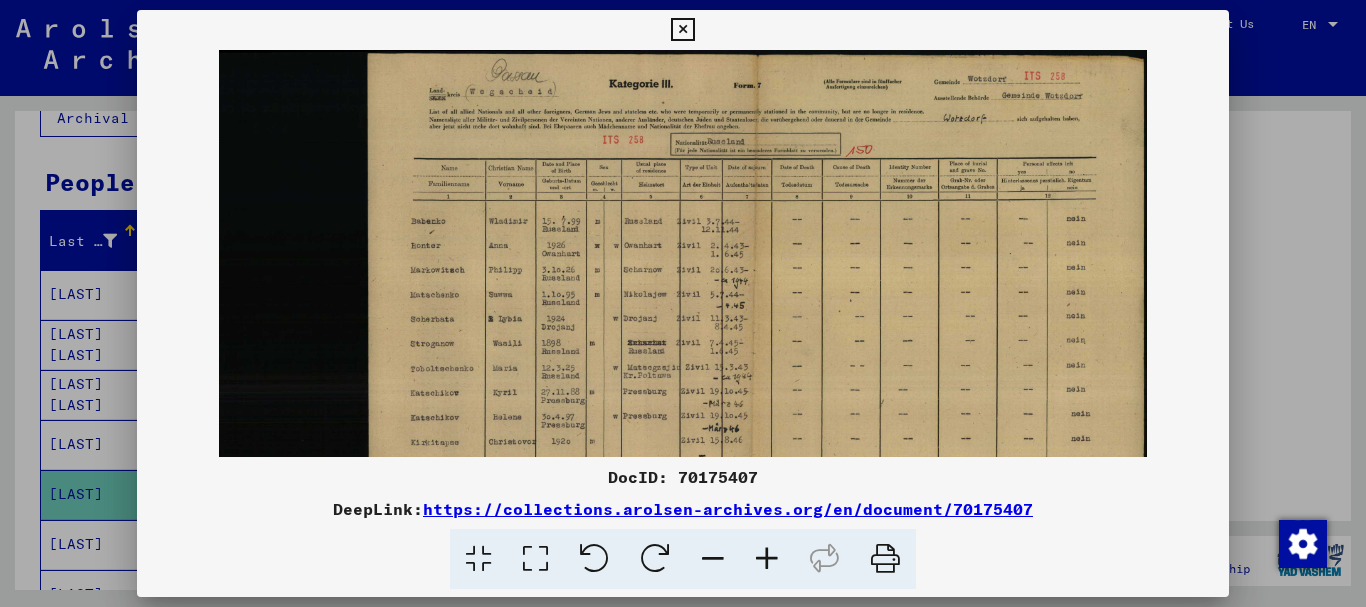 click at bounding box center (767, 559) 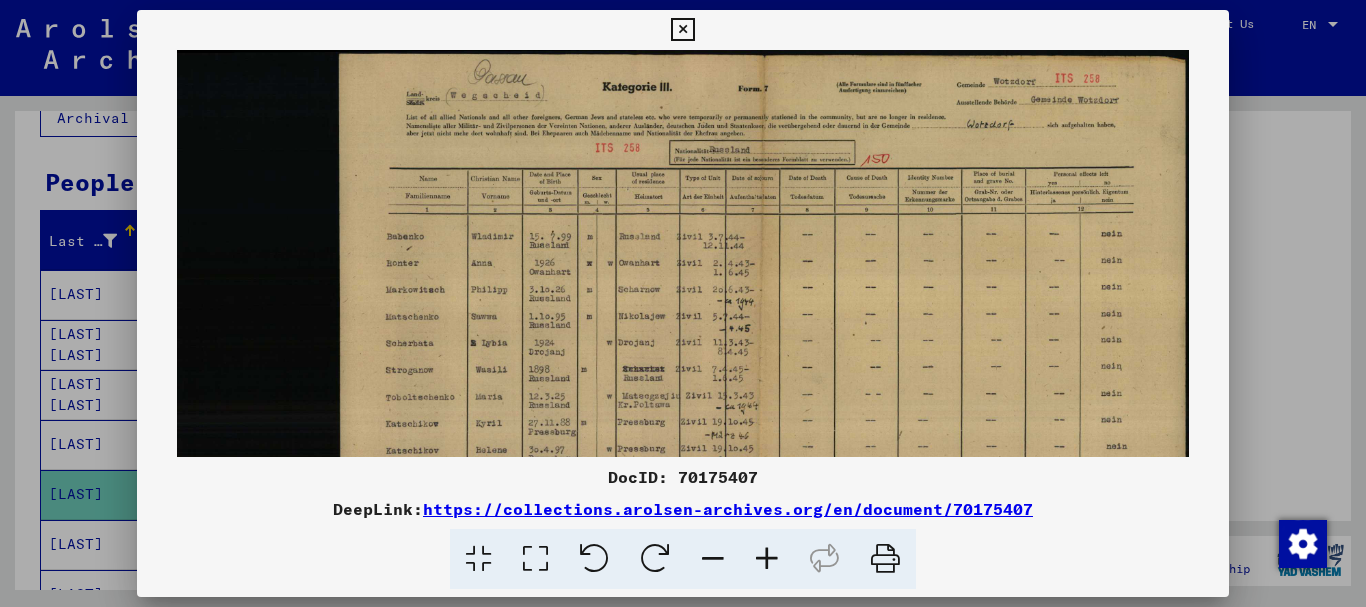 click at bounding box center [767, 559] 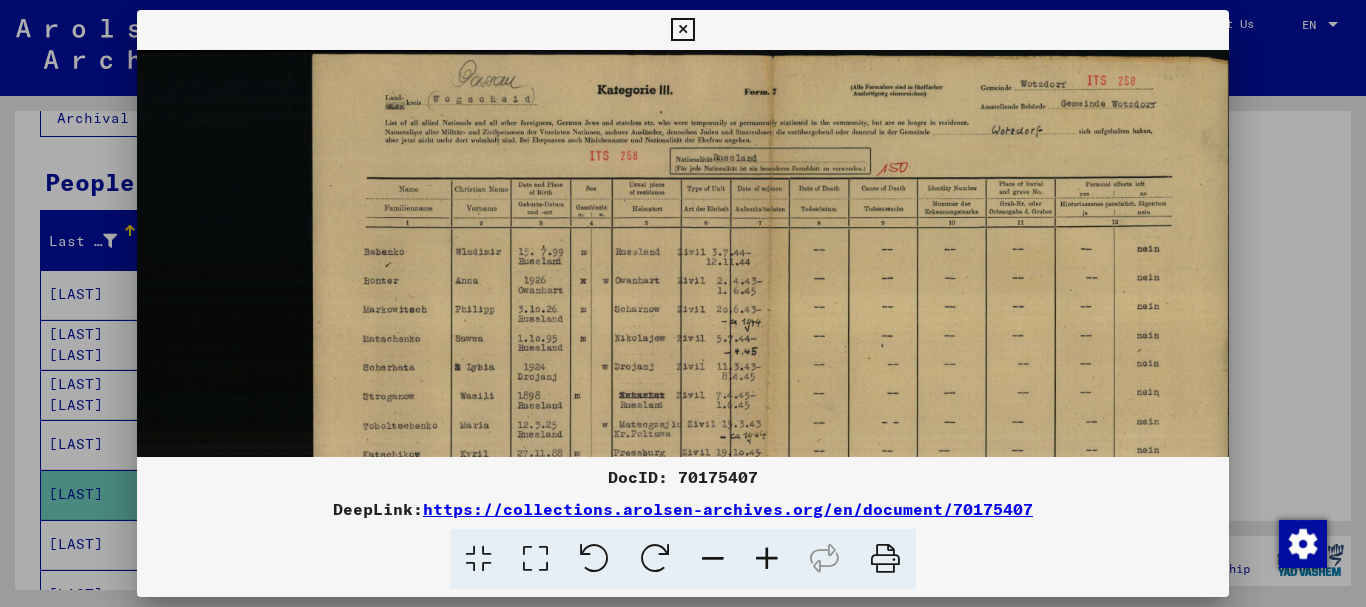 click at bounding box center [767, 559] 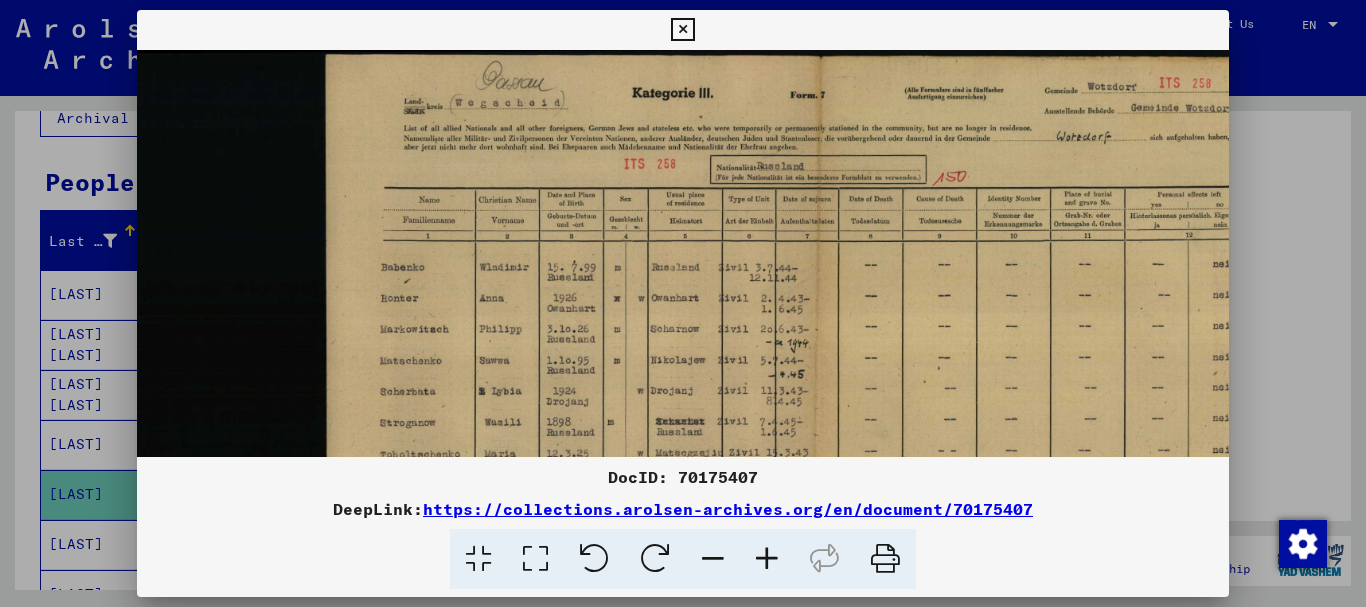click at bounding box center [767, 559] 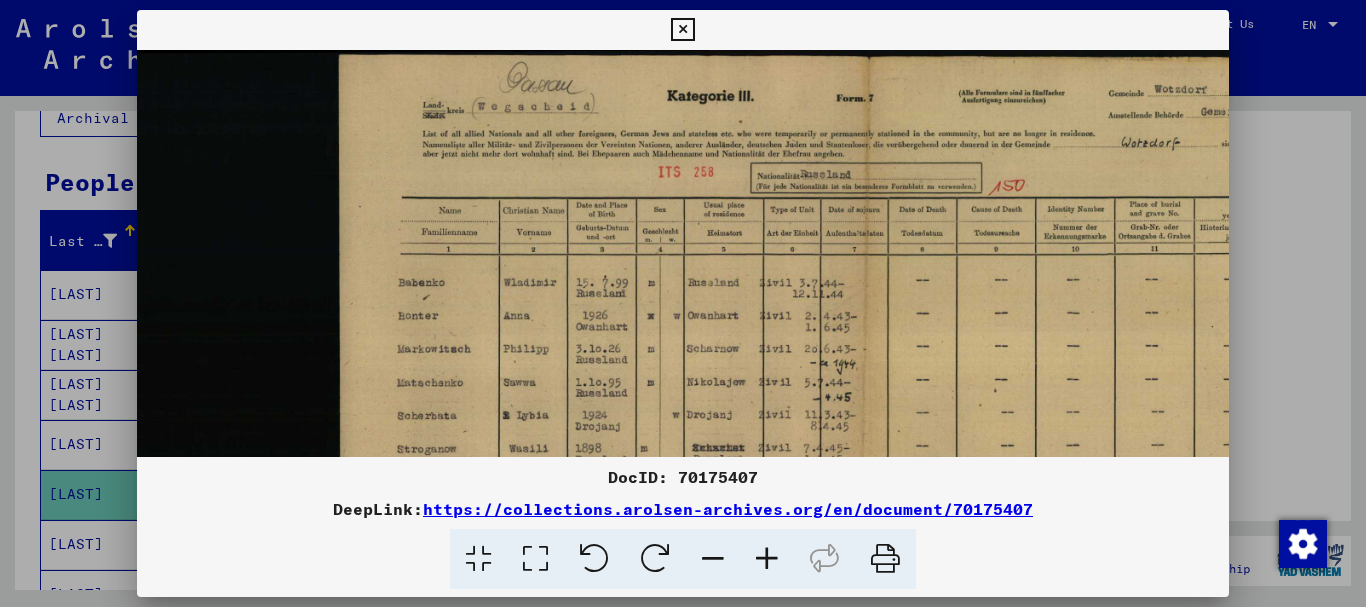 click at bounding box center (682, 30) 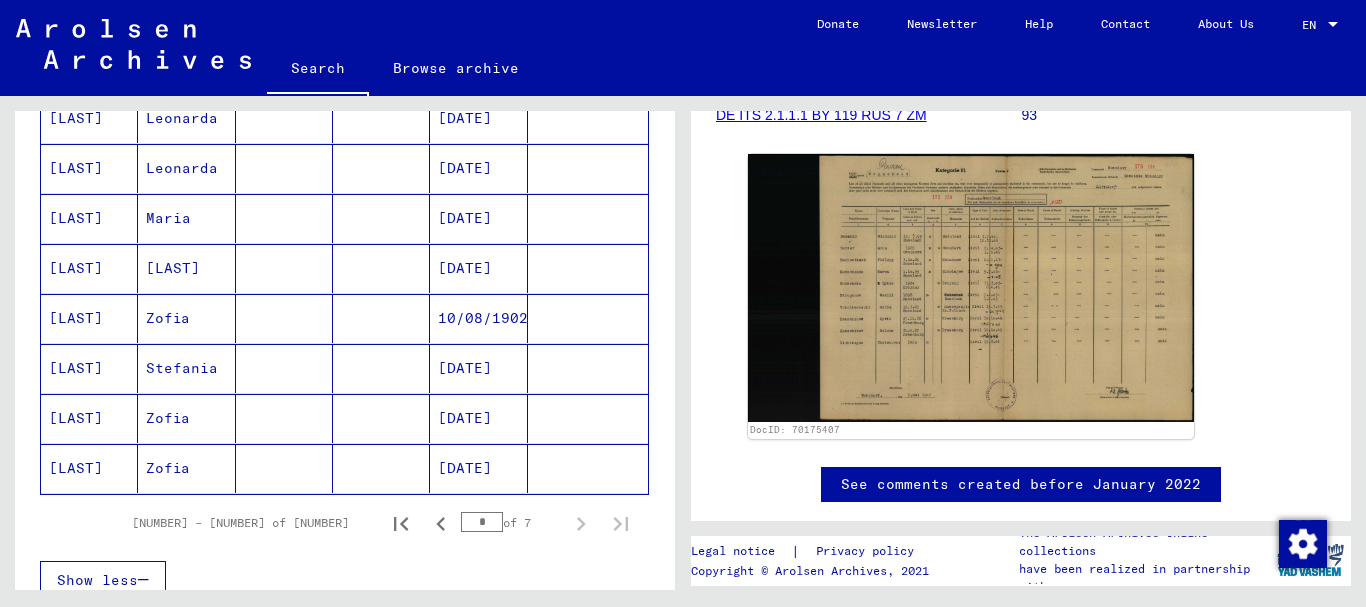 scroll, scrollTop: 1173, scrollLeft: 0, axis: vertical 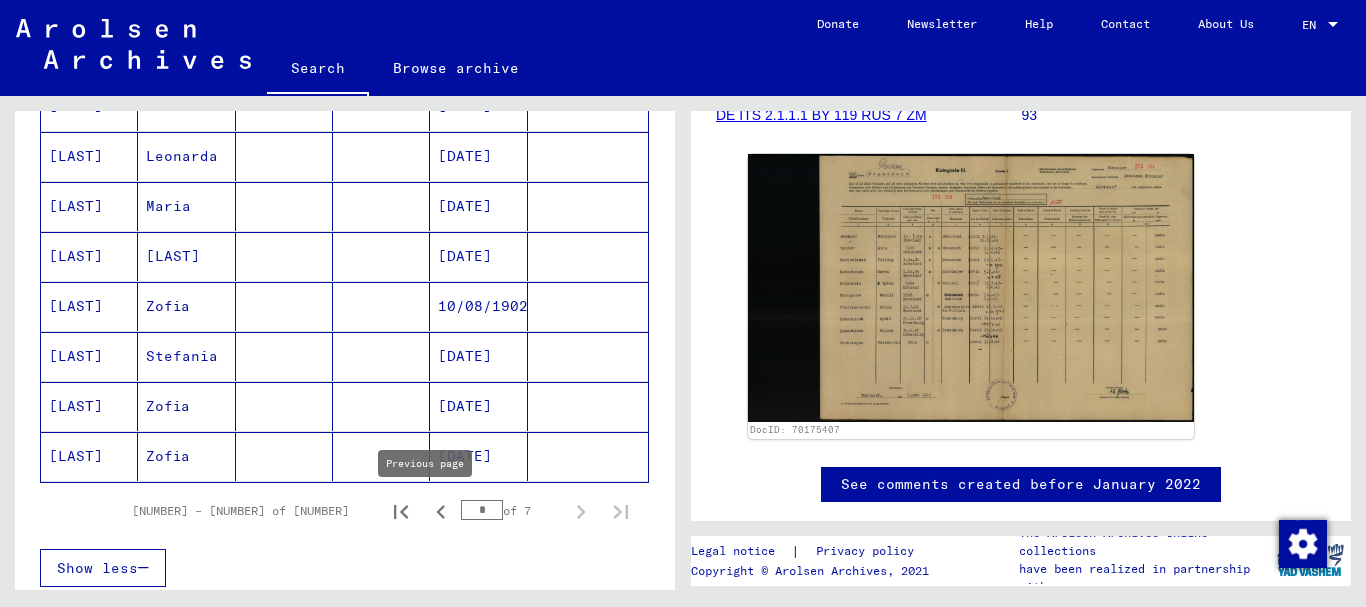 click 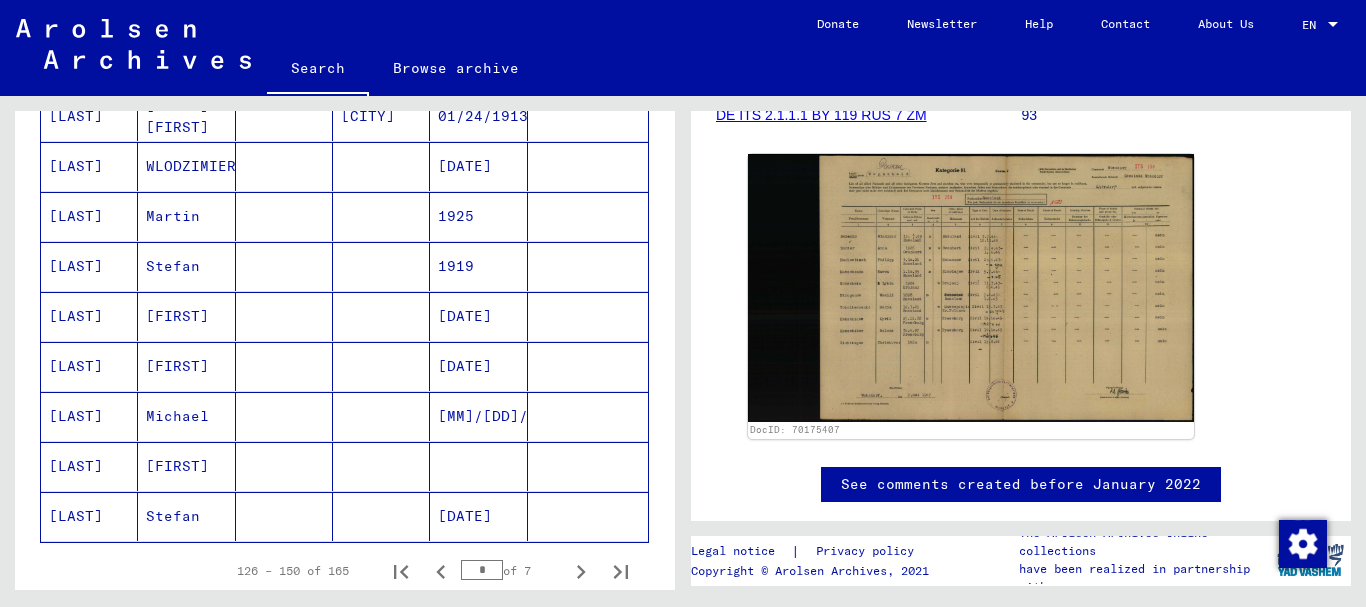 scroll, scrollTop: 1319, scrollLeft: 0, axis: vertical 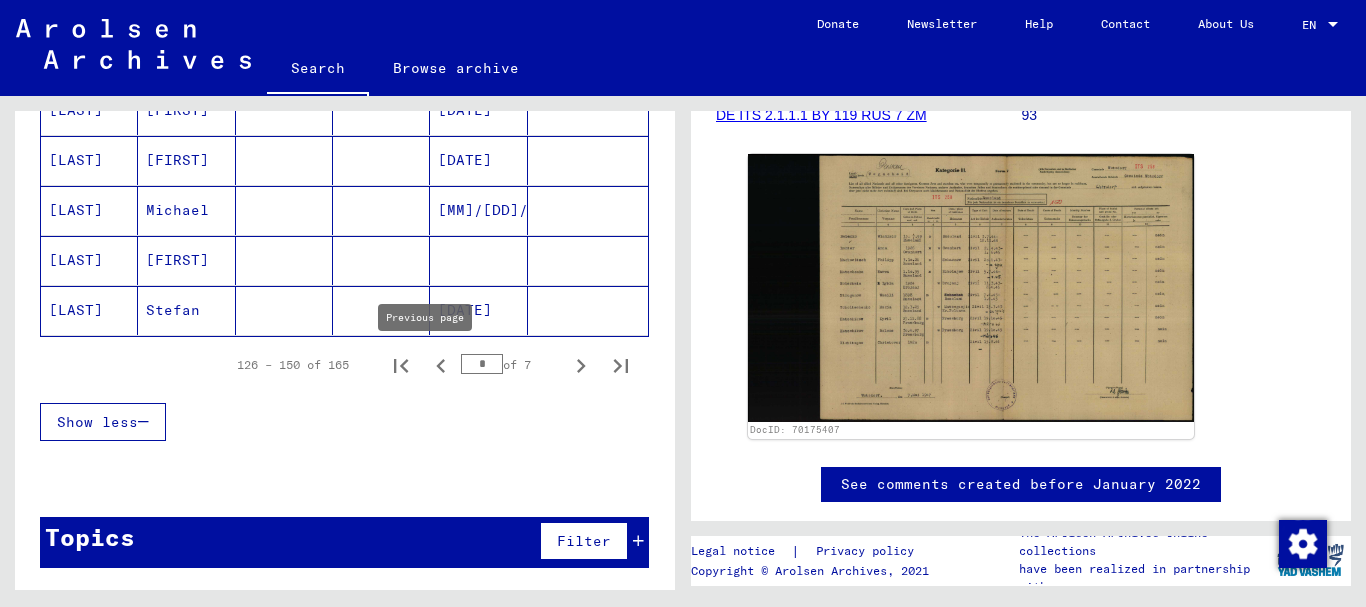 click 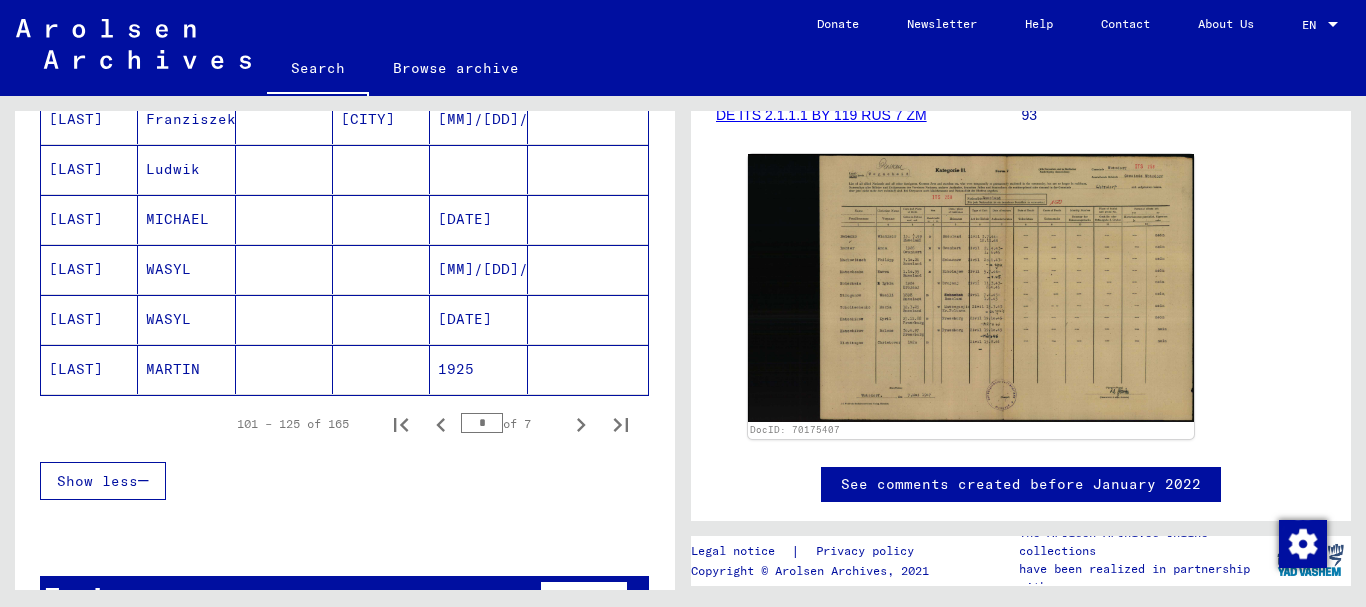 scroll, scrollTop: 1319, scrollLeft: 0, axis: vertical 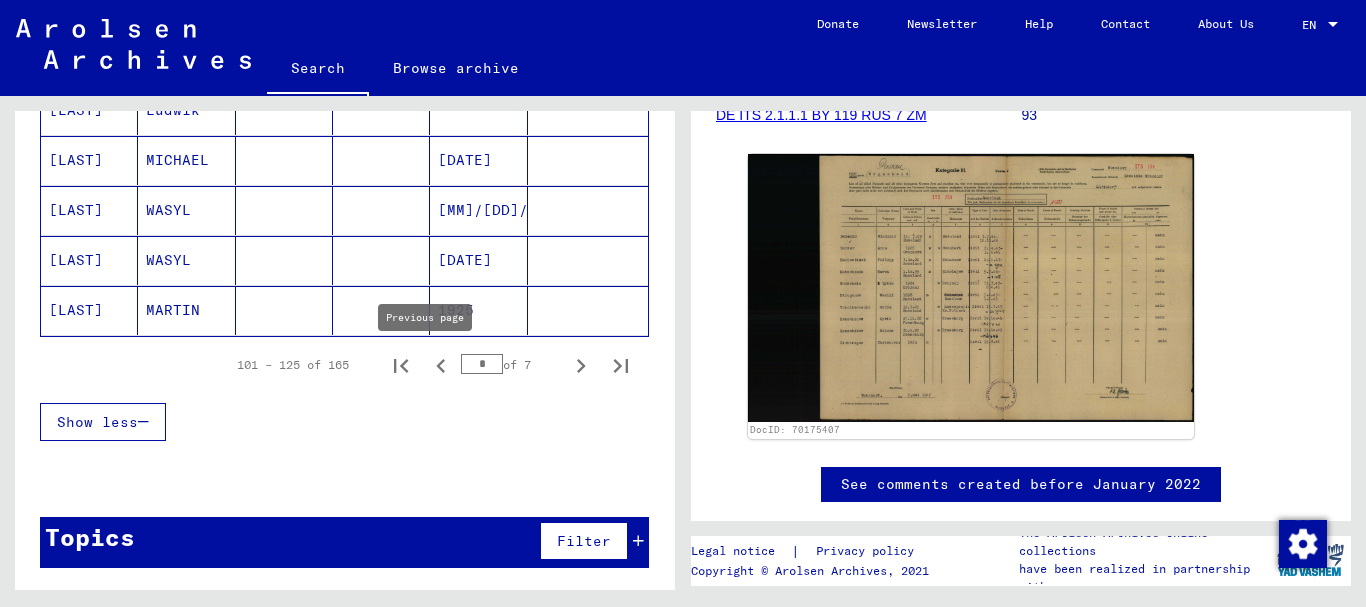 click 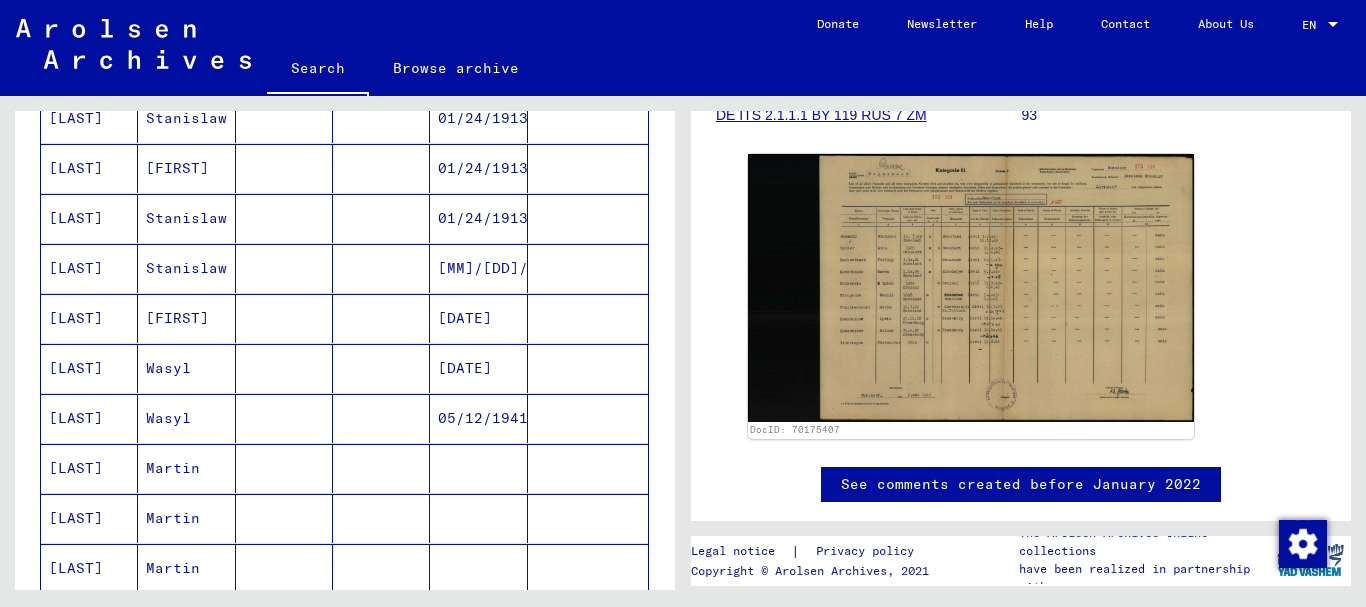 scroll, scrollTop: 1319, scrollLeft: 0, axis: vertical 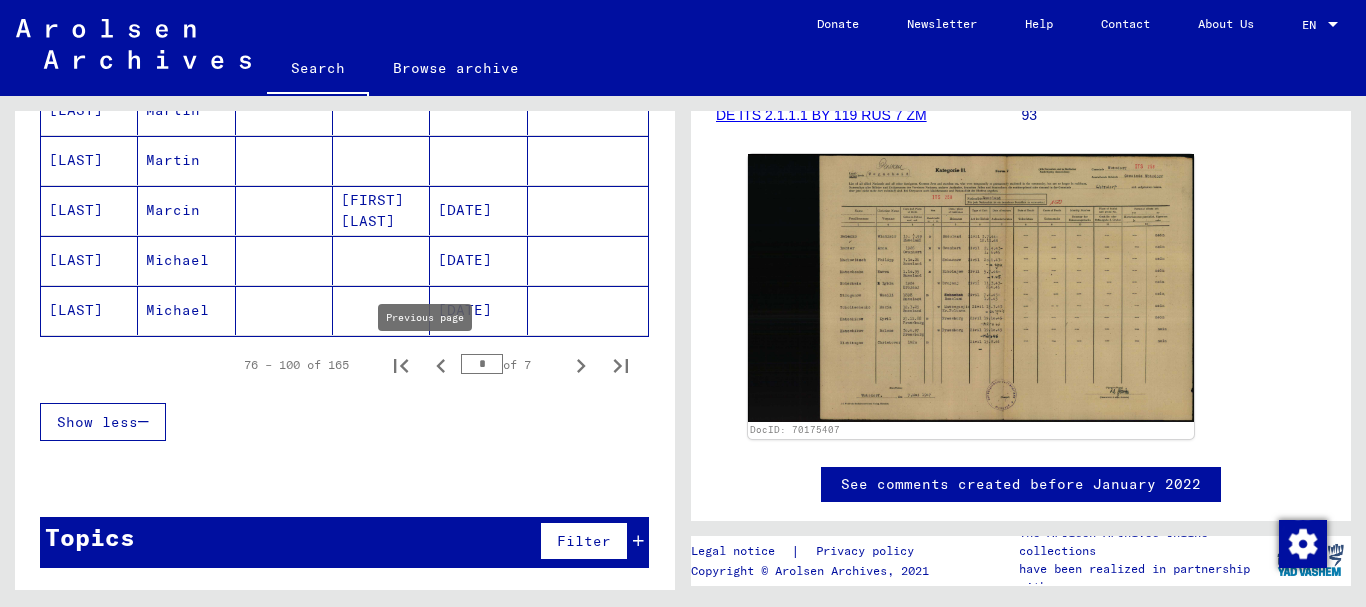 click 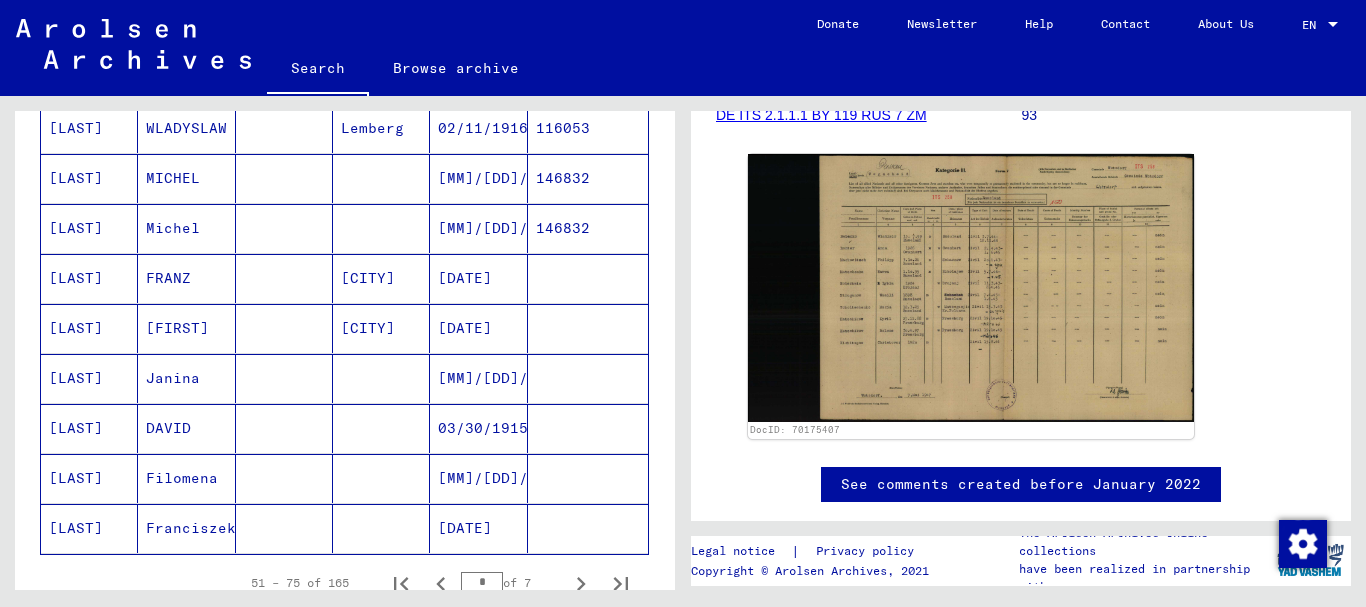 scroll, scrollTop: 1105, scrollLeft: 0, axis: vertical 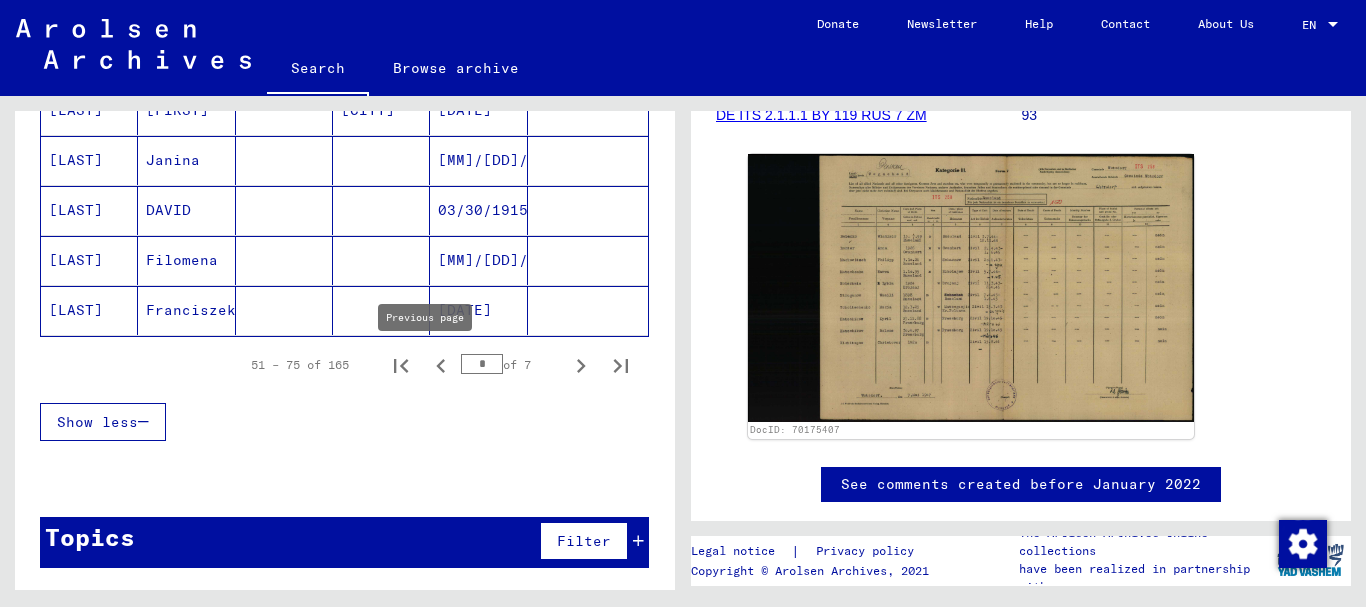 click 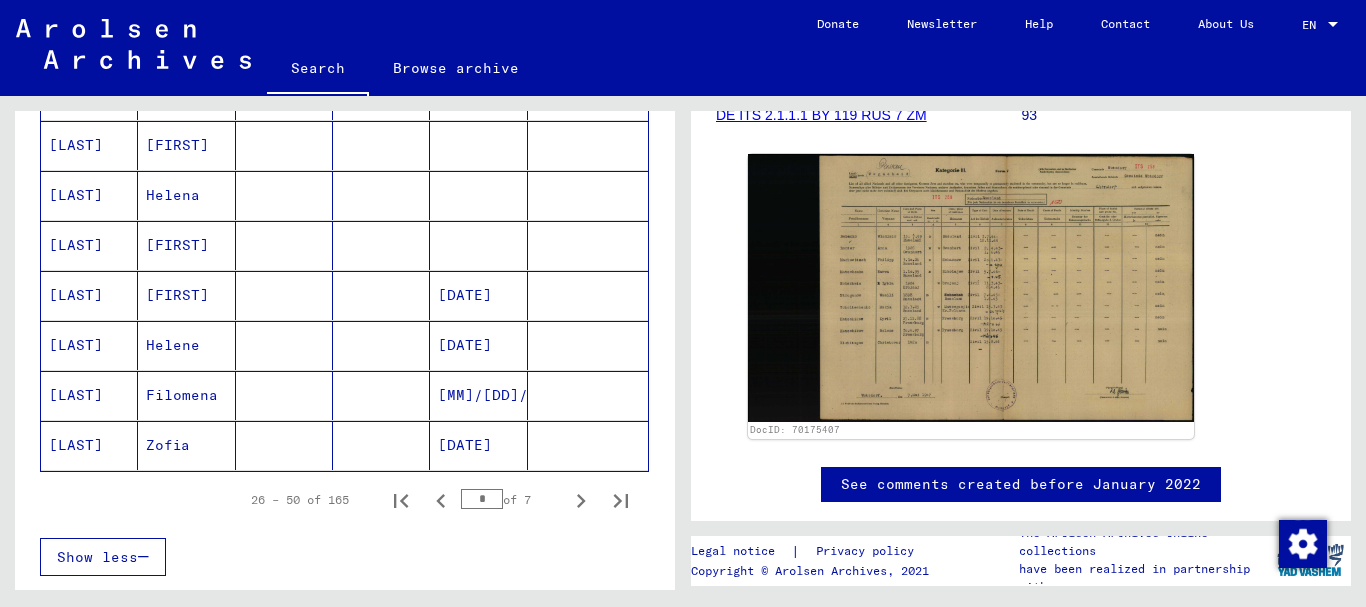 scroll, scrollTop: 1319, scrollLeft: 0, axis: vertical 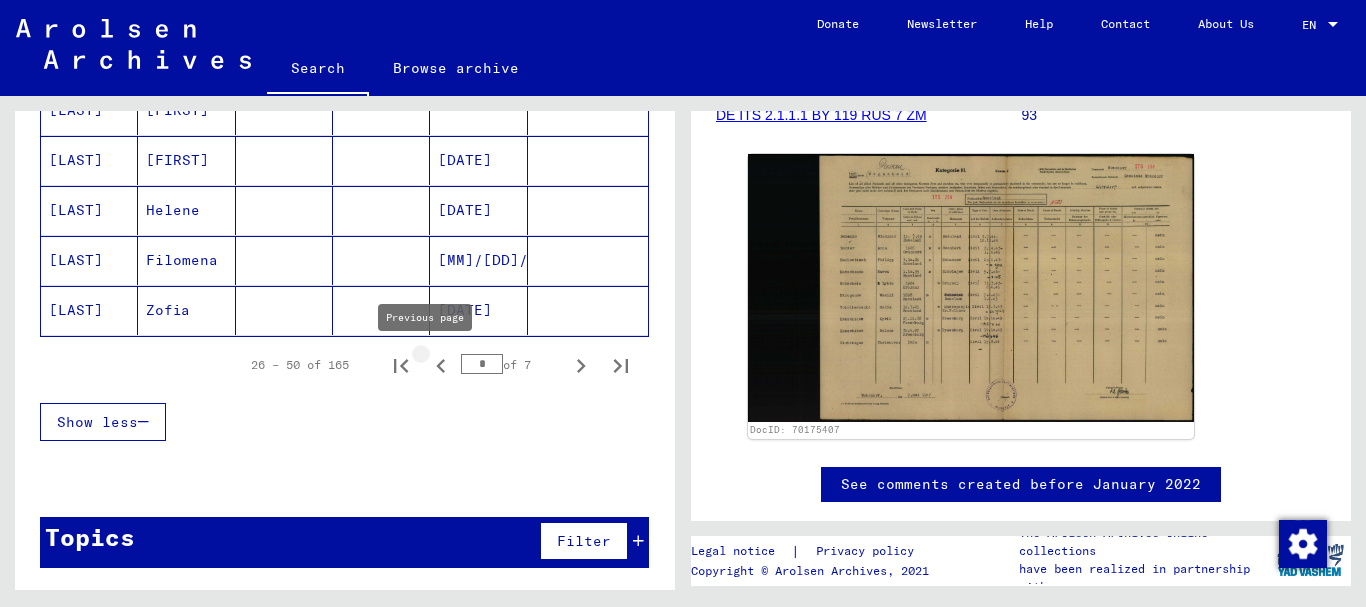 click 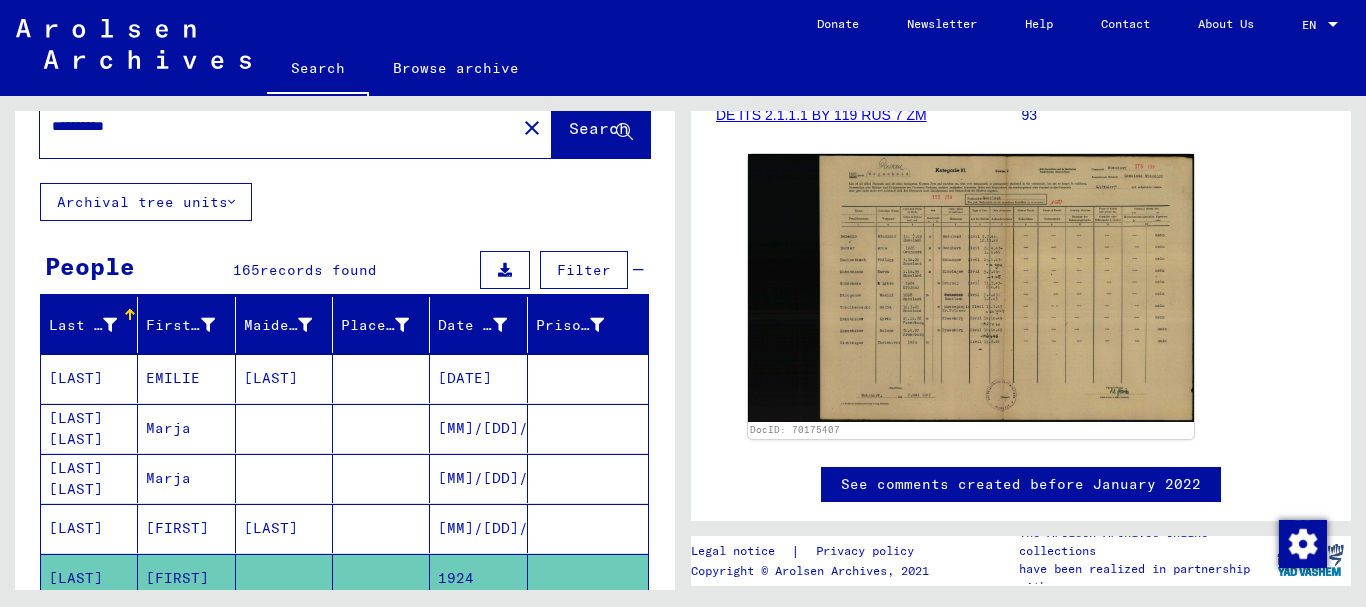 scroll, scrollTop: 0, scrollLeft: 0, axis: both 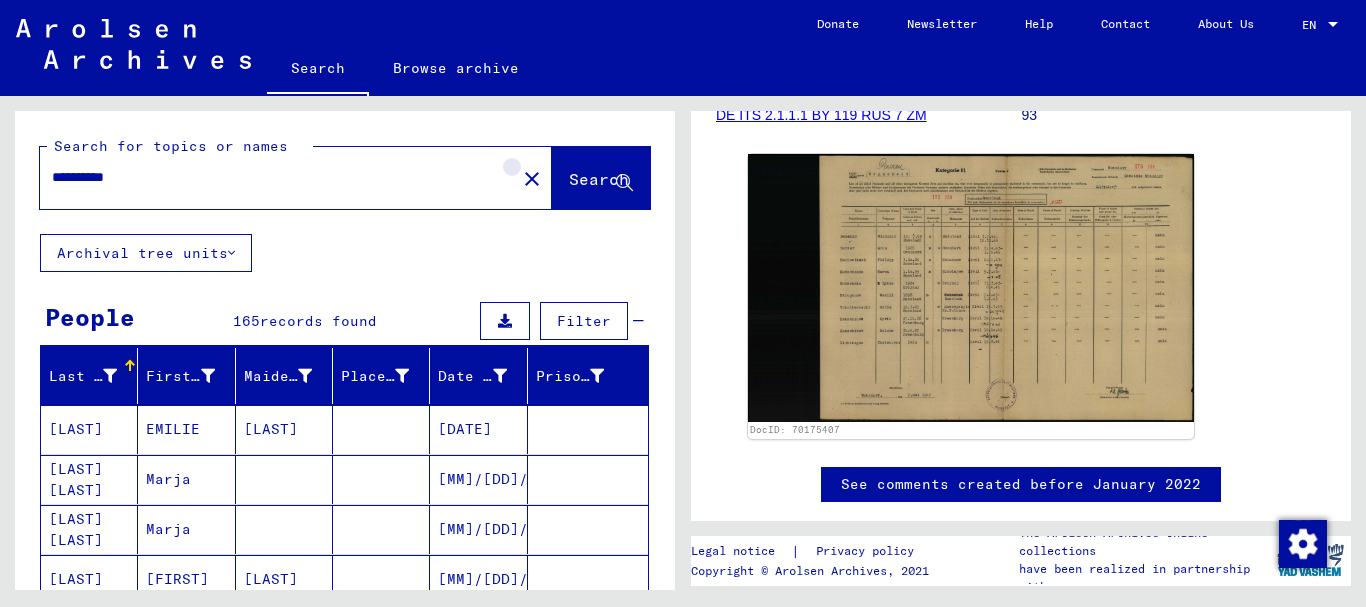 click on "close" 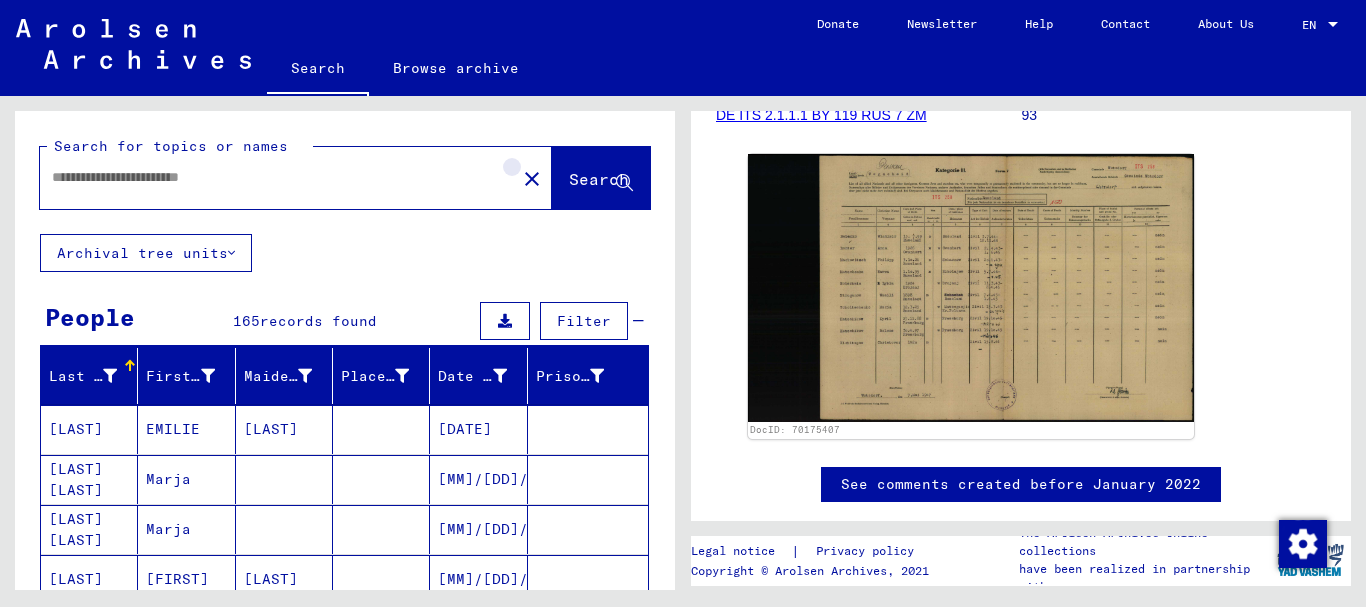 scroll, scrollTop: 0, scrollLeft: 0, axis: both 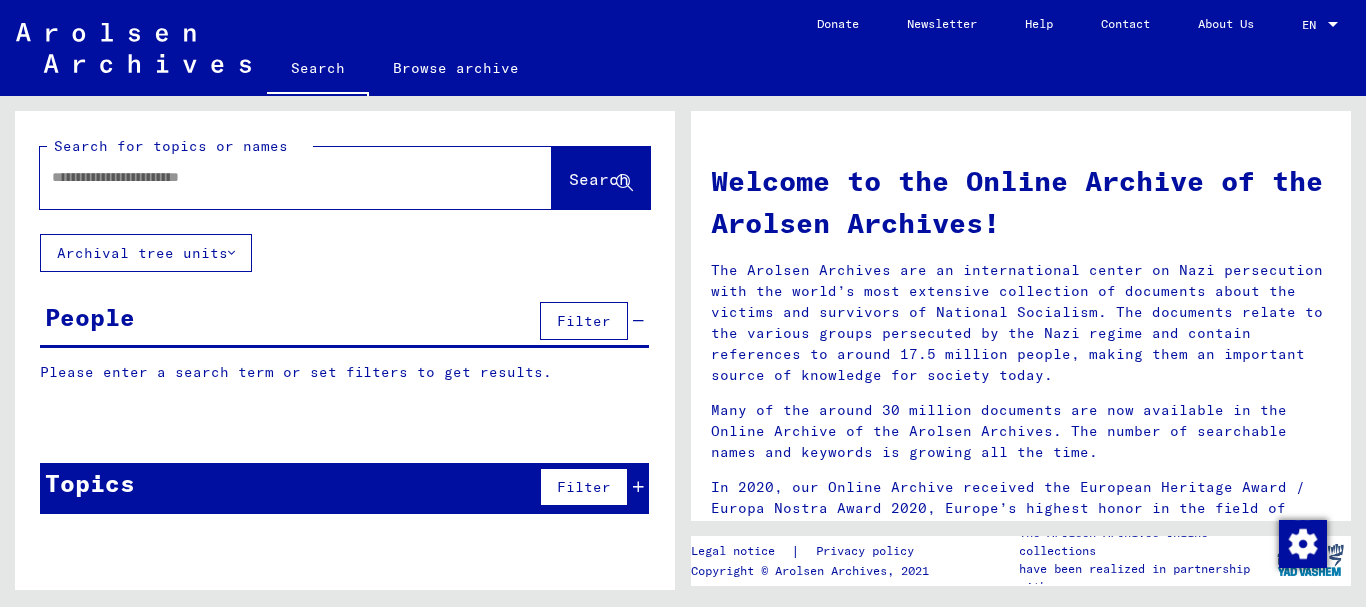 click 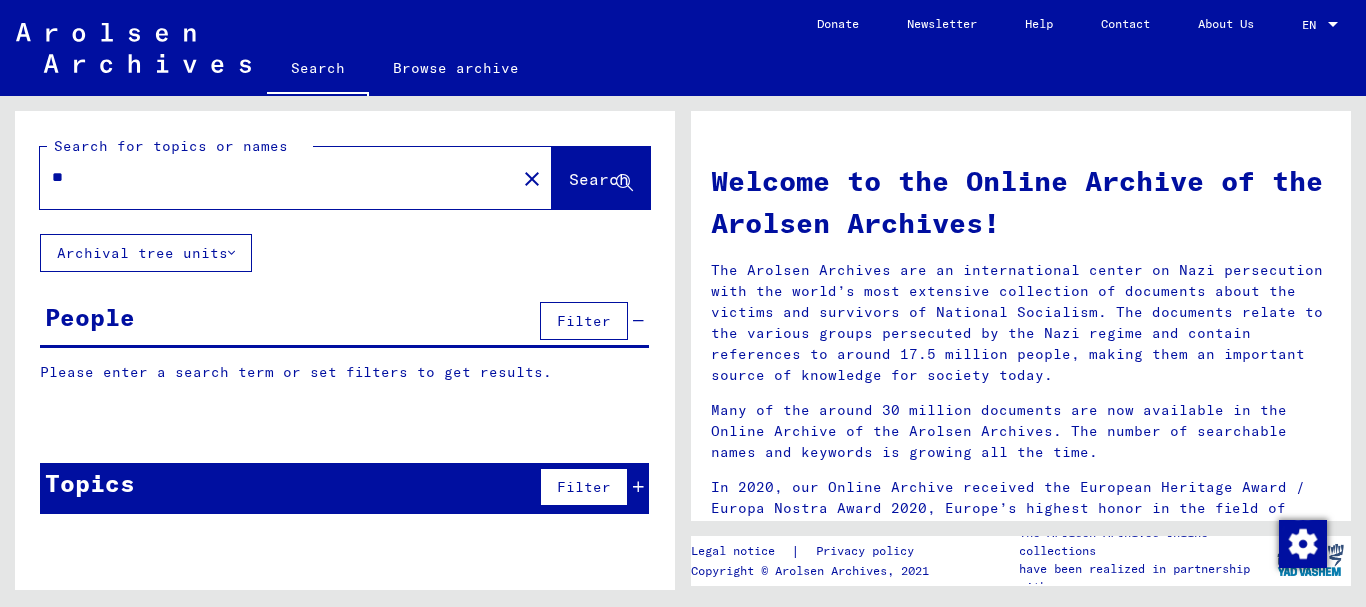 type on "*" 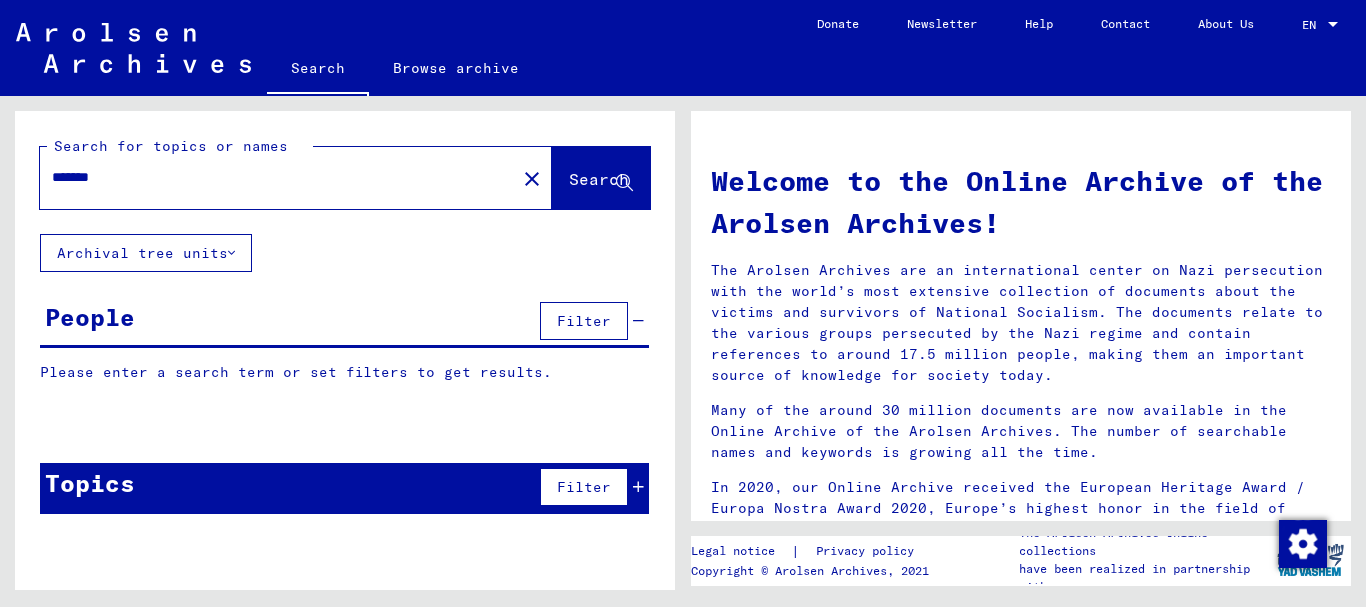 type on "*******" 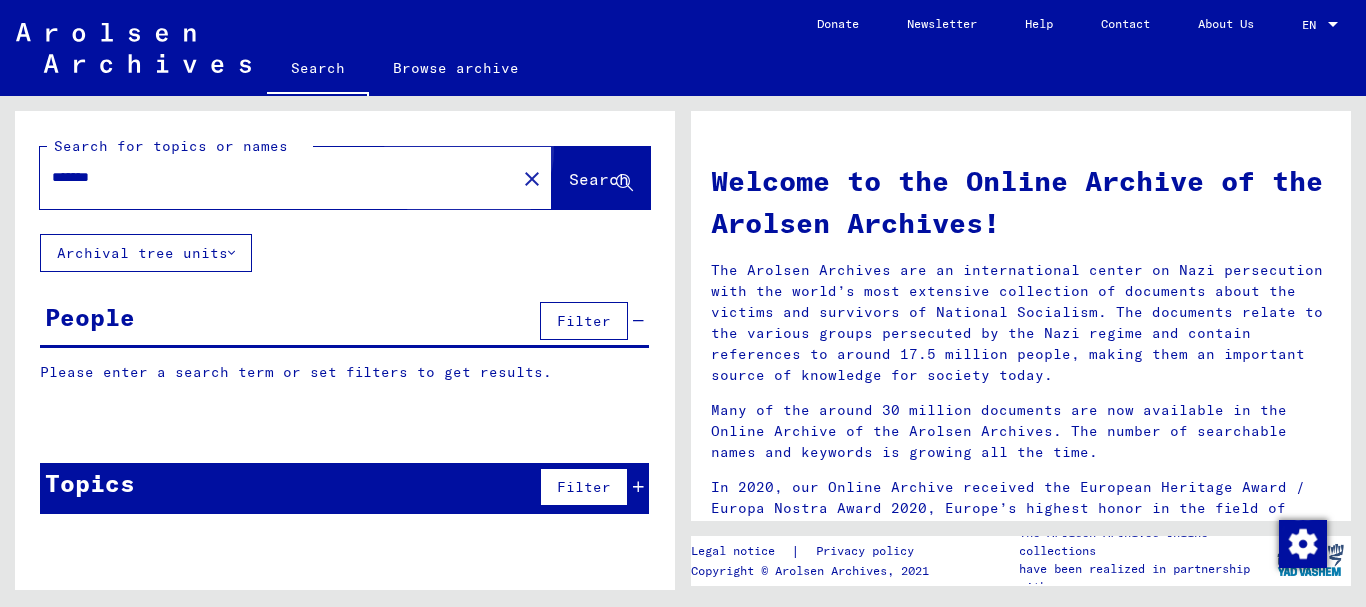 click on "Search" 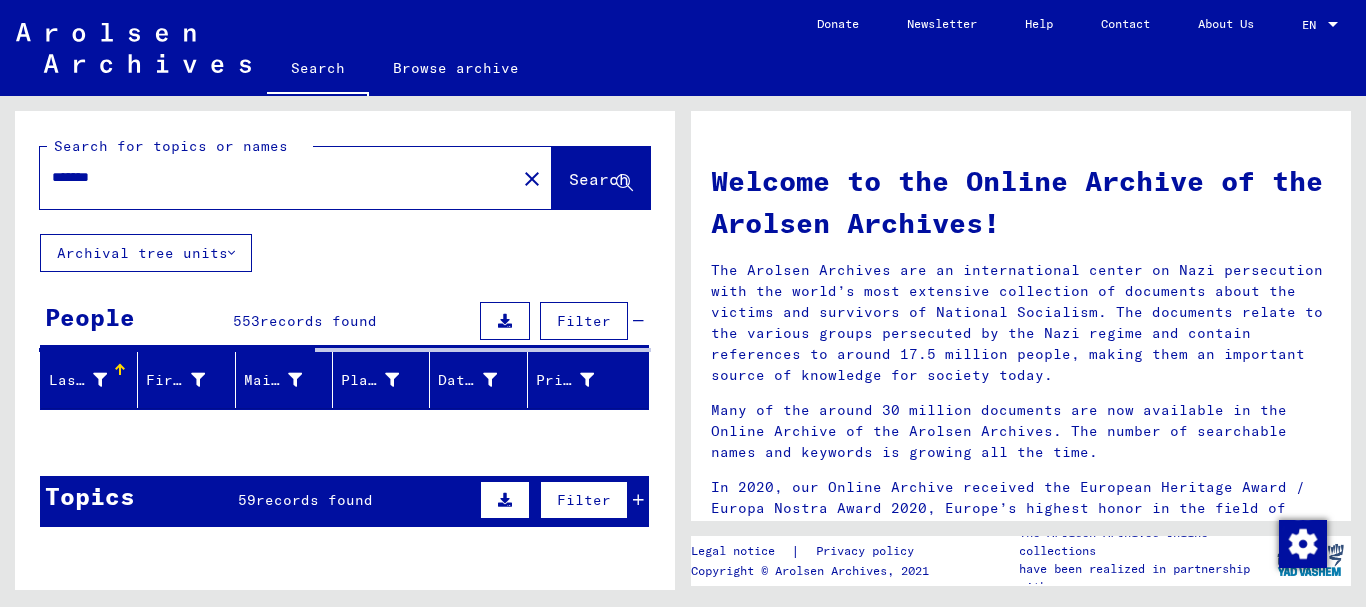 type 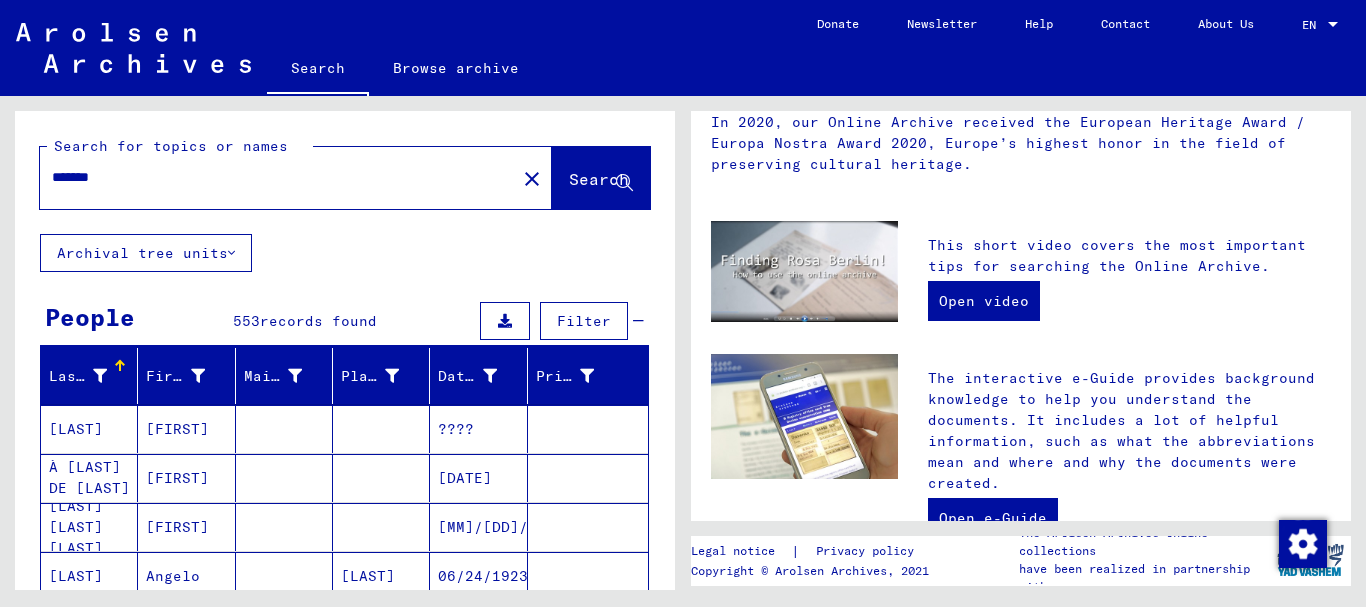 scroll, scrollTop: 0, scrollLeft: 0, axis: both 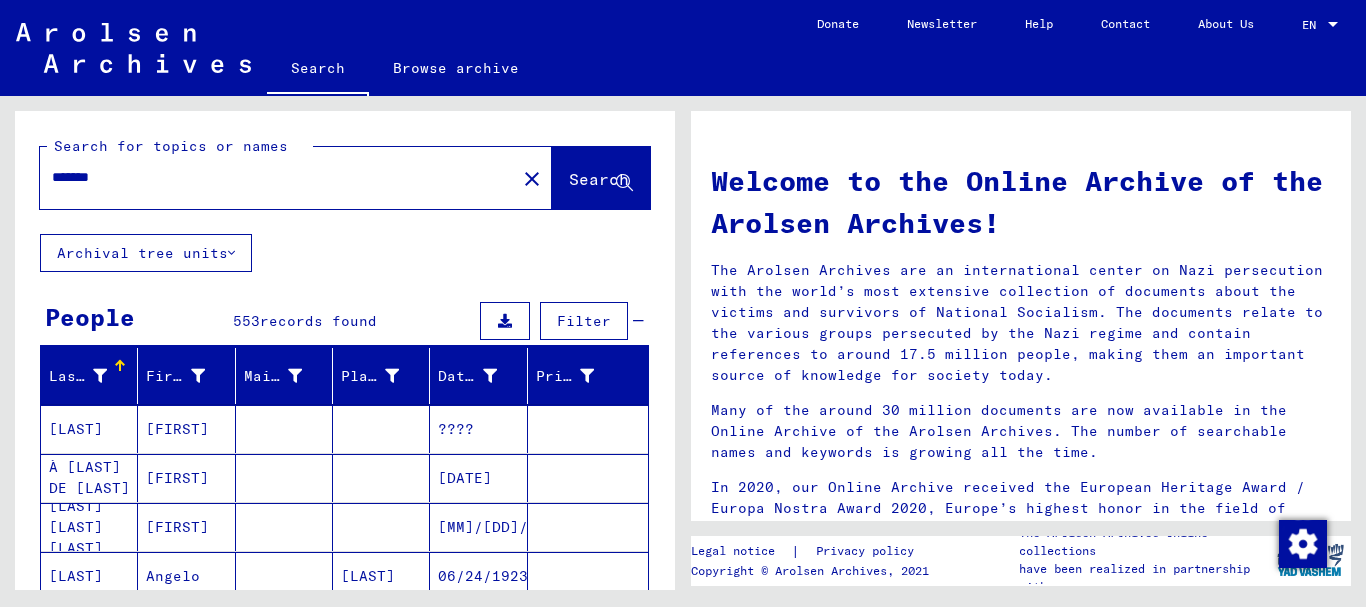 click on "*******" at bounding box center [272, 177] 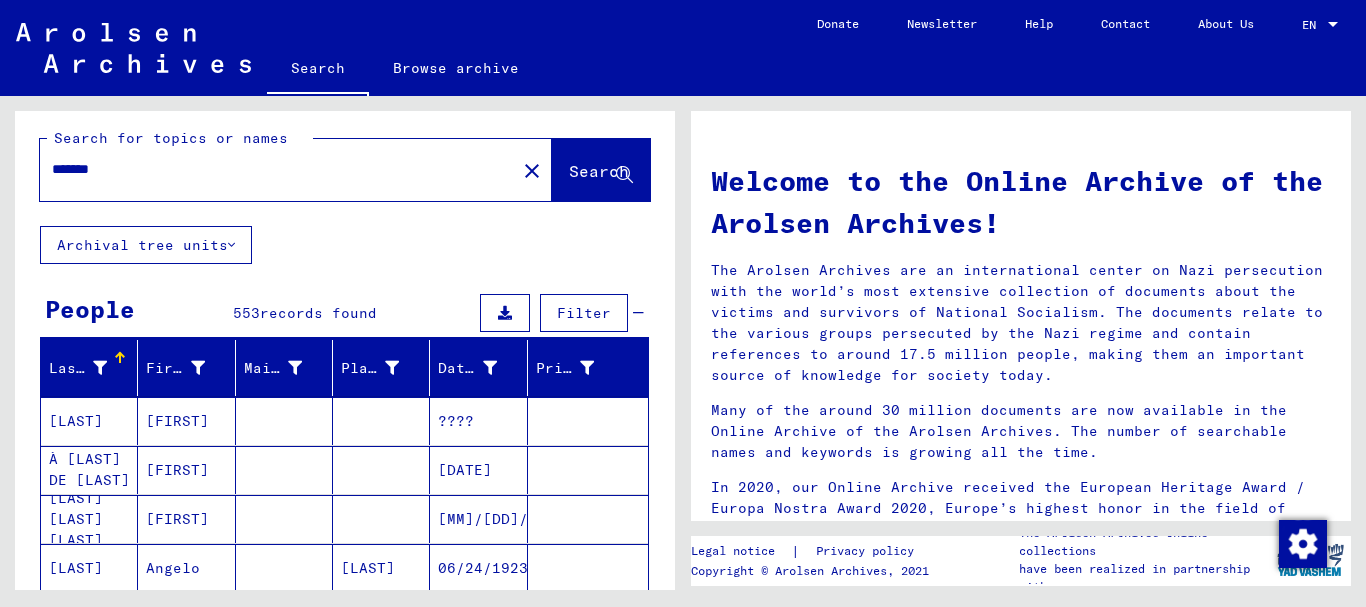 scroll, scrollTop: 0, scrollLeft: 0, axis: both 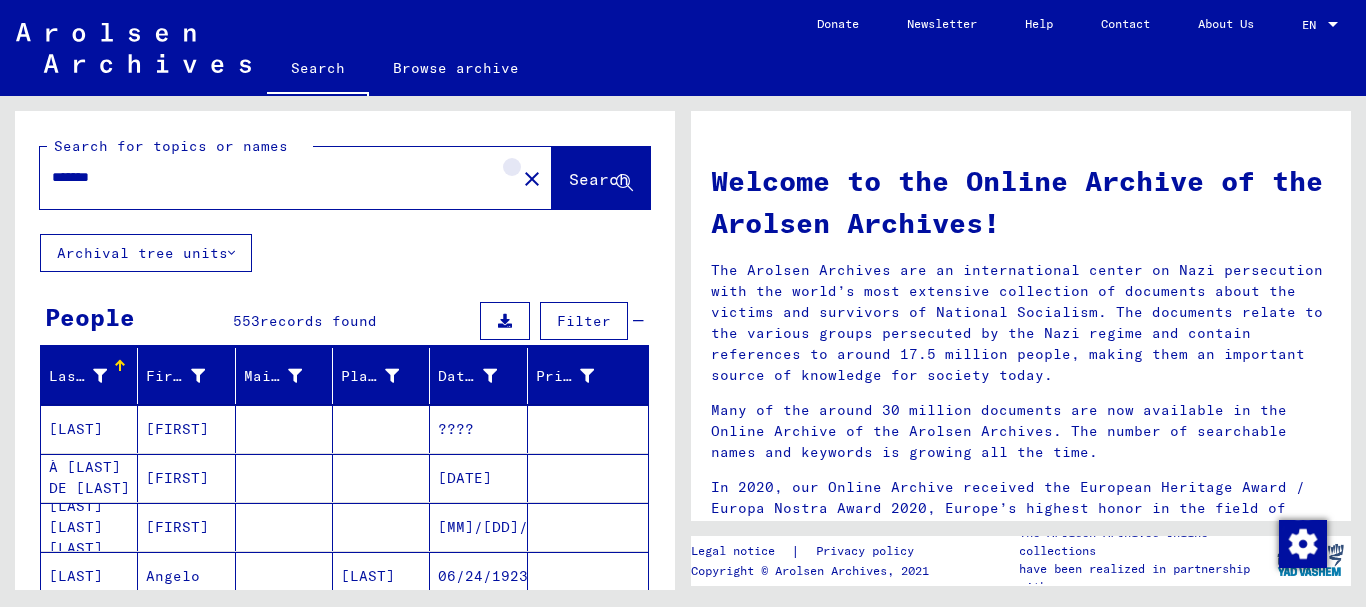 click on "close" 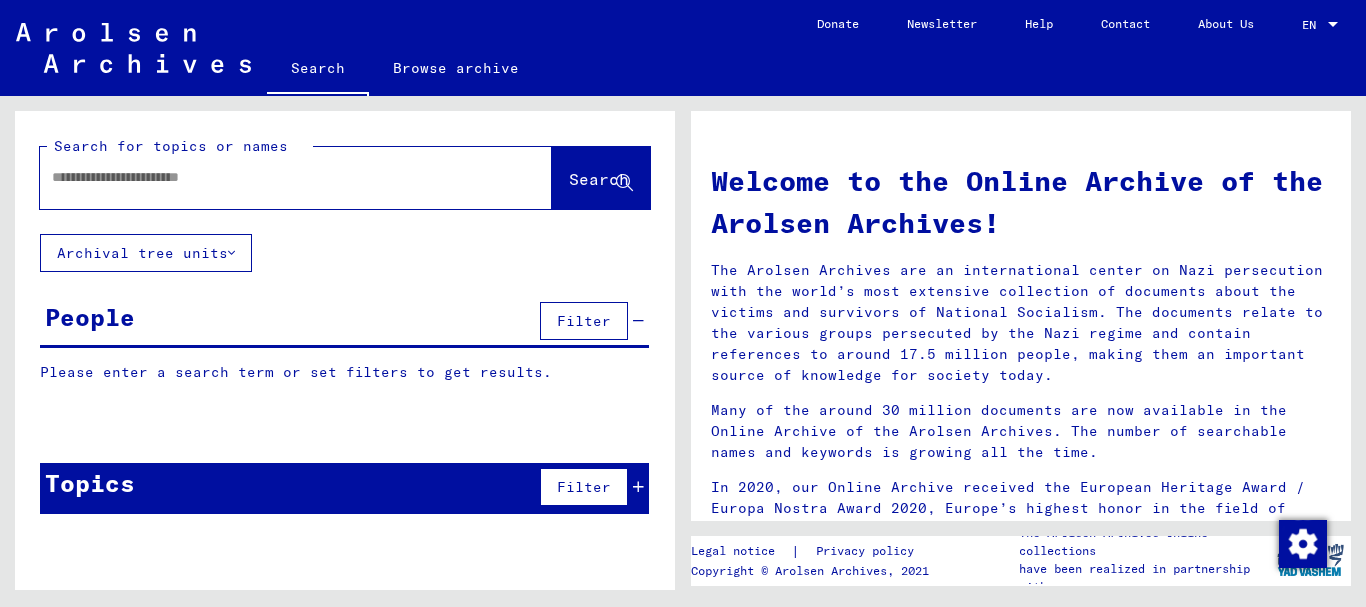 click at bounding box center [272, 177] 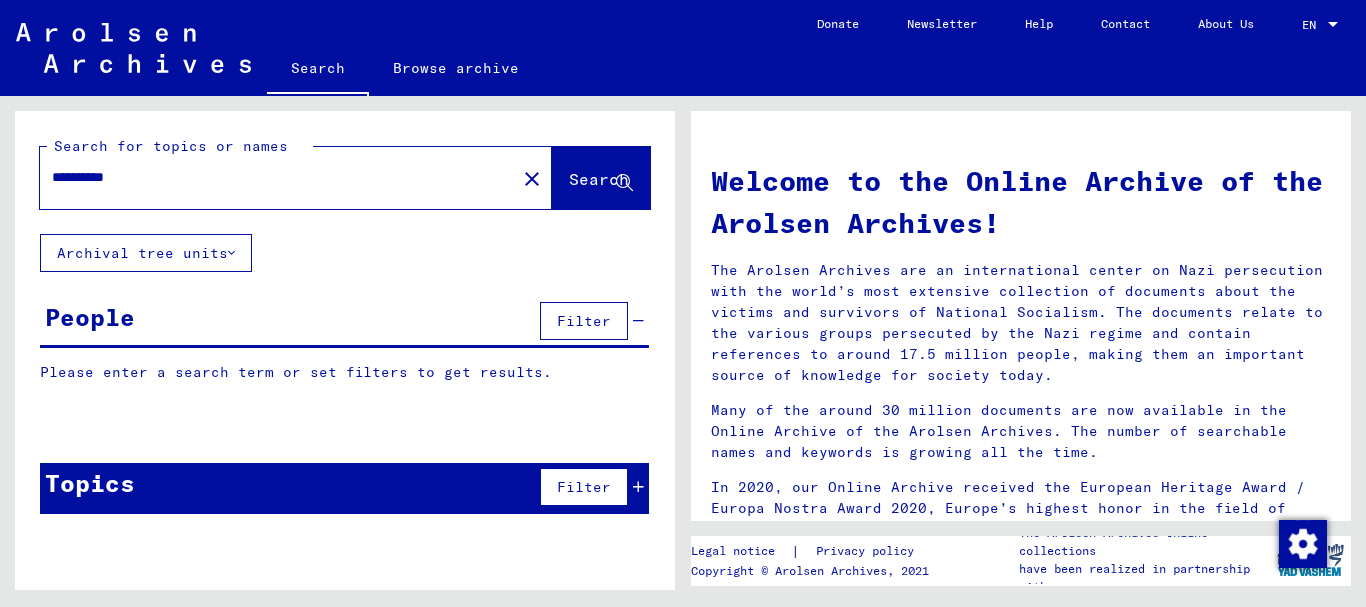 type on "**********" 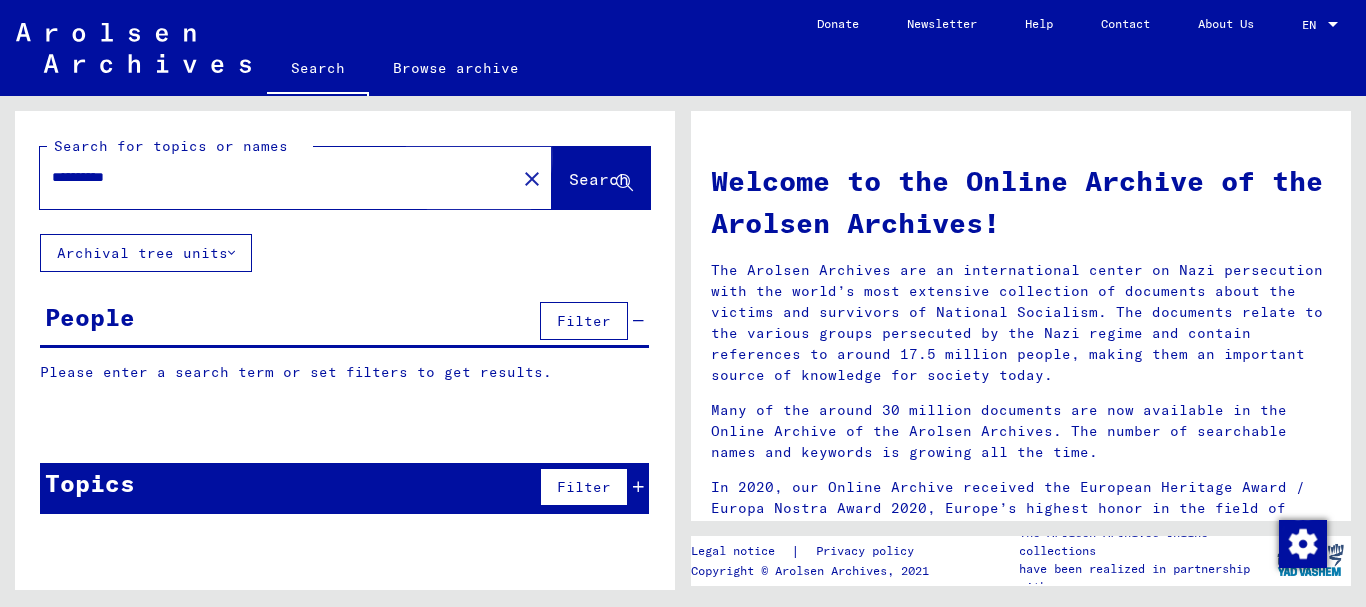 click on "Search" 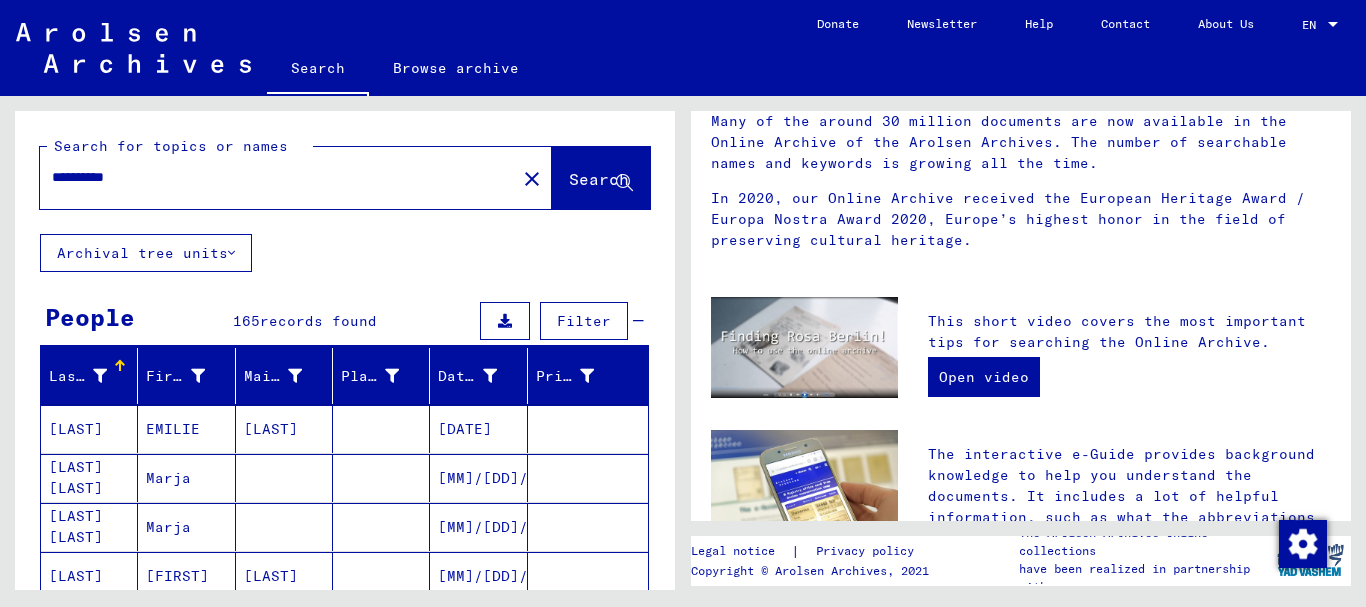 scroll, scrollTop: 292, scrollLeft: 0, axis: vertical 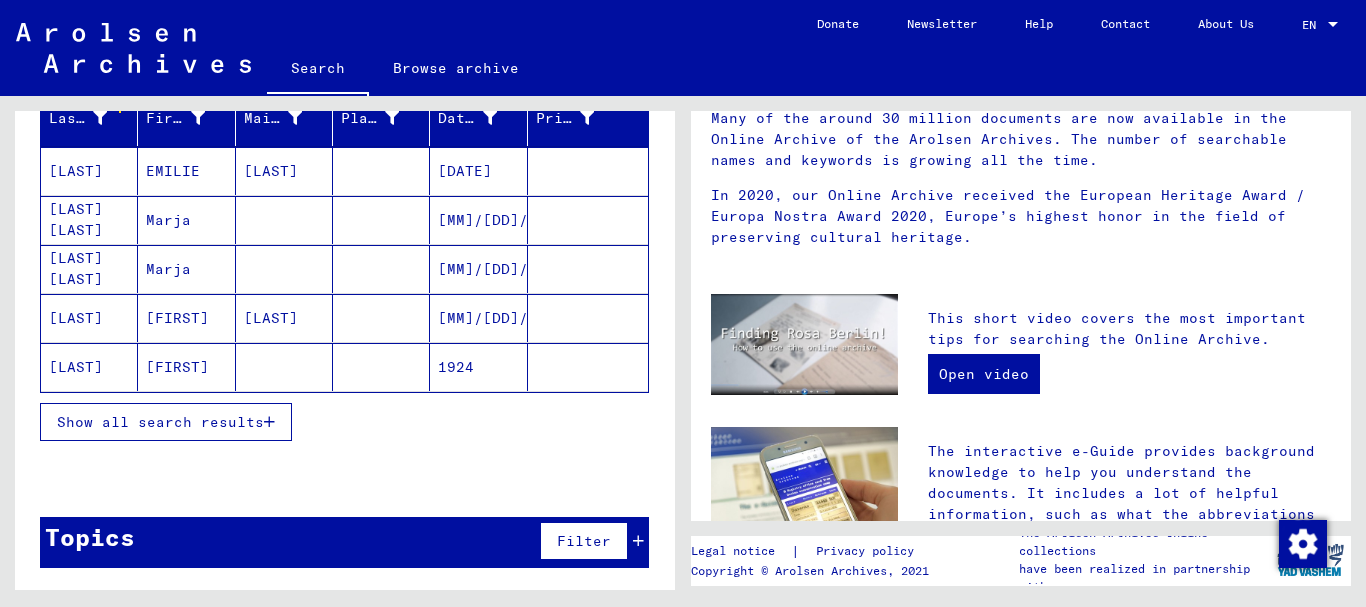 click on "Show all search results" at bounding box center (160, 422) 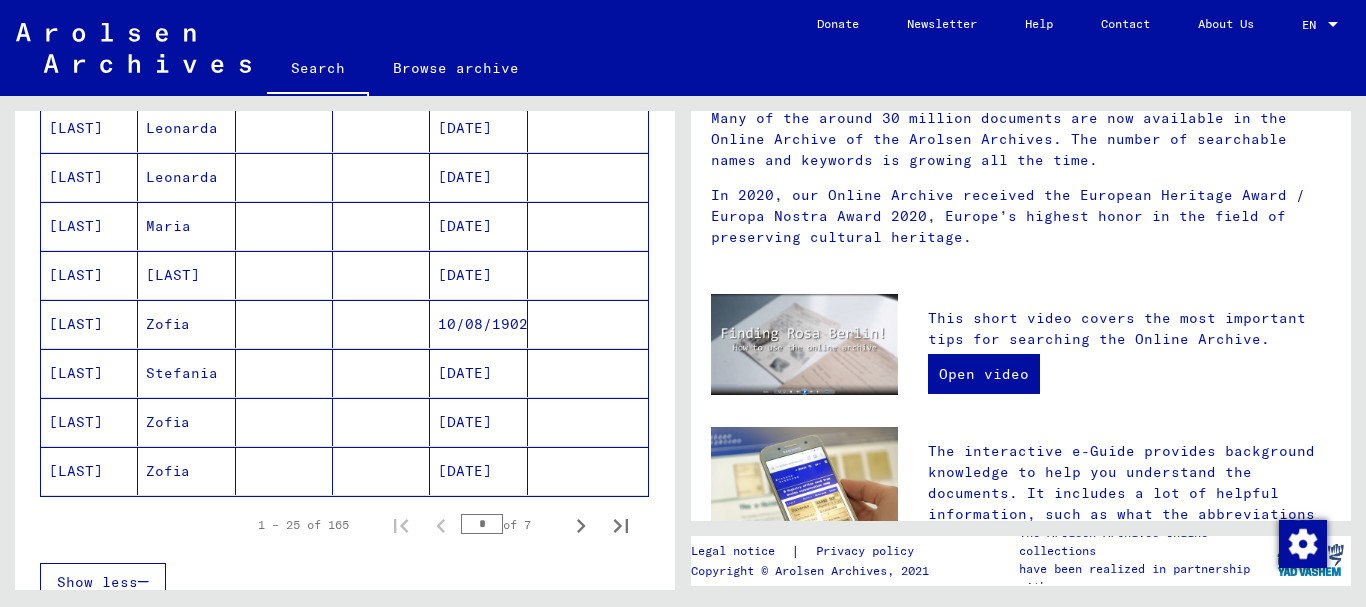 scroll, scrollTop: 1149, scrollLeft: 0, axis: vertical 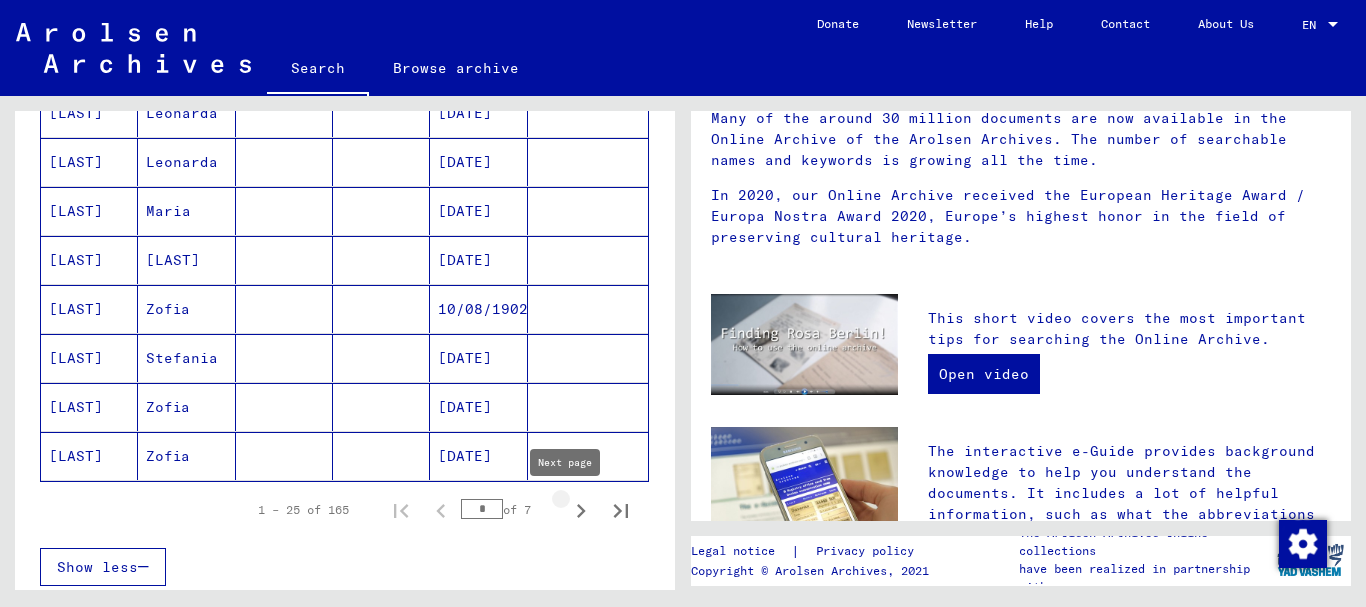 click 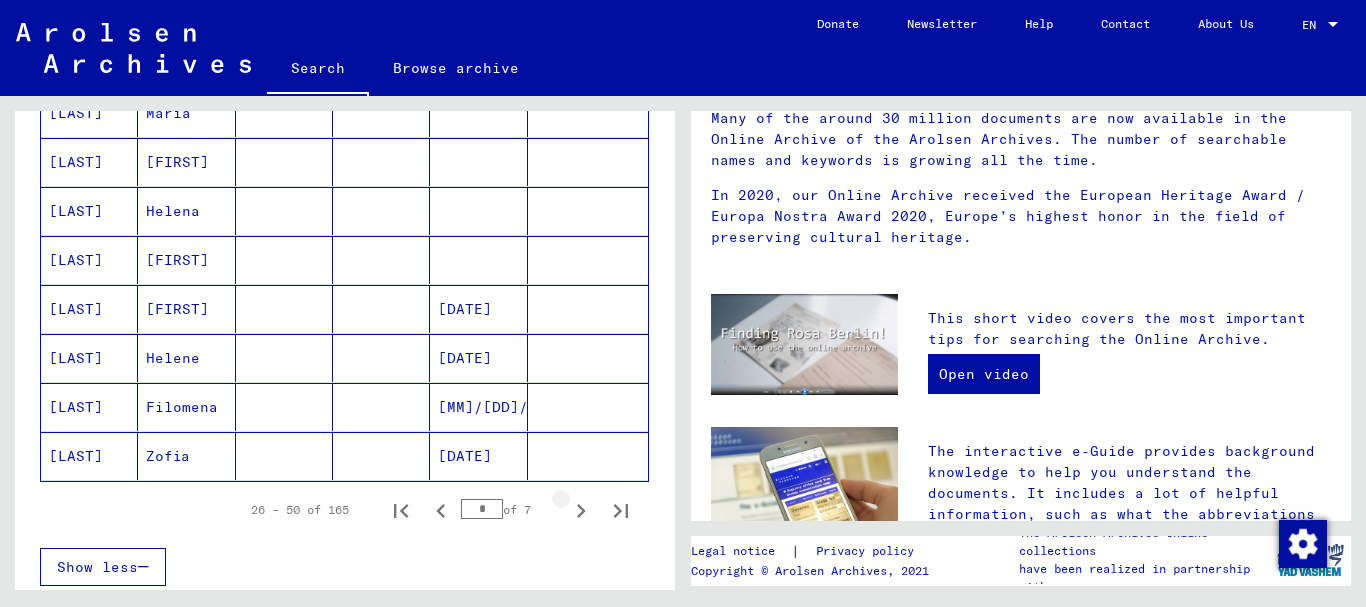 click 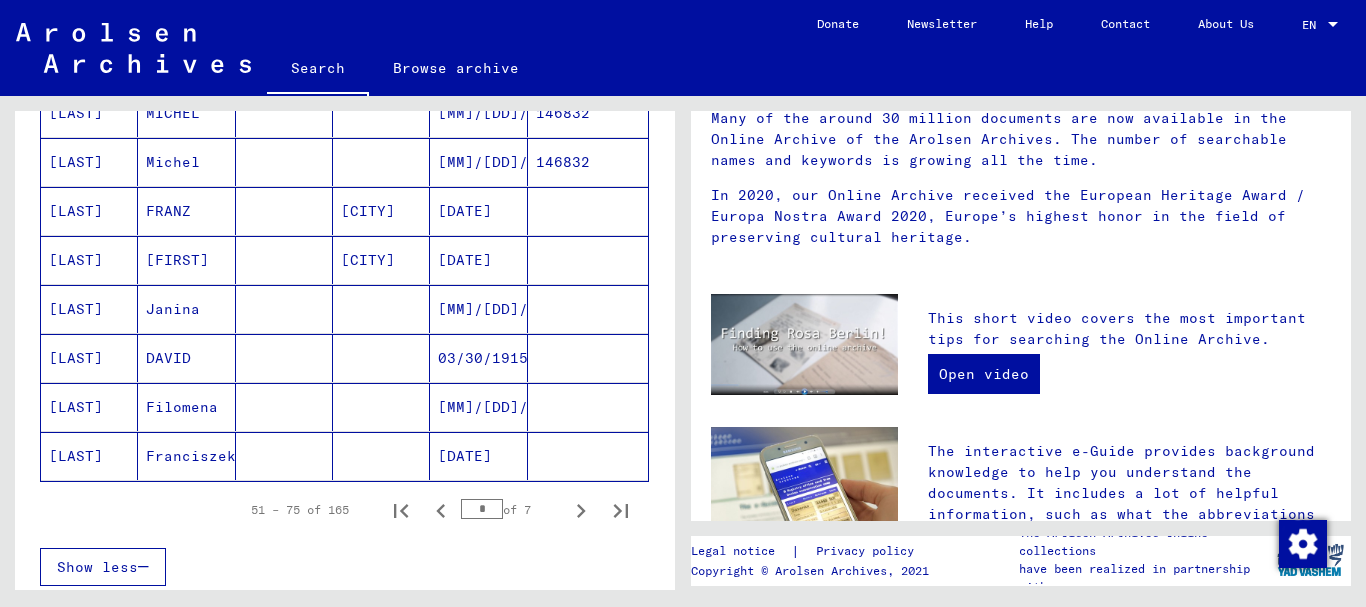 click on "[LAST]" at bounding box center [89, 407] 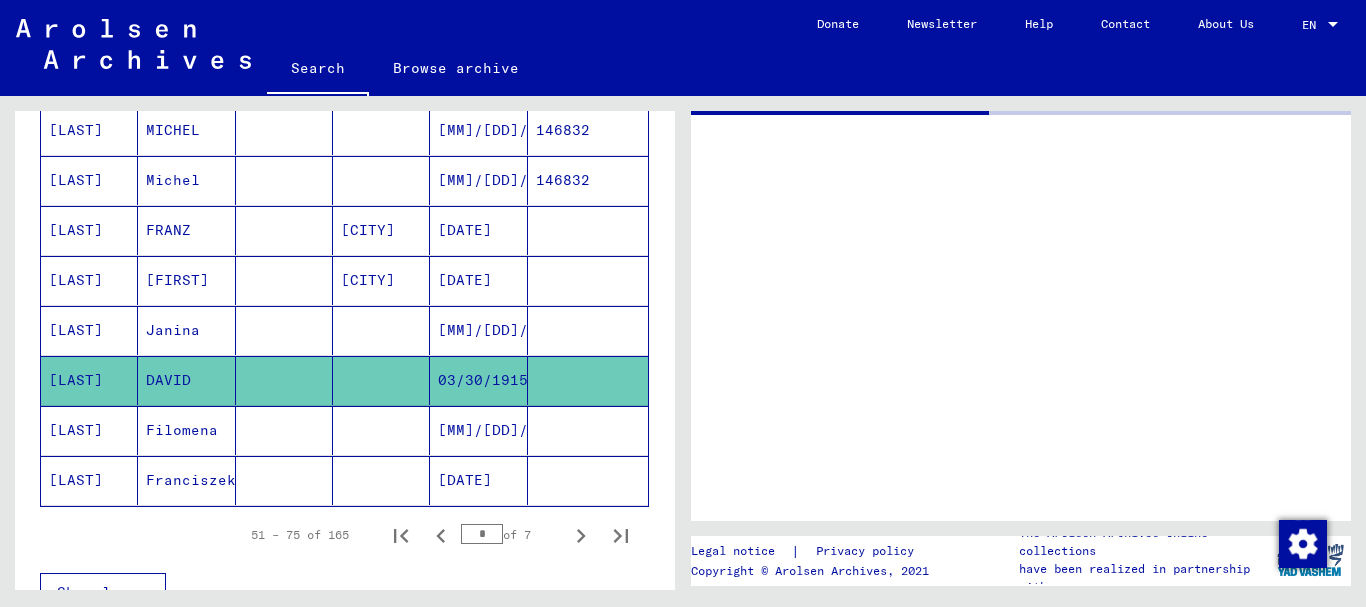 scroll, scrollTop: 0, scrollLeft: 0, axis: both 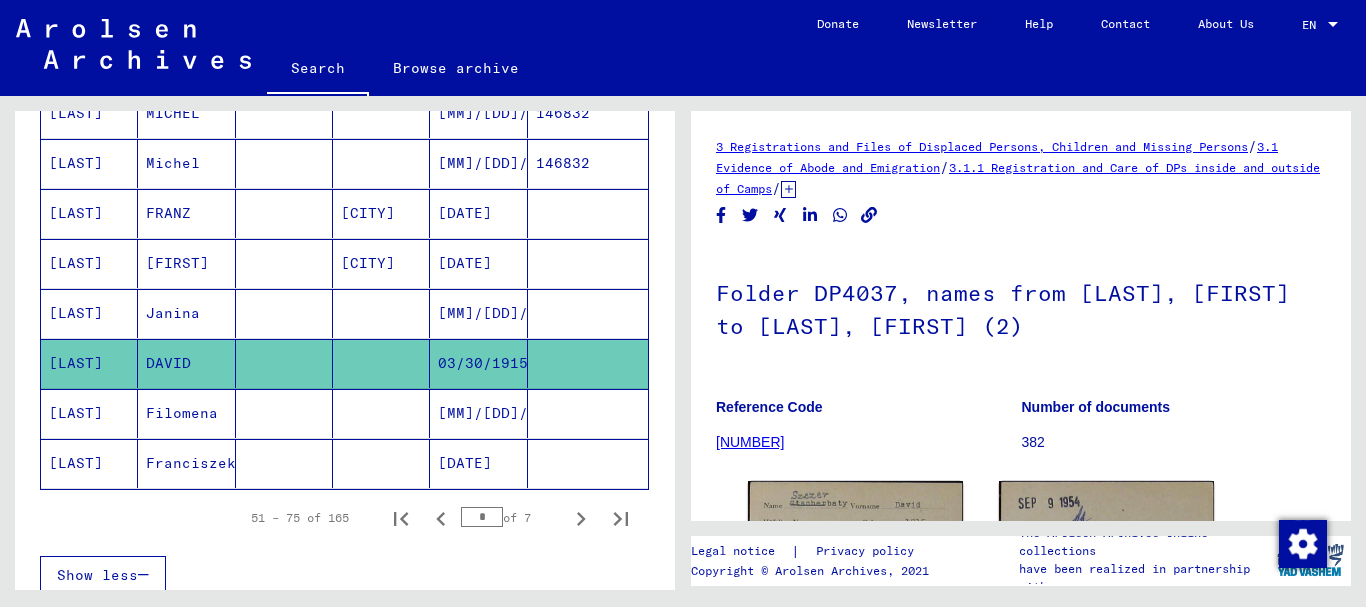 drag, startPoint x: 1333, startPoint y: 175, endPoint x: 1333, endPoint y: 238, distance: 63 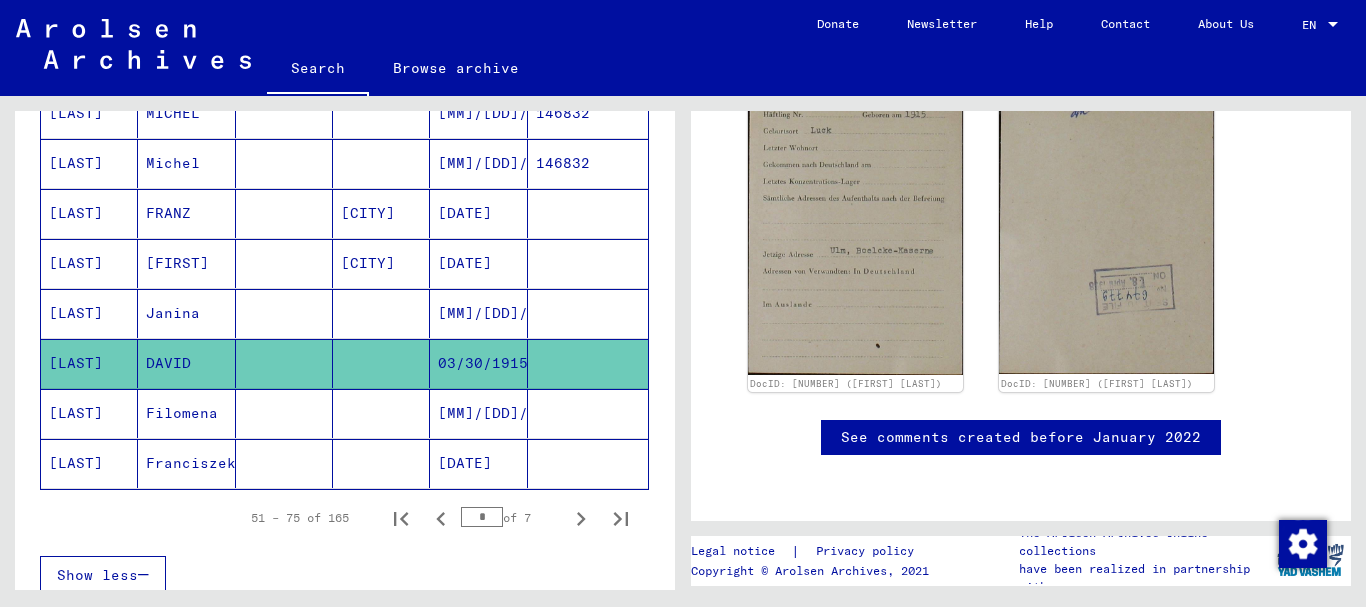 scroll, scrollTop: 532, scrollLeft: 0, axis: vertical 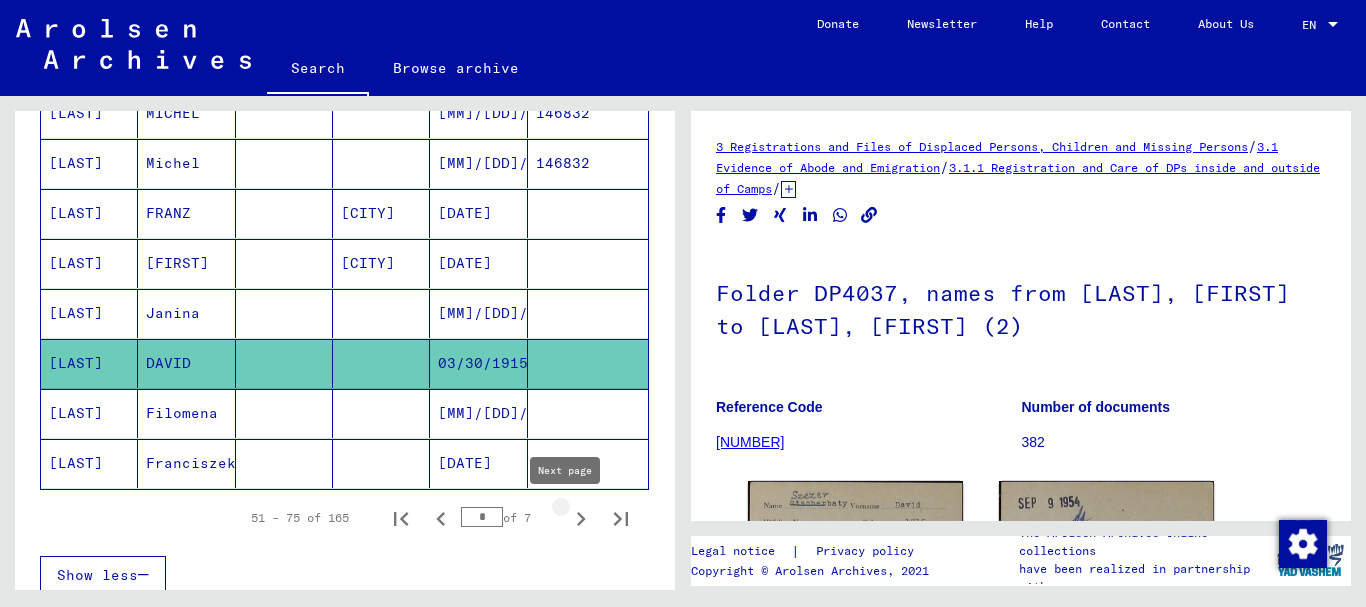 click 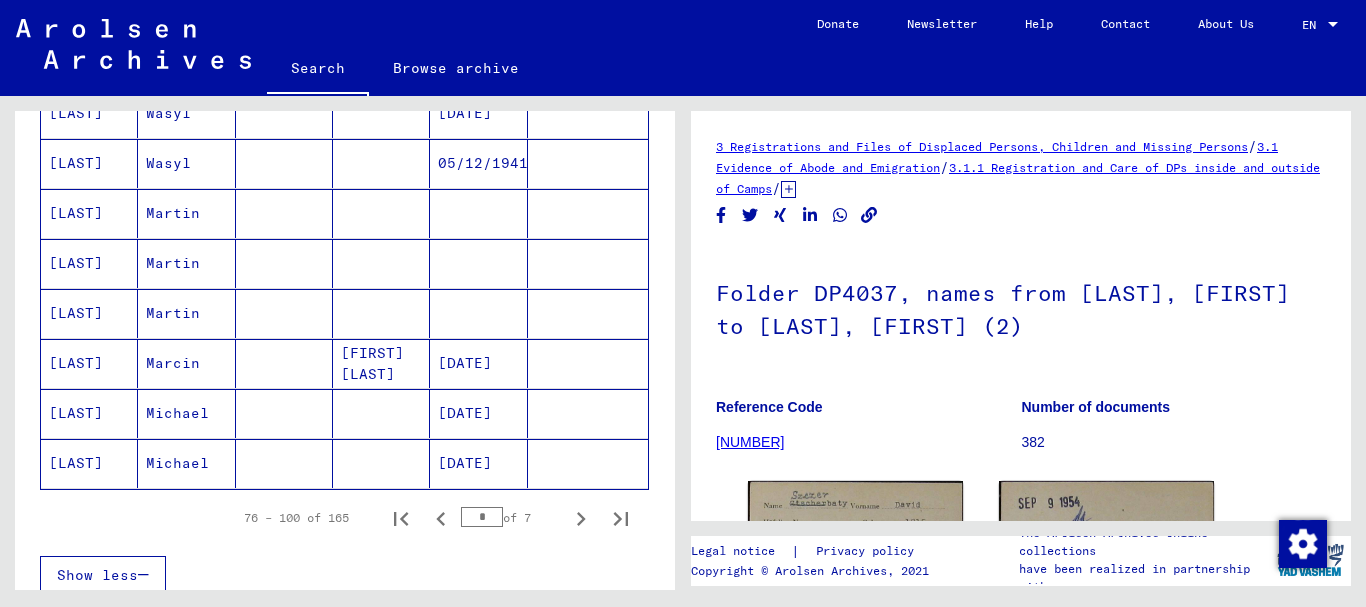 click on "[LAST]" at bounding box center (89, 463) 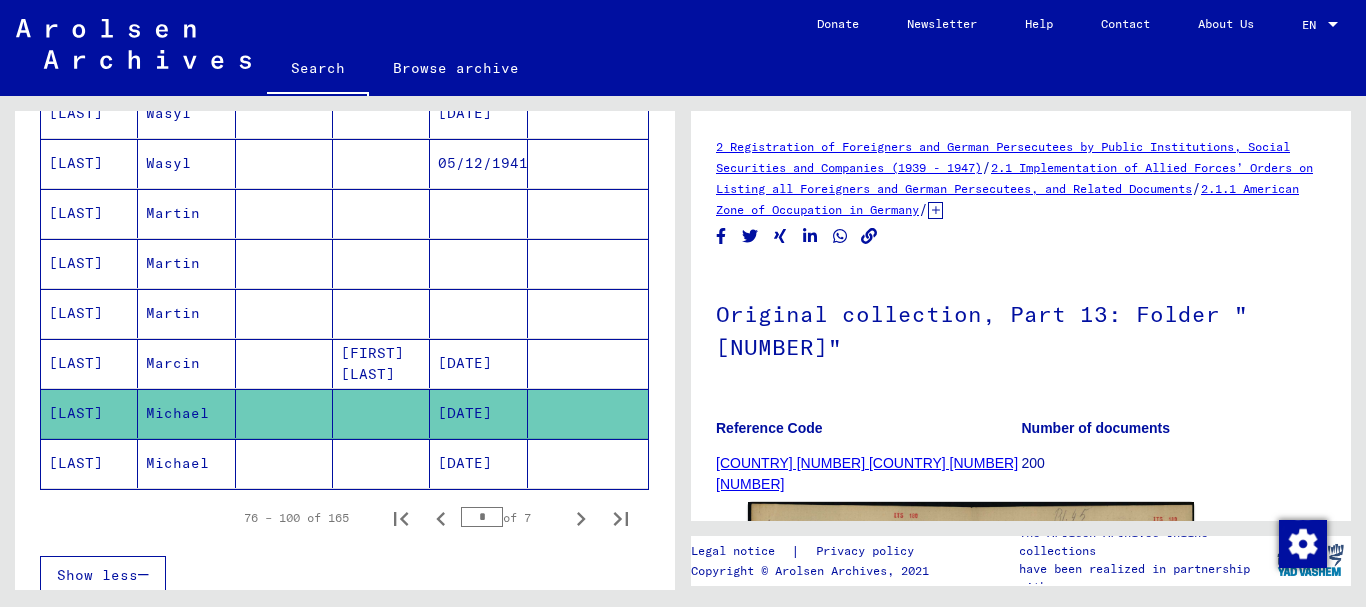 scroll, scrollTop: 0, scrollLeft: 0, axis: both 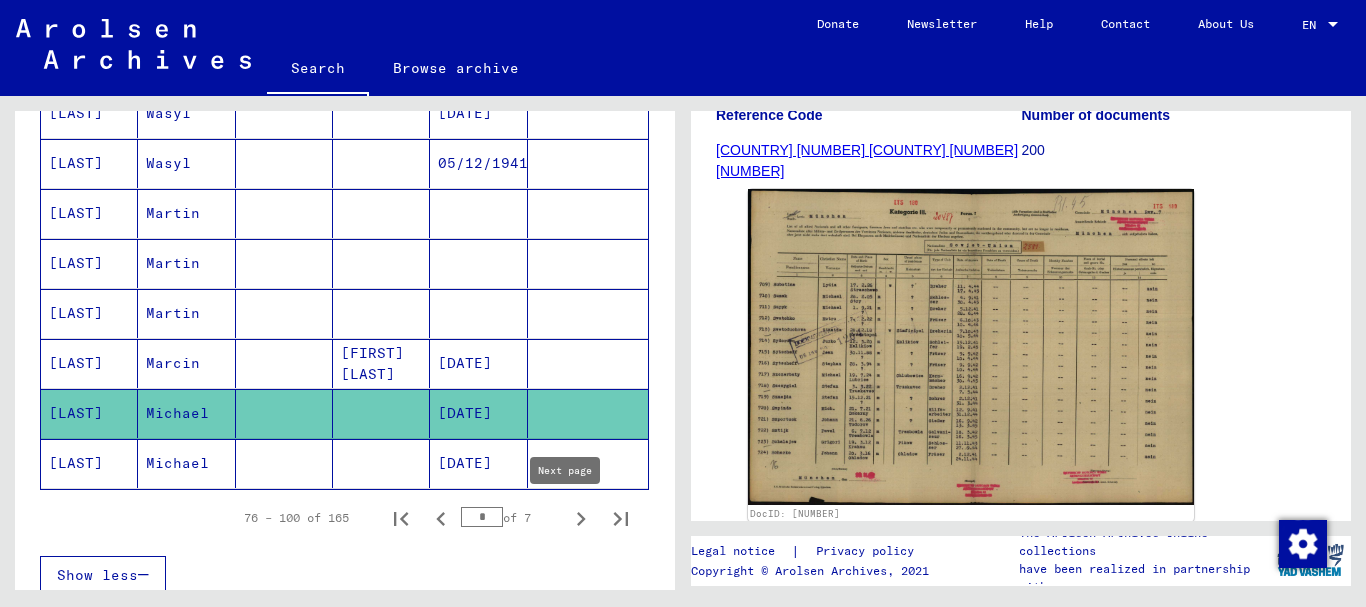 click 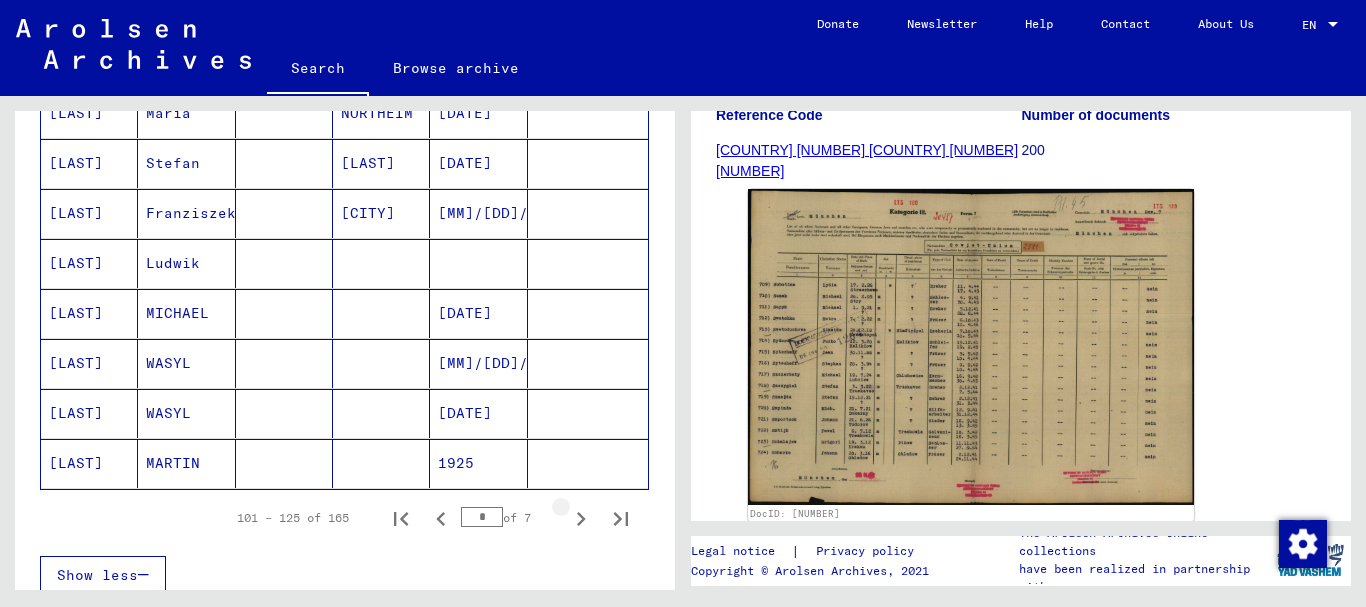 click 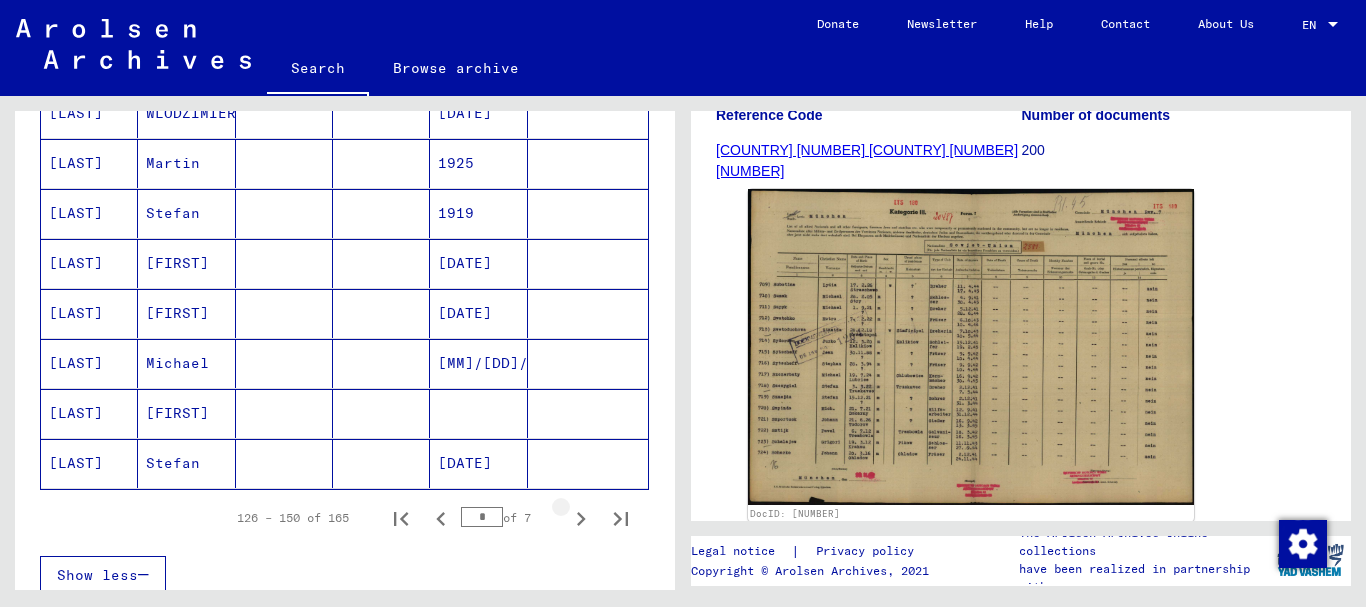 click 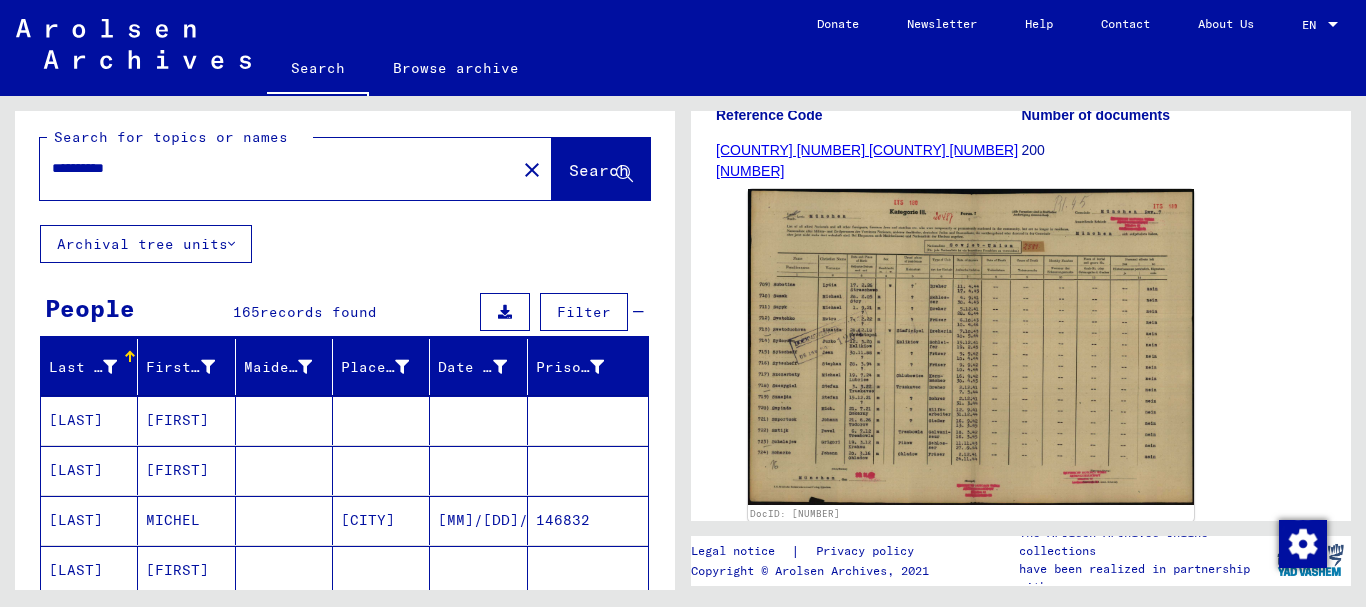 scroll, scrollTop: 0, scrollLeft: 0, axis: both 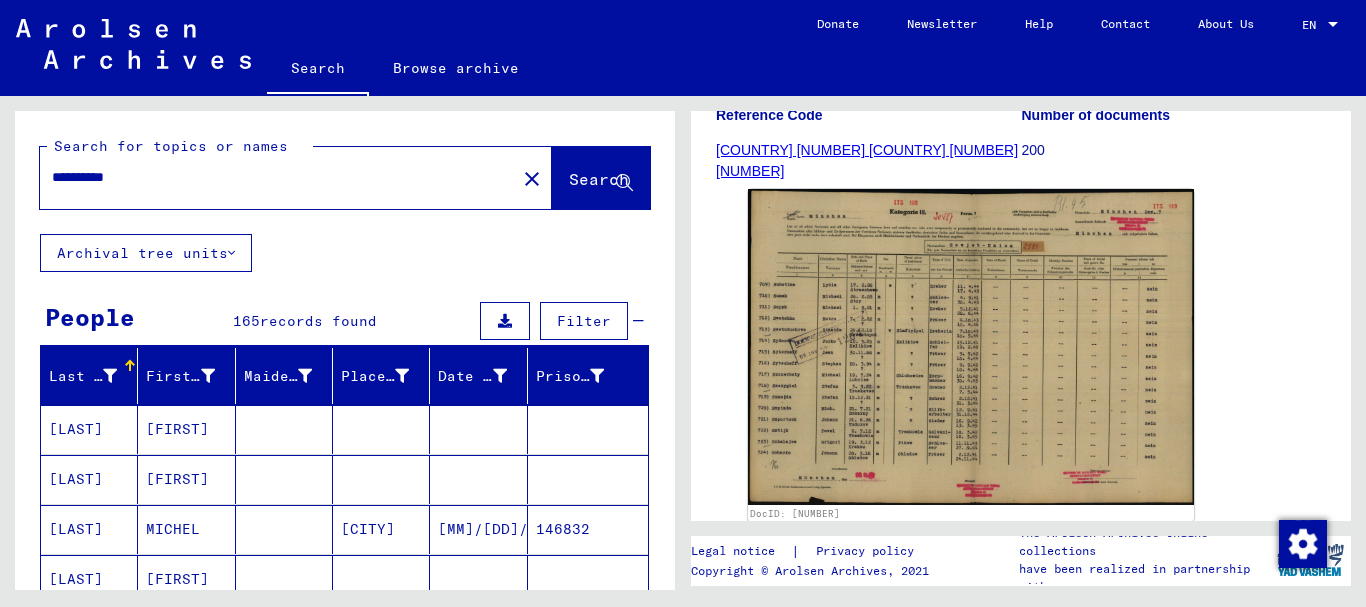 drag, startPoint x: 49, startPoint y: 478, endPoint x: 138, endPoint y: 477, distance: 89.005615 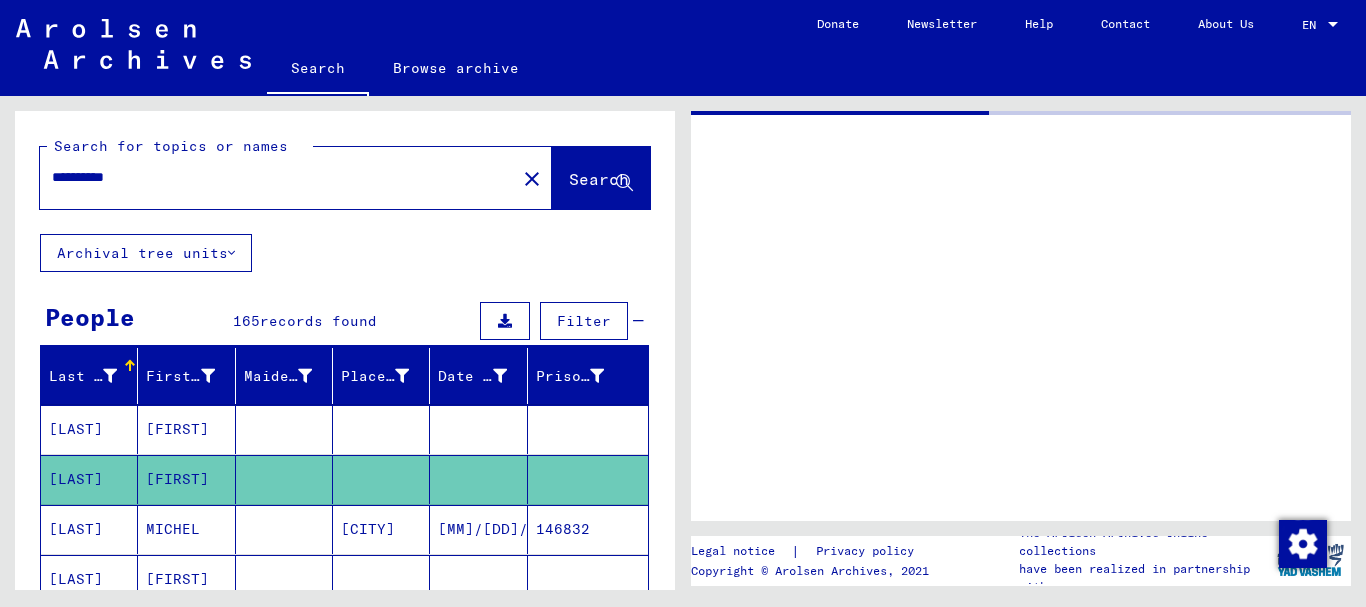 scroll, scrollTop: 0, scrollLeft: 0, axis: both 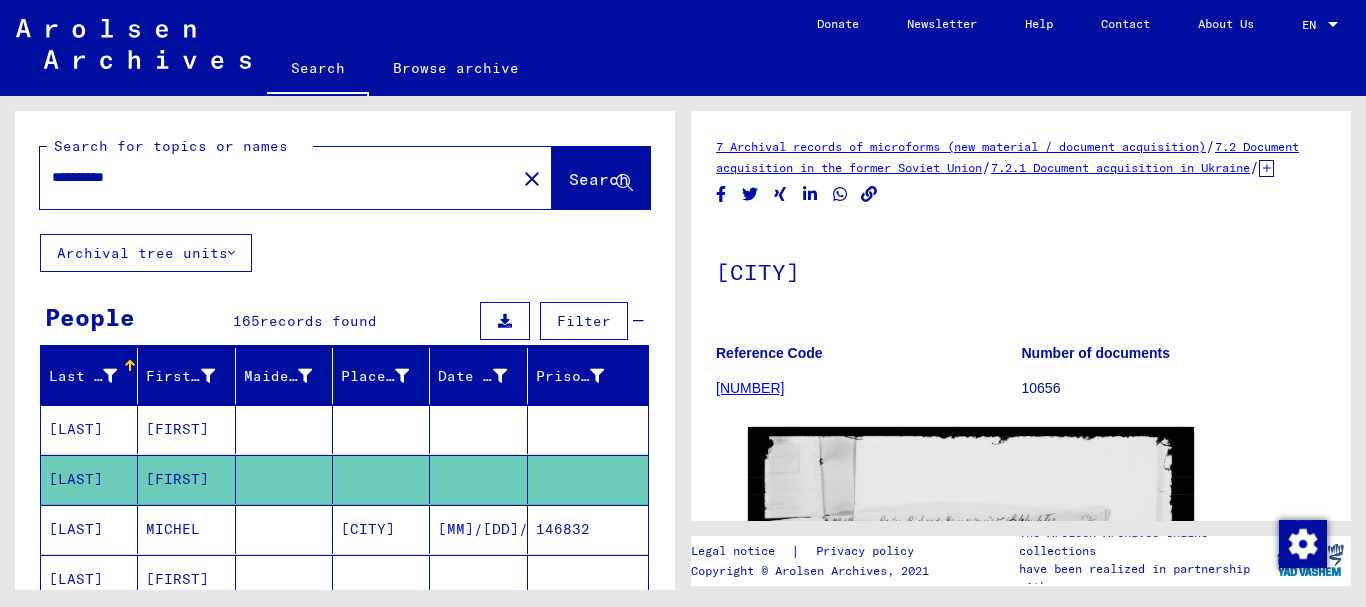 drag, startPoint x: 156, startPoint y: 169, endPoint x: 53, endPoint y: 192, distance: 105.53672 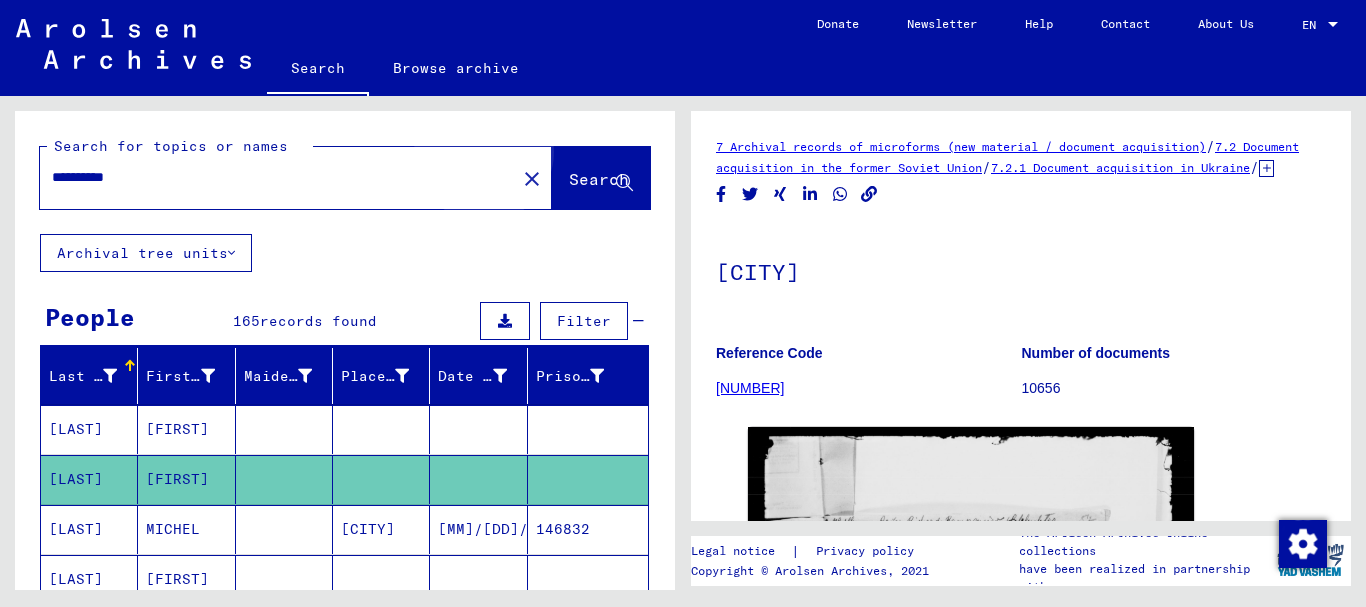 click on "Search" 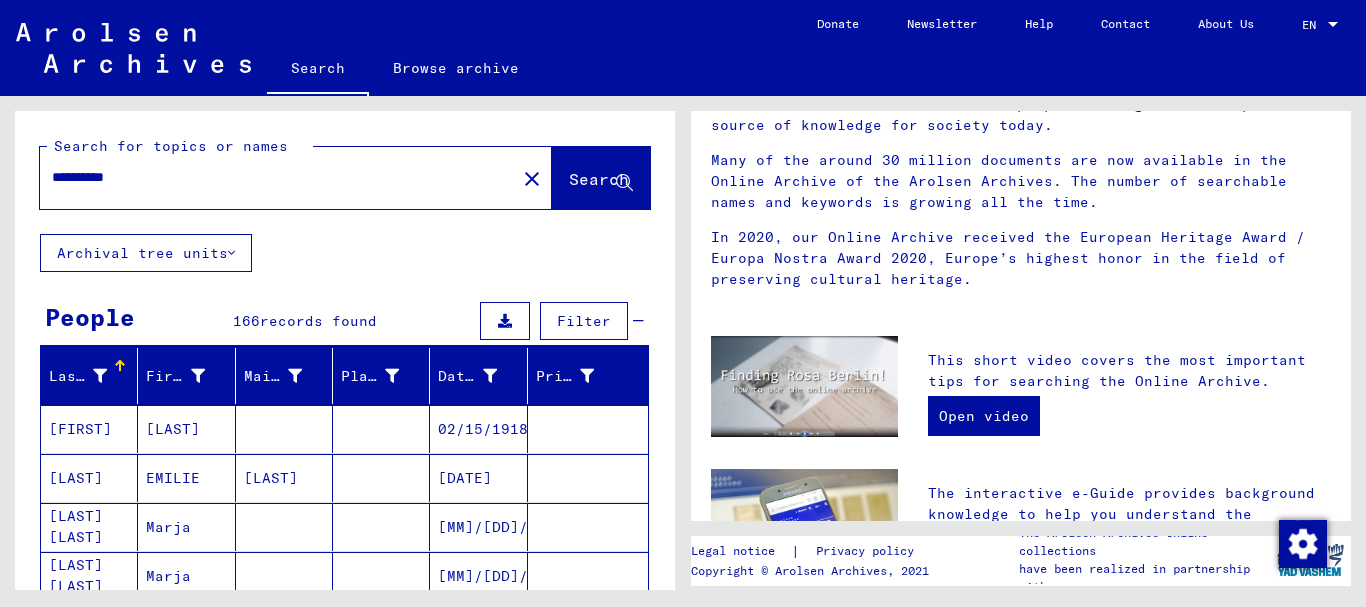 scroll, scrollTop: 351, scrollLeft: 0, axis: vertical 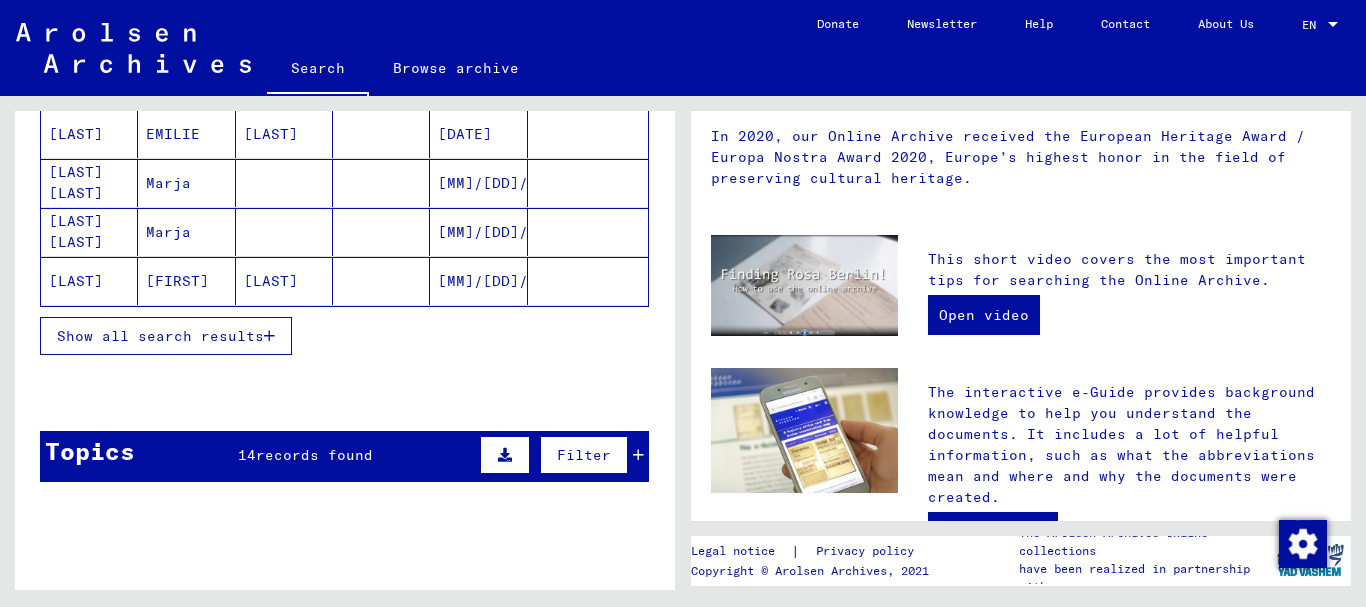 click on "Show all search results" at bounding box center [160, 336] 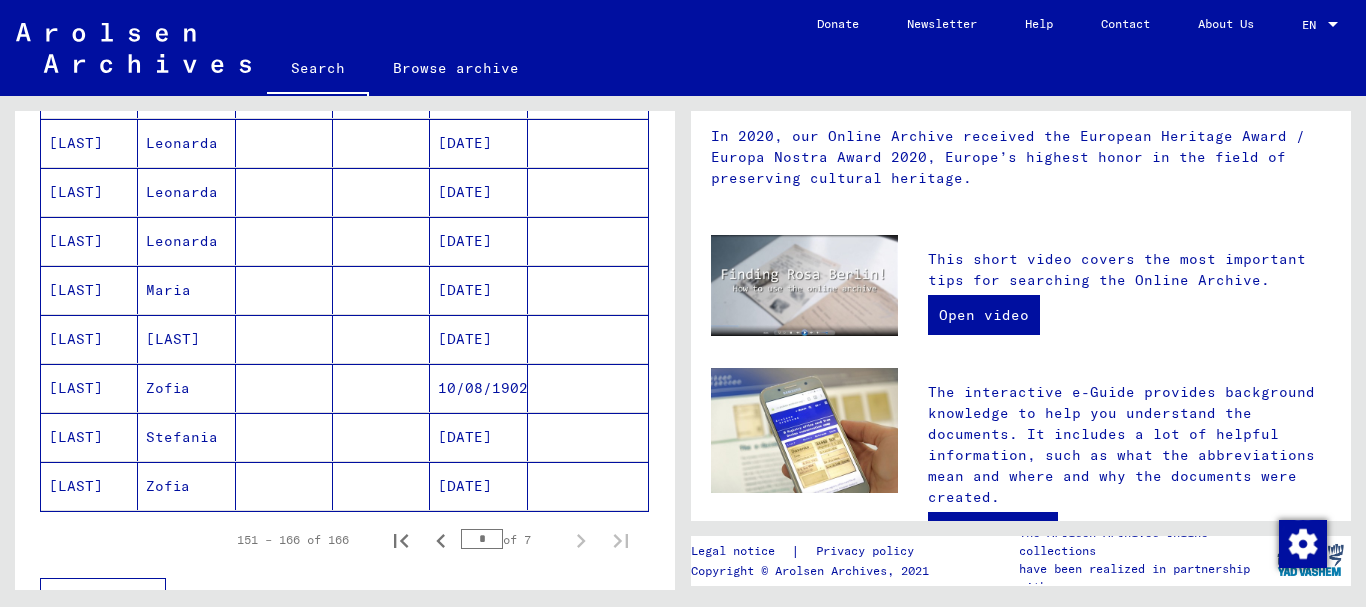 scroll, scrollTop: 1204, scrollLeft: 0, axis: vertical 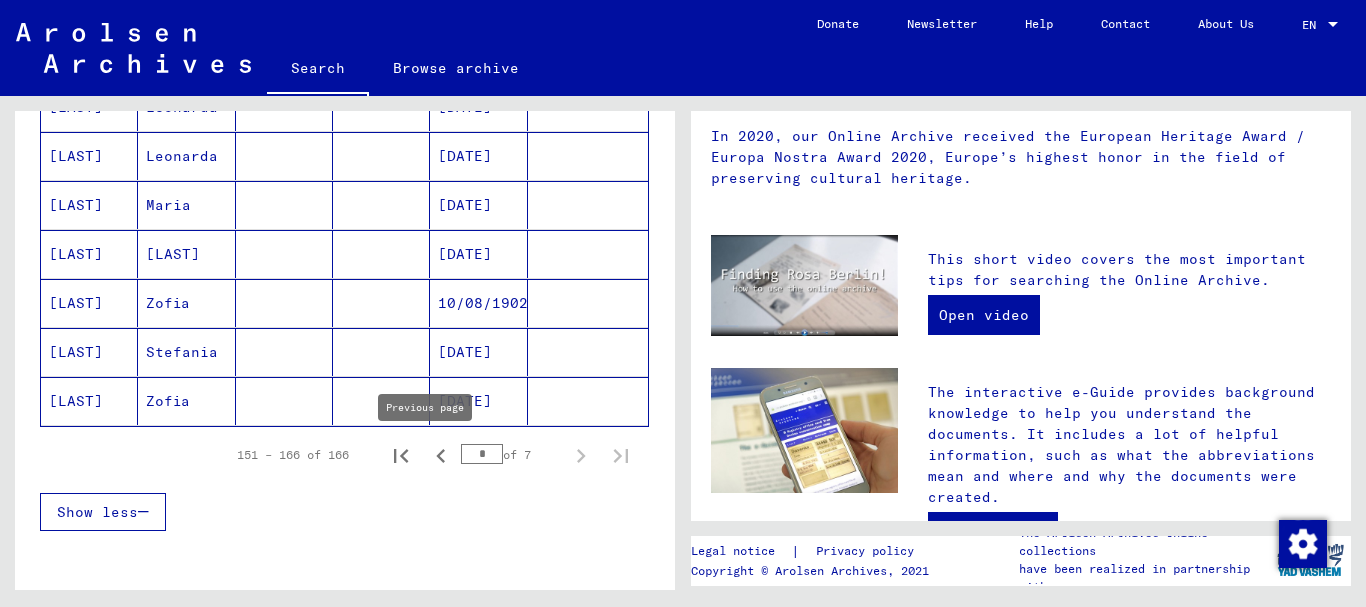 click 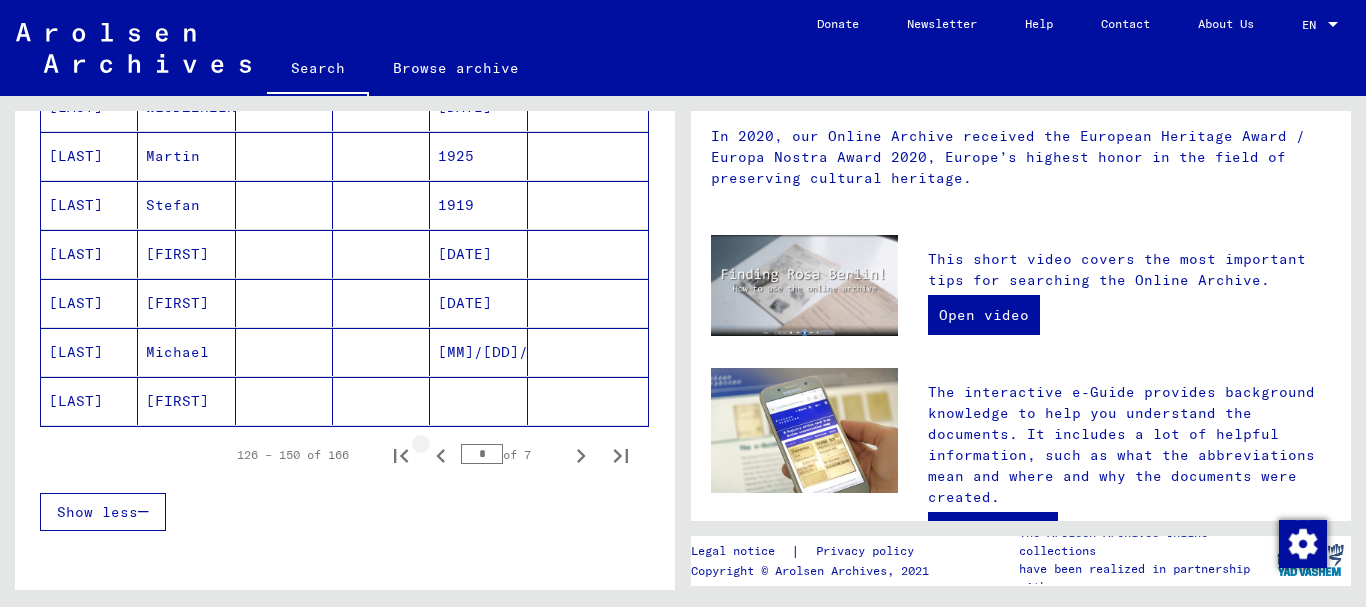 click 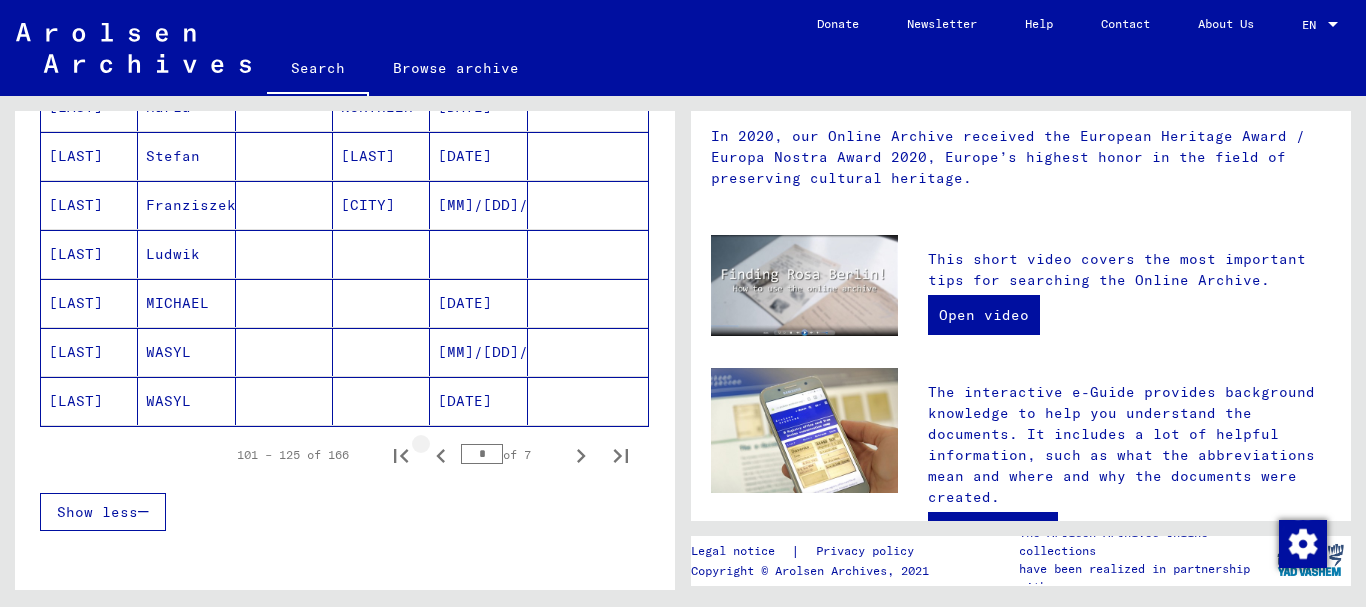 click 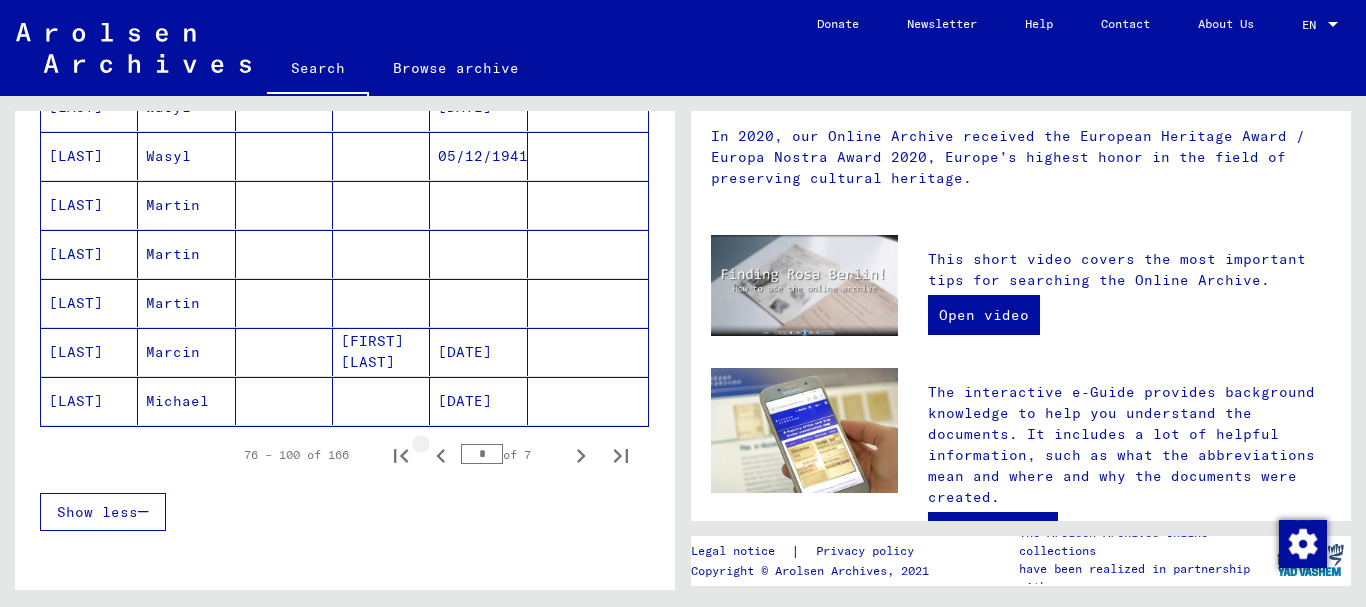 click 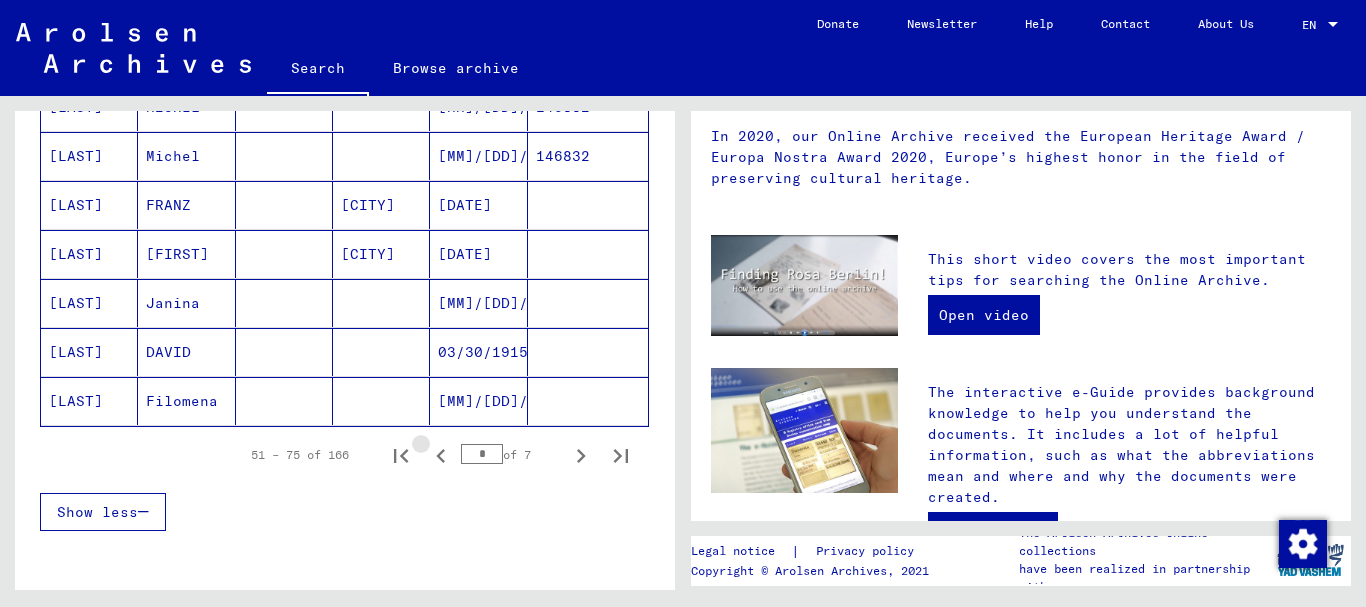 click 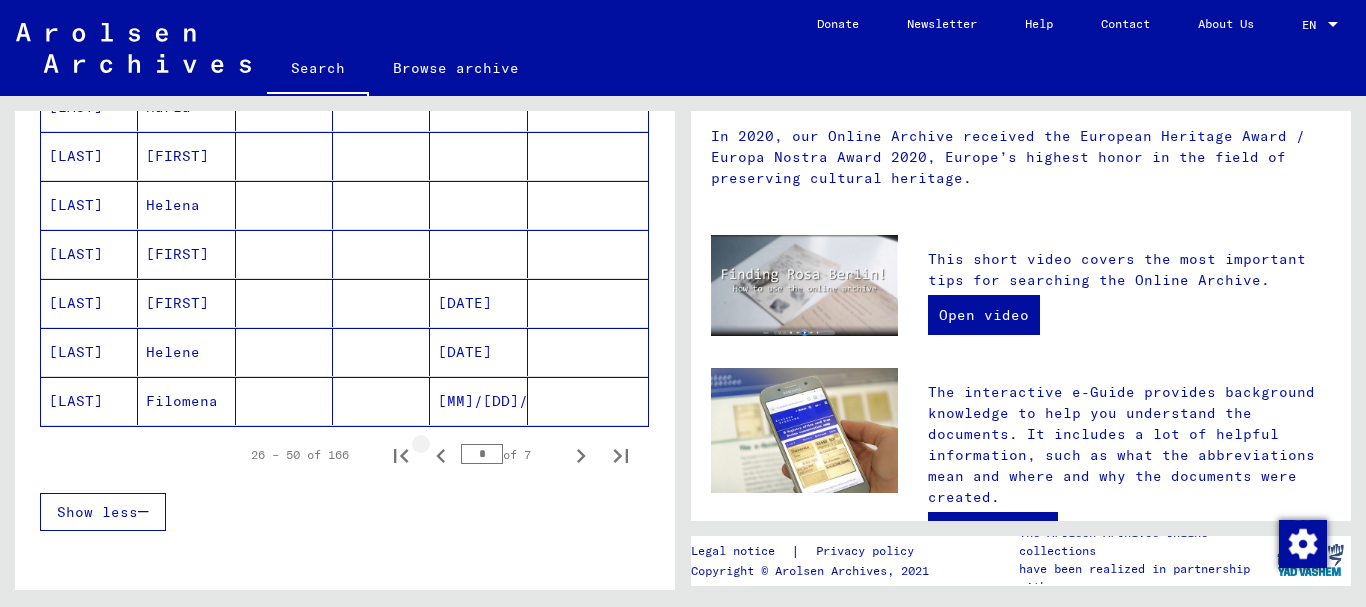 click 